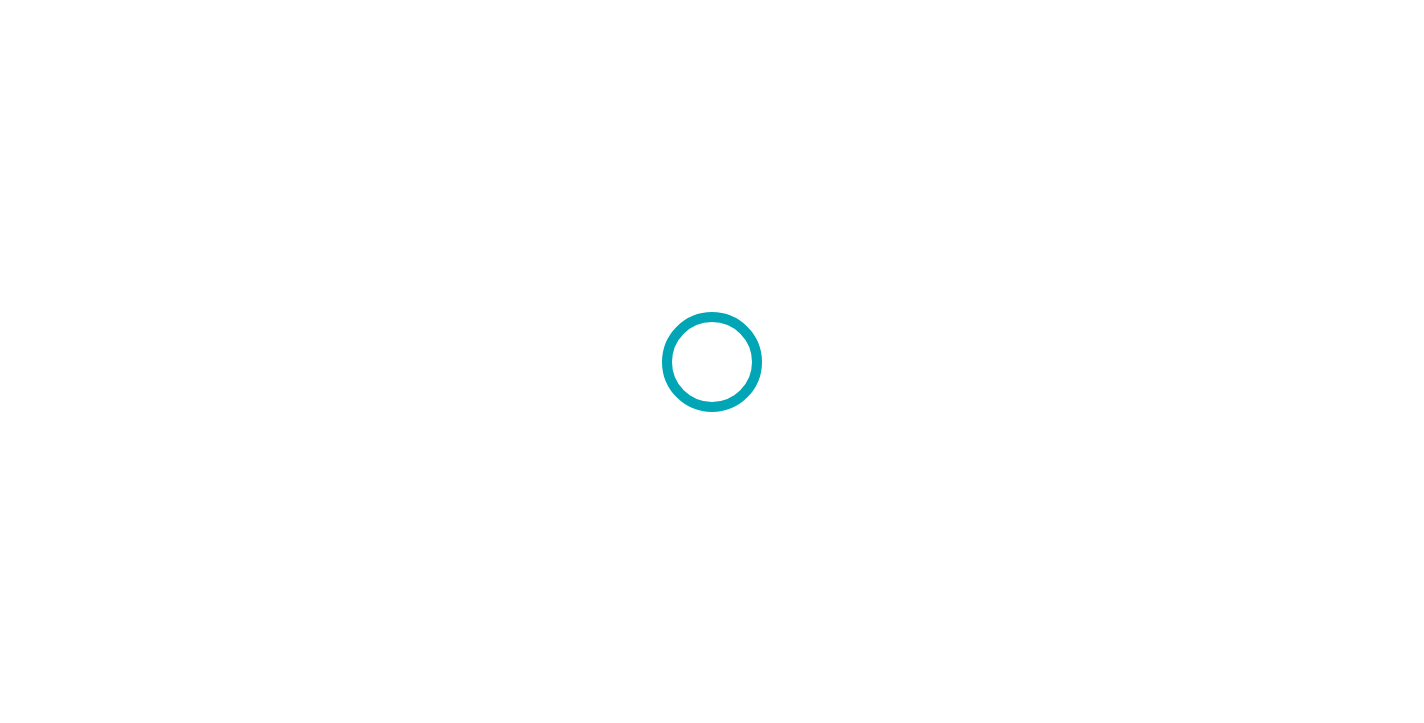 scroll, scrollTop: 0, scrollLeft: 0, axis: both 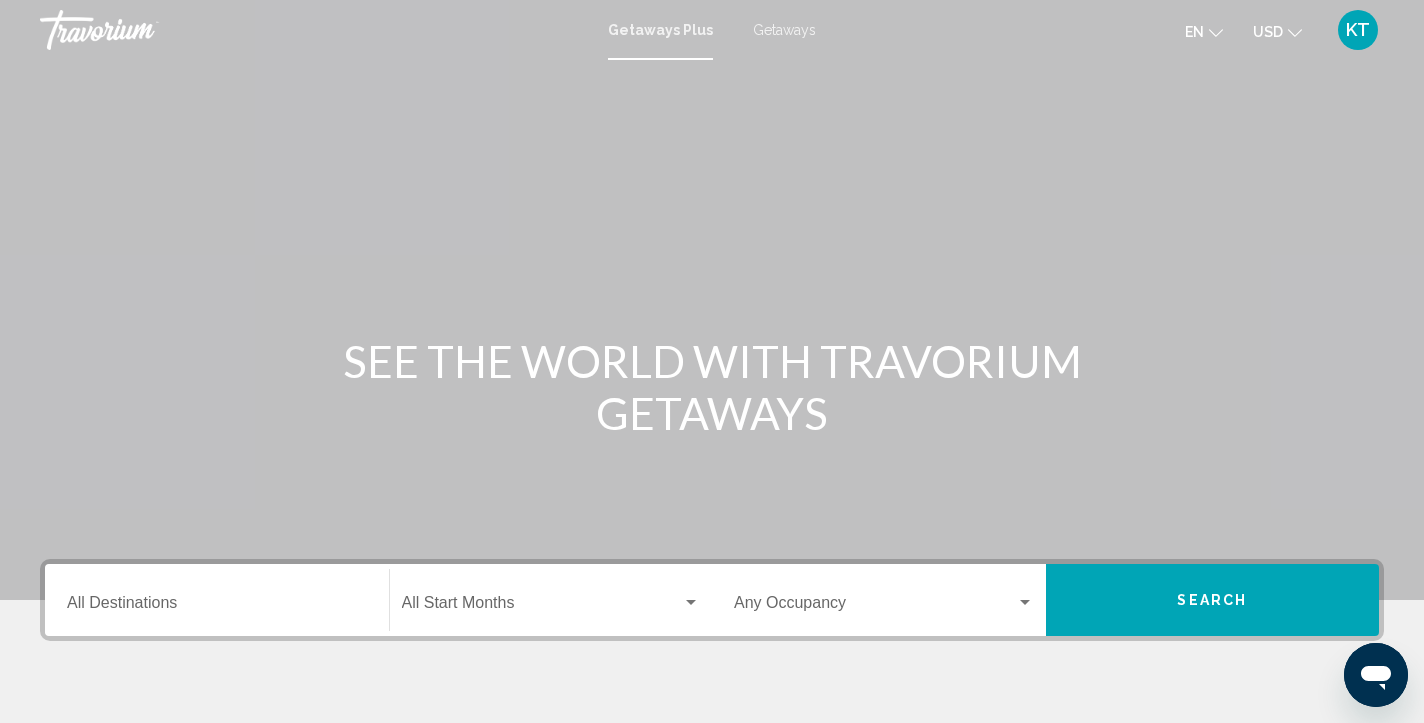 click on "Getaways" at bounding box center (784, 30) 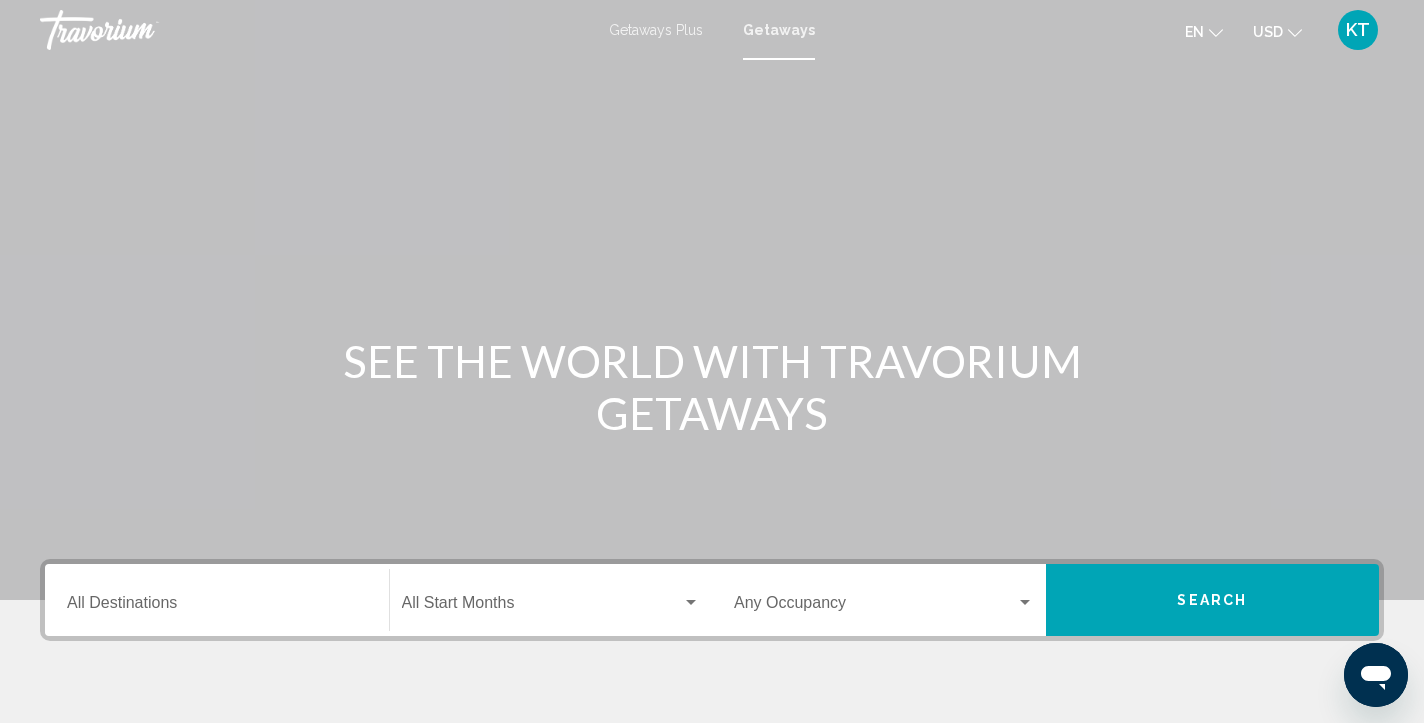 click on "Destination All Destinations" at bounding box center [217, 607] 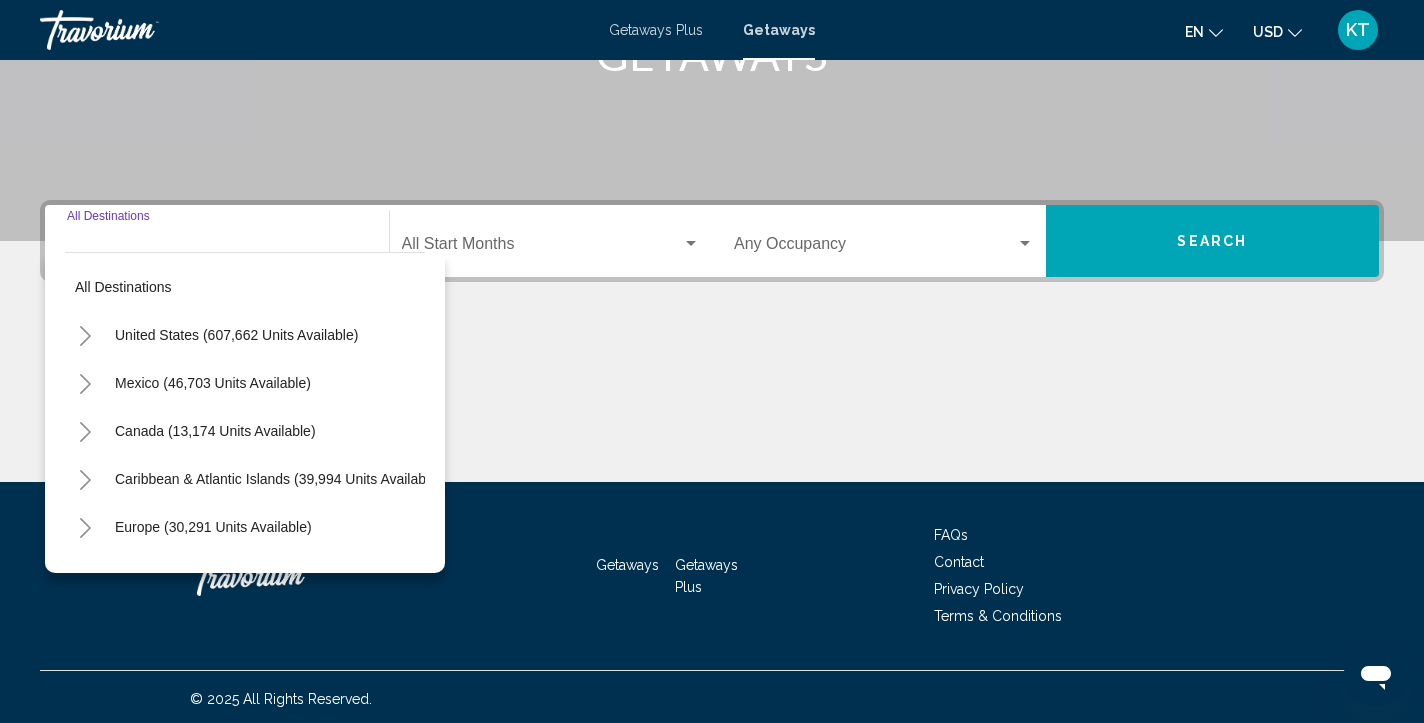 scroll, scrollTop: 363, scrollLeft: 0, axis: vertical 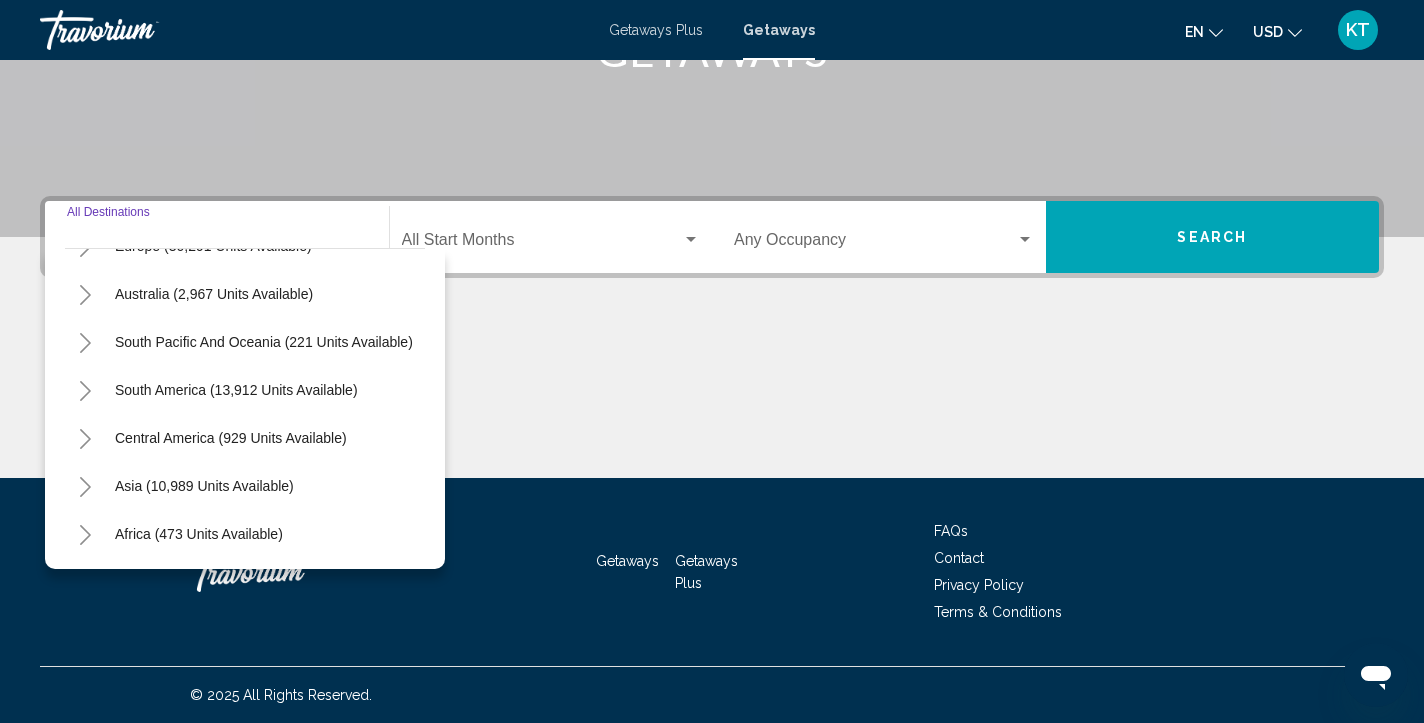 click 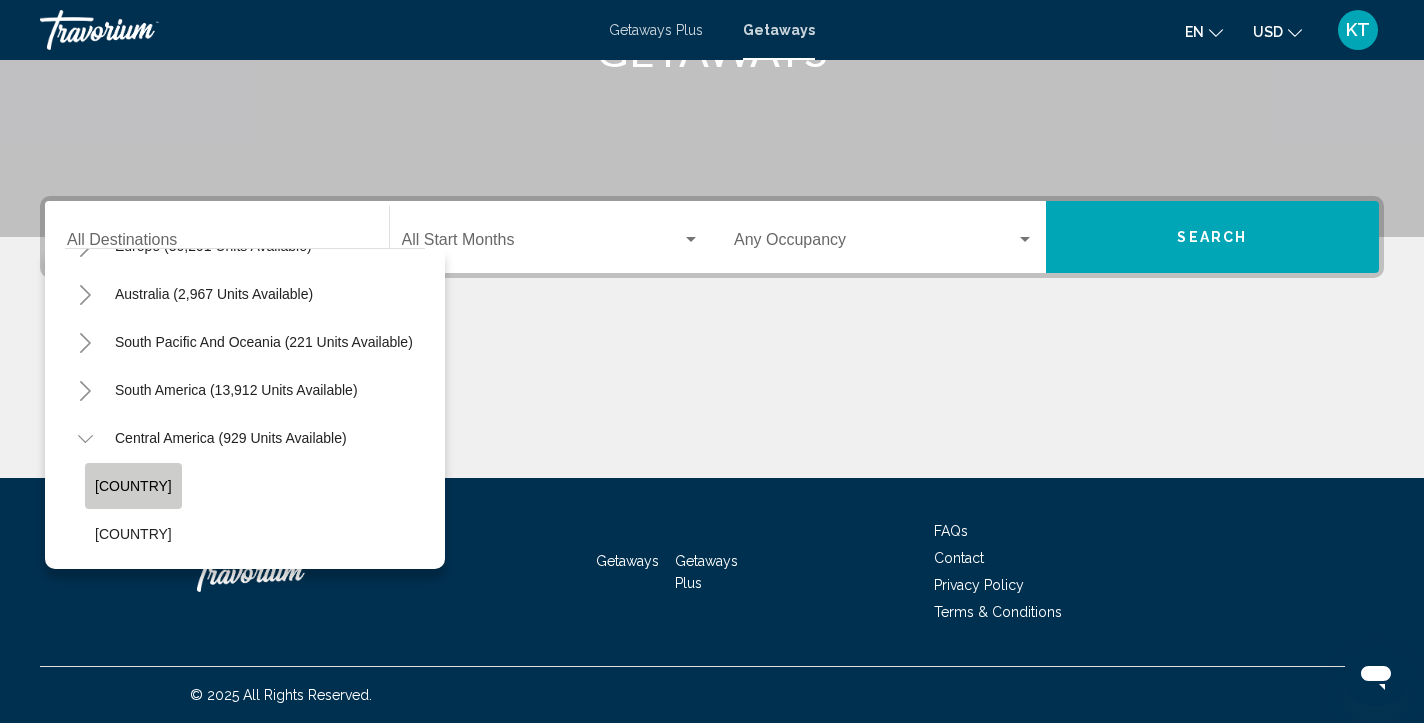 click on "[COUNTRY]" 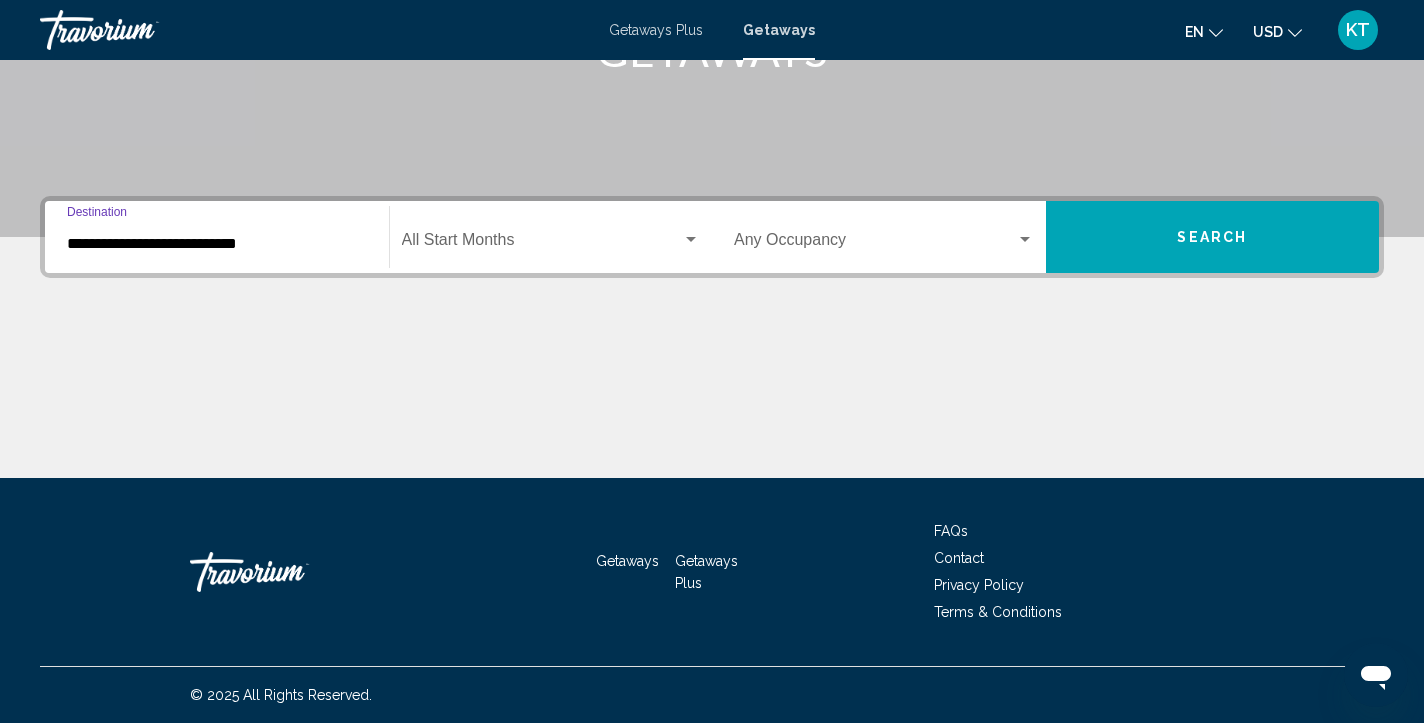 click at bounding box center (542, 244) 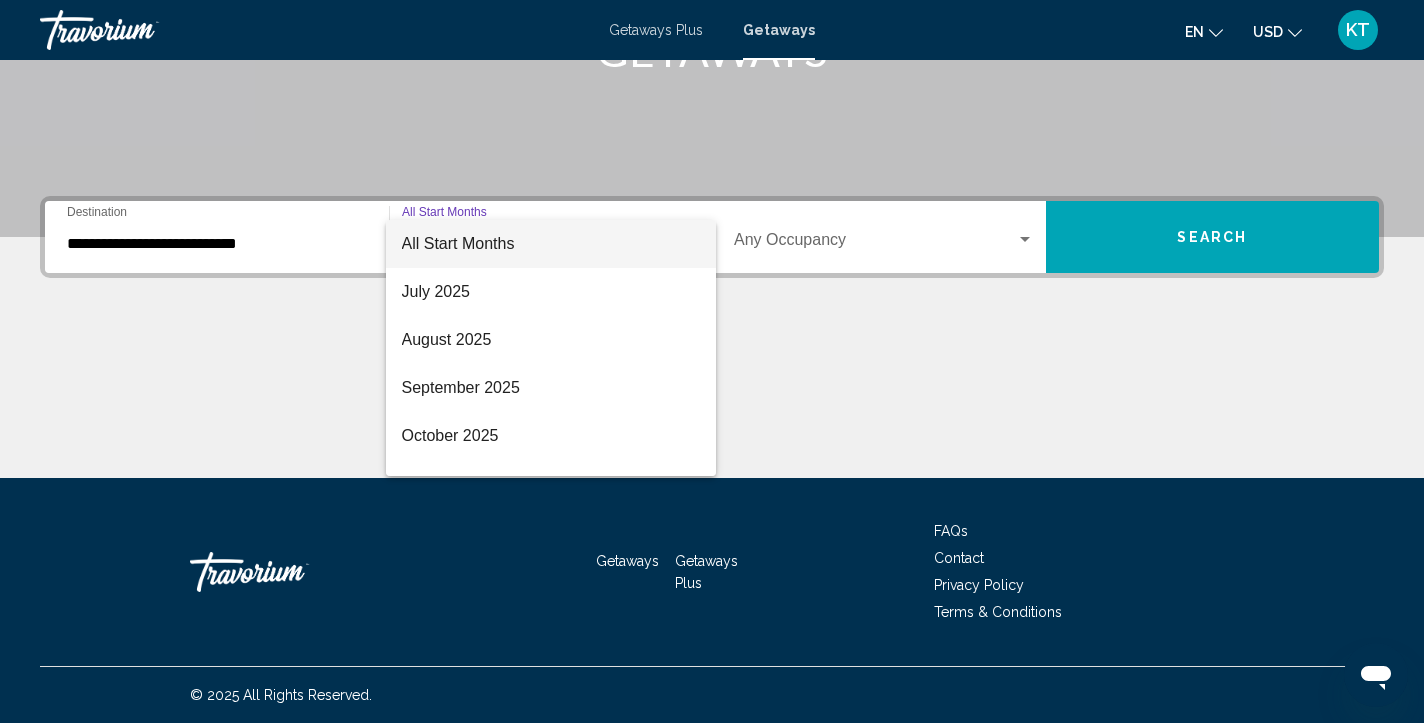 click on "All Start Months" at bounding box center (551, 244) 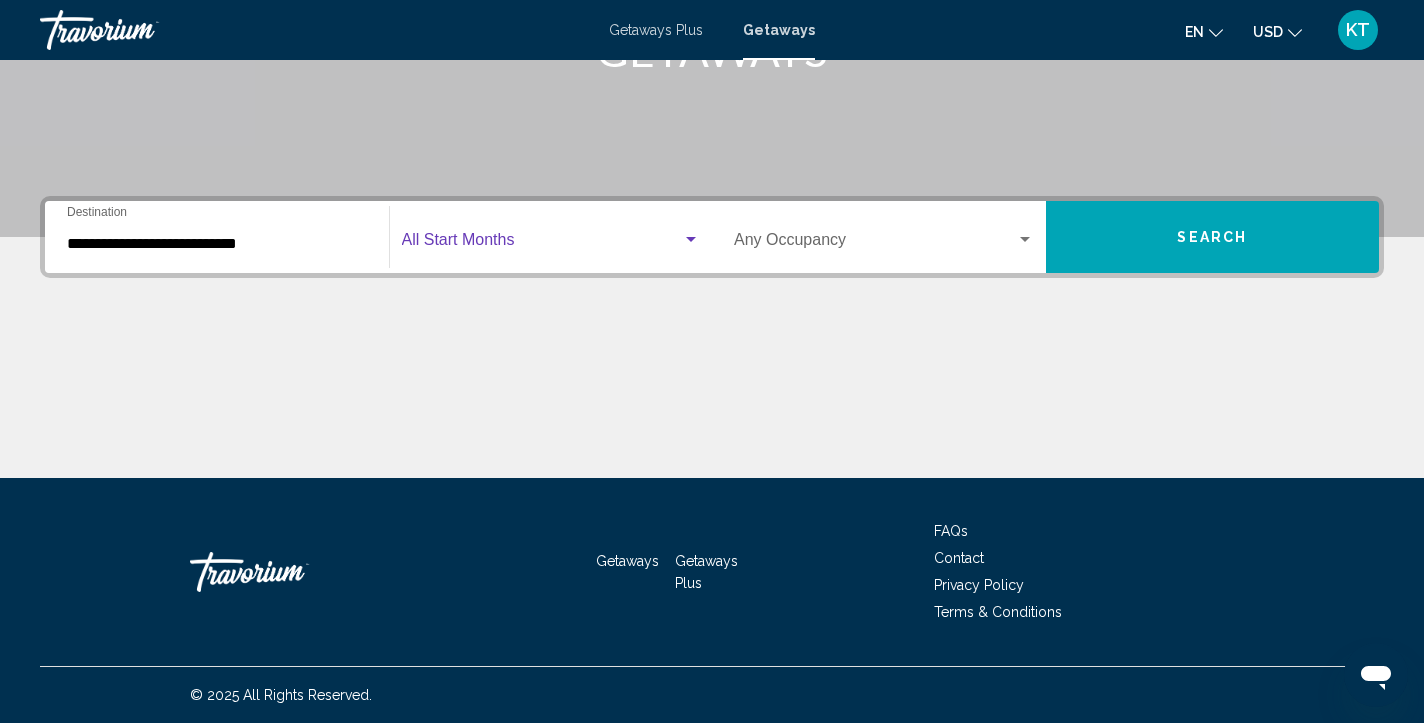 click on "Search" at bounding box center (1213, 237) 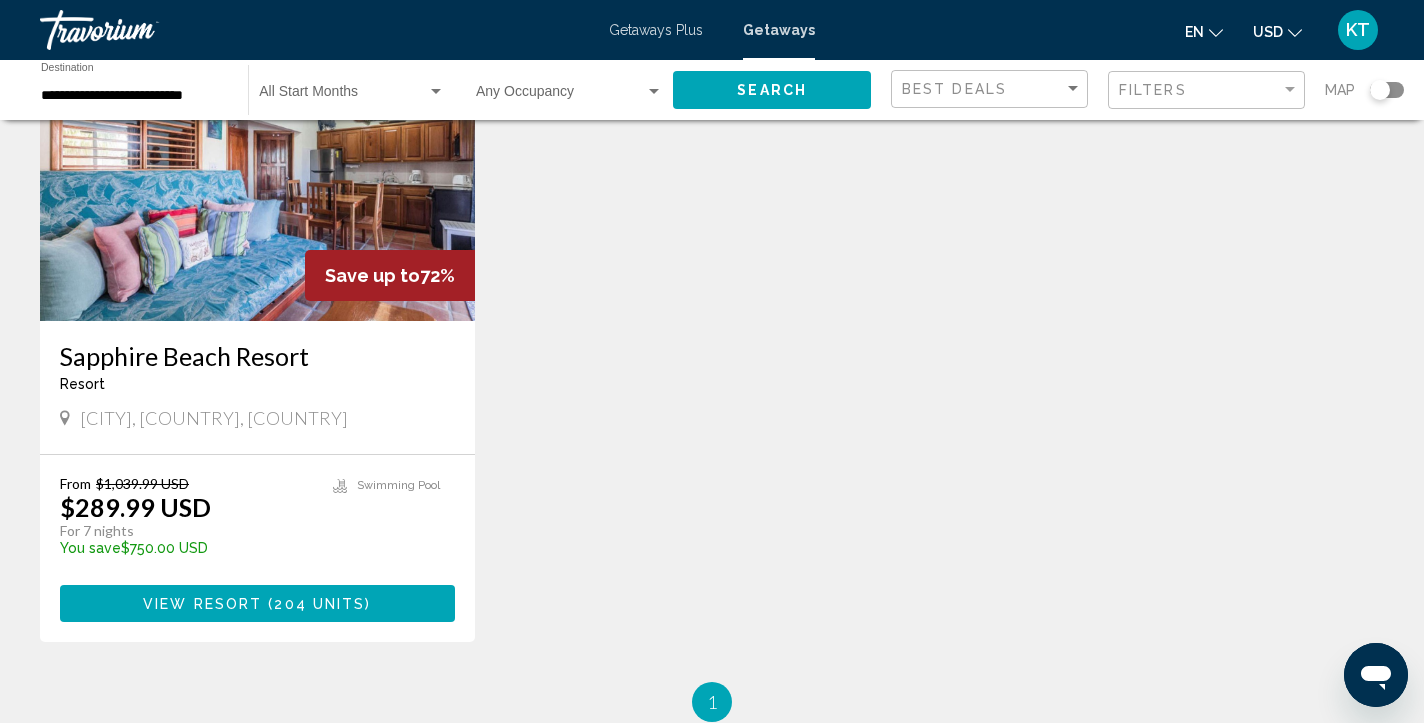scroll, scrollTop: 215, scrollLeft: 0, axis: vertical 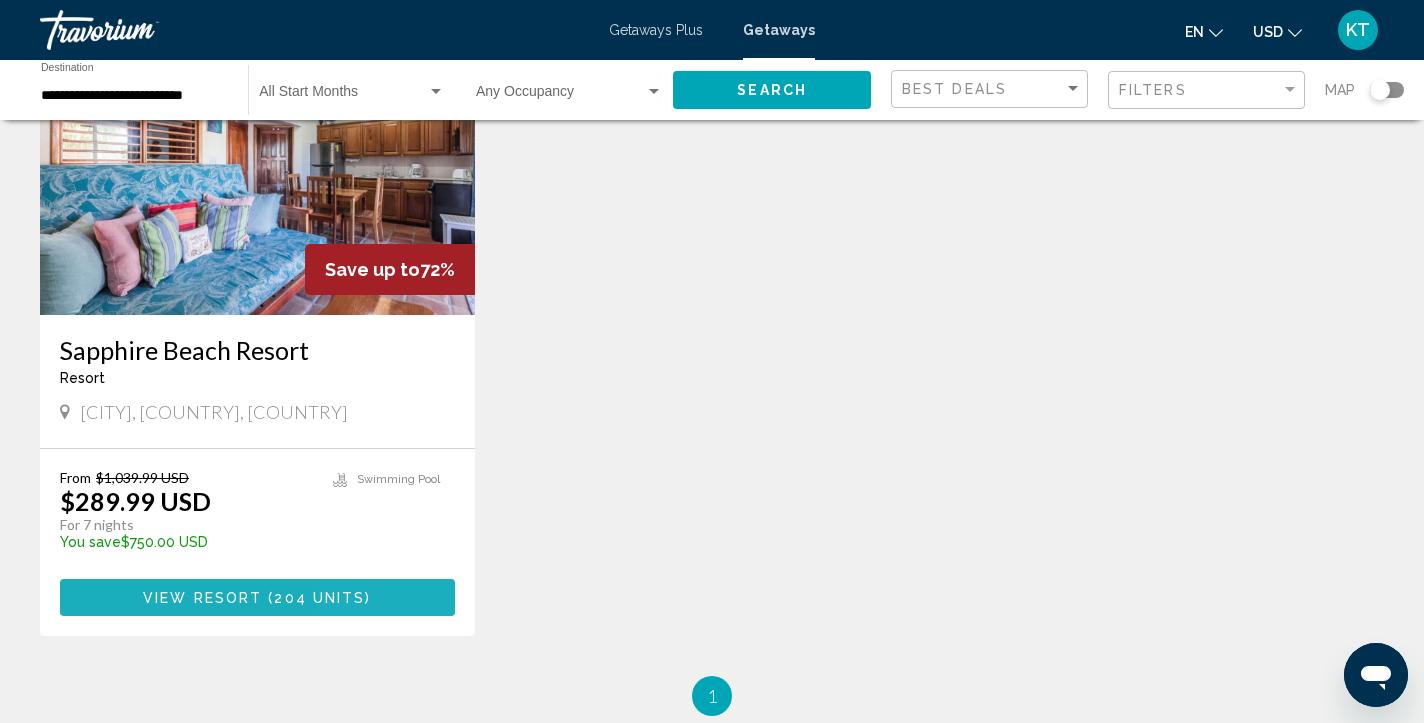 click on "View Resort    ( 204 units )" at bounding box center (257, 597) 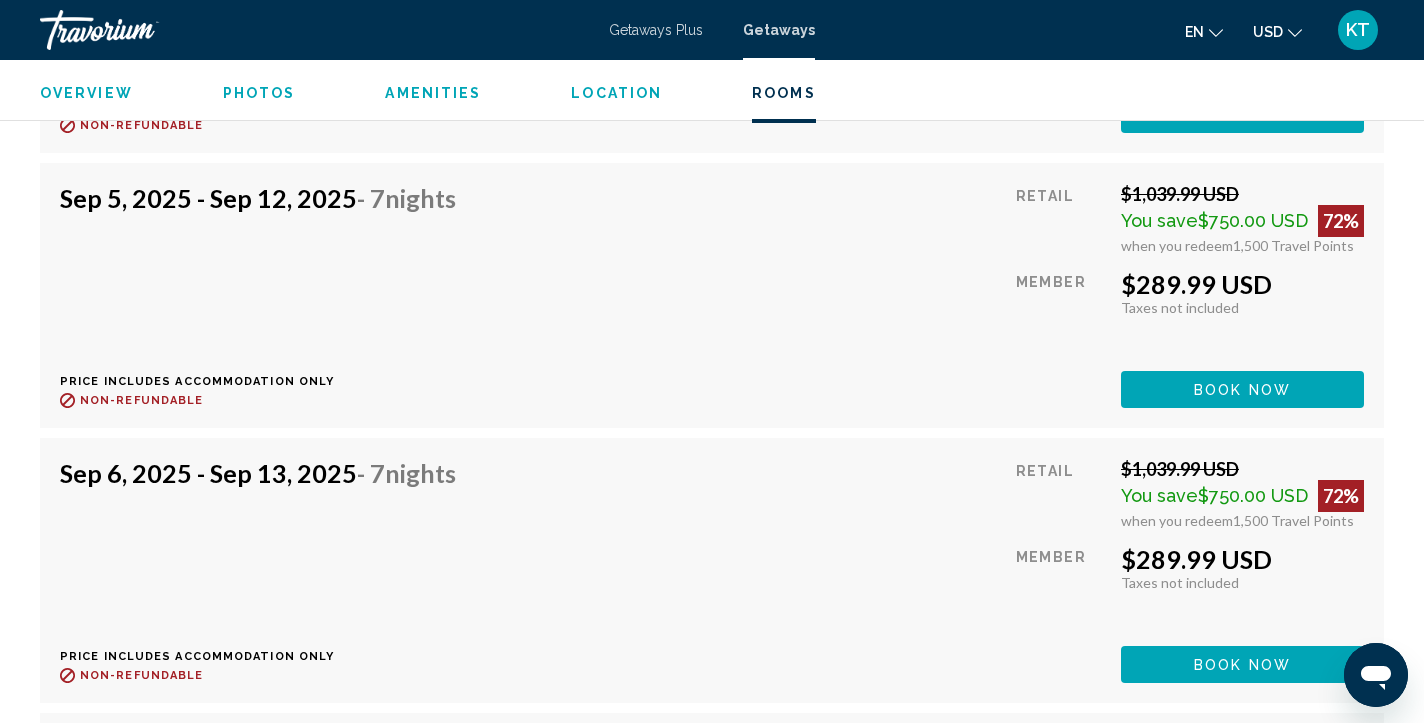 scroll, scrollTop: 5766, scrollLeft: 0, axis: vertical 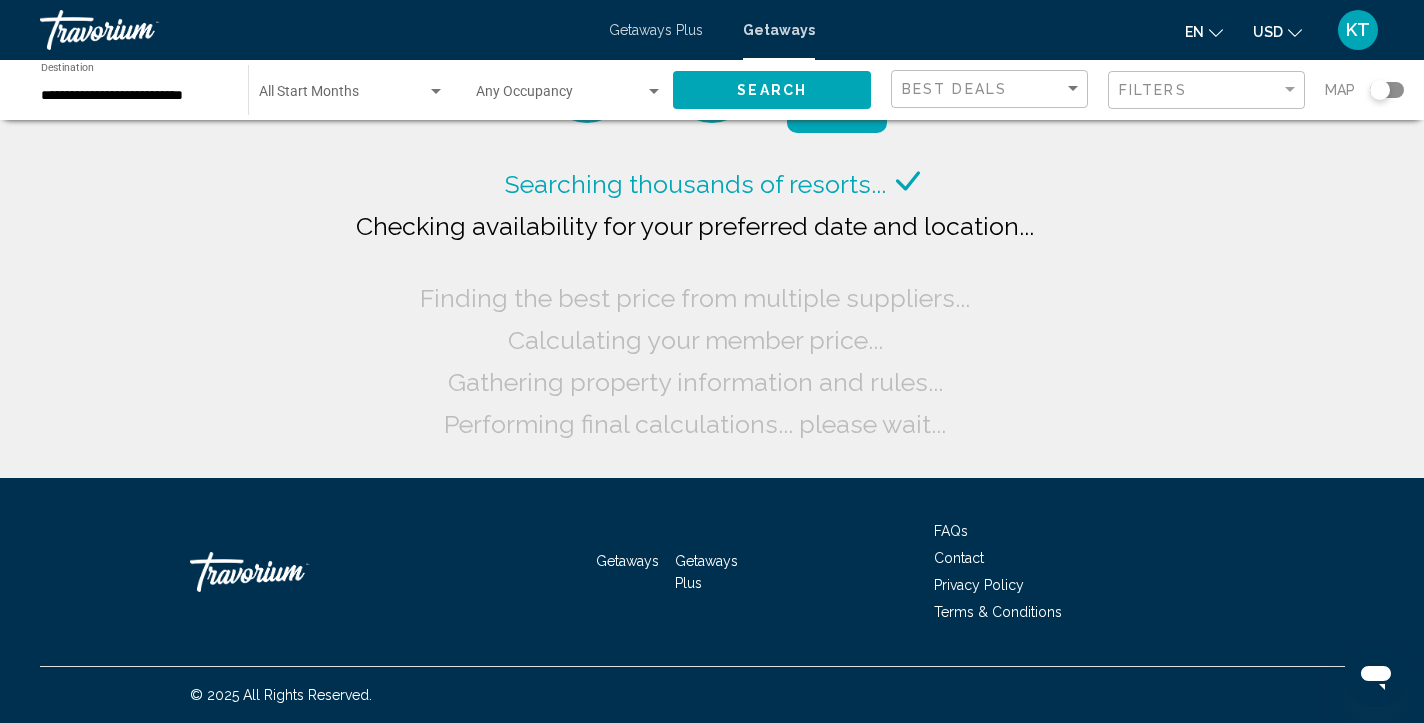 click on "**********" 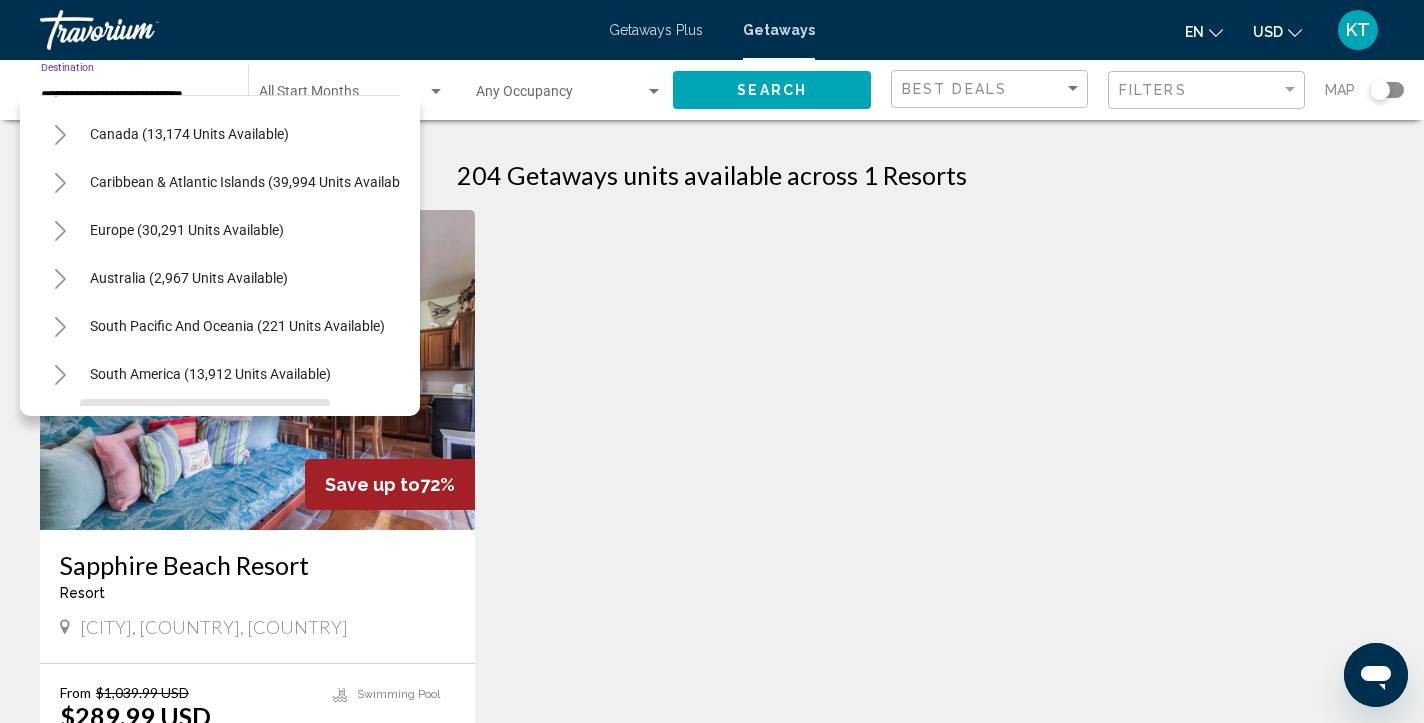 scroll, scrollTop: 0, scrollLeft: 0, axis: both 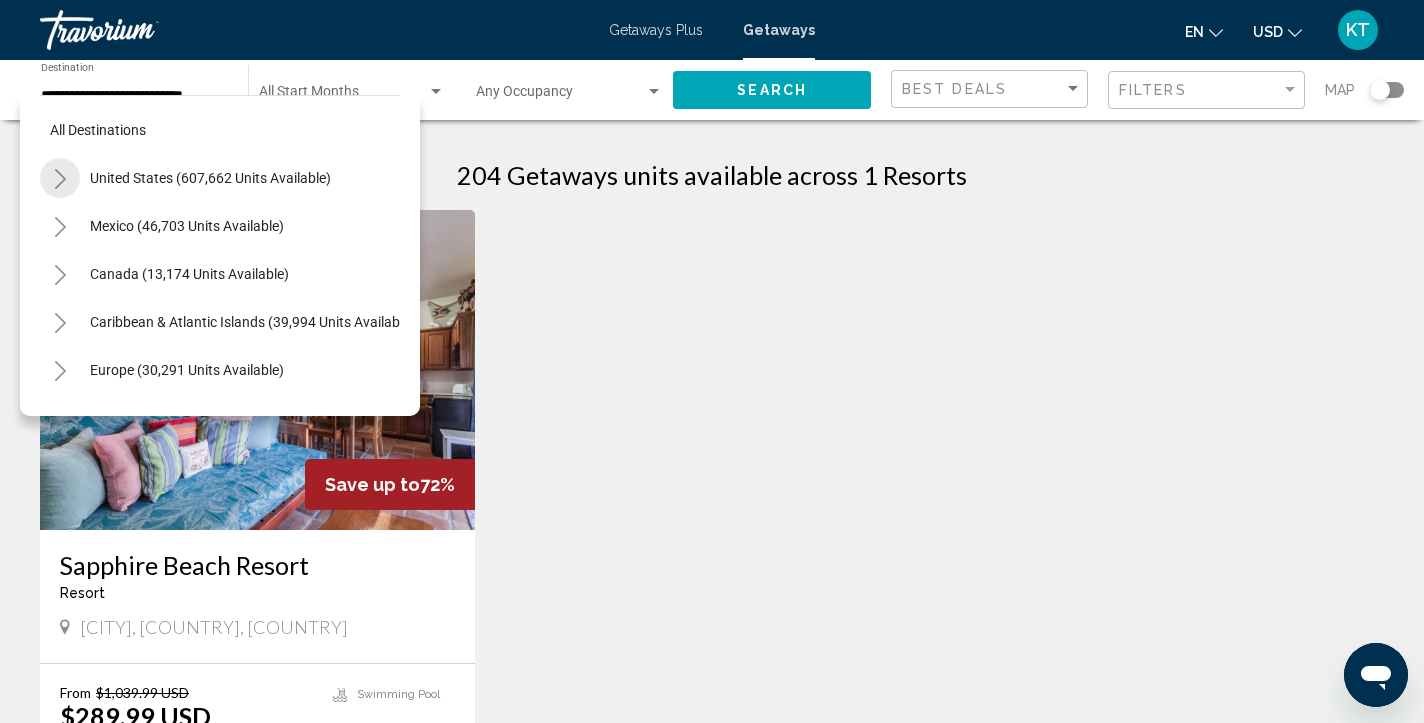 click 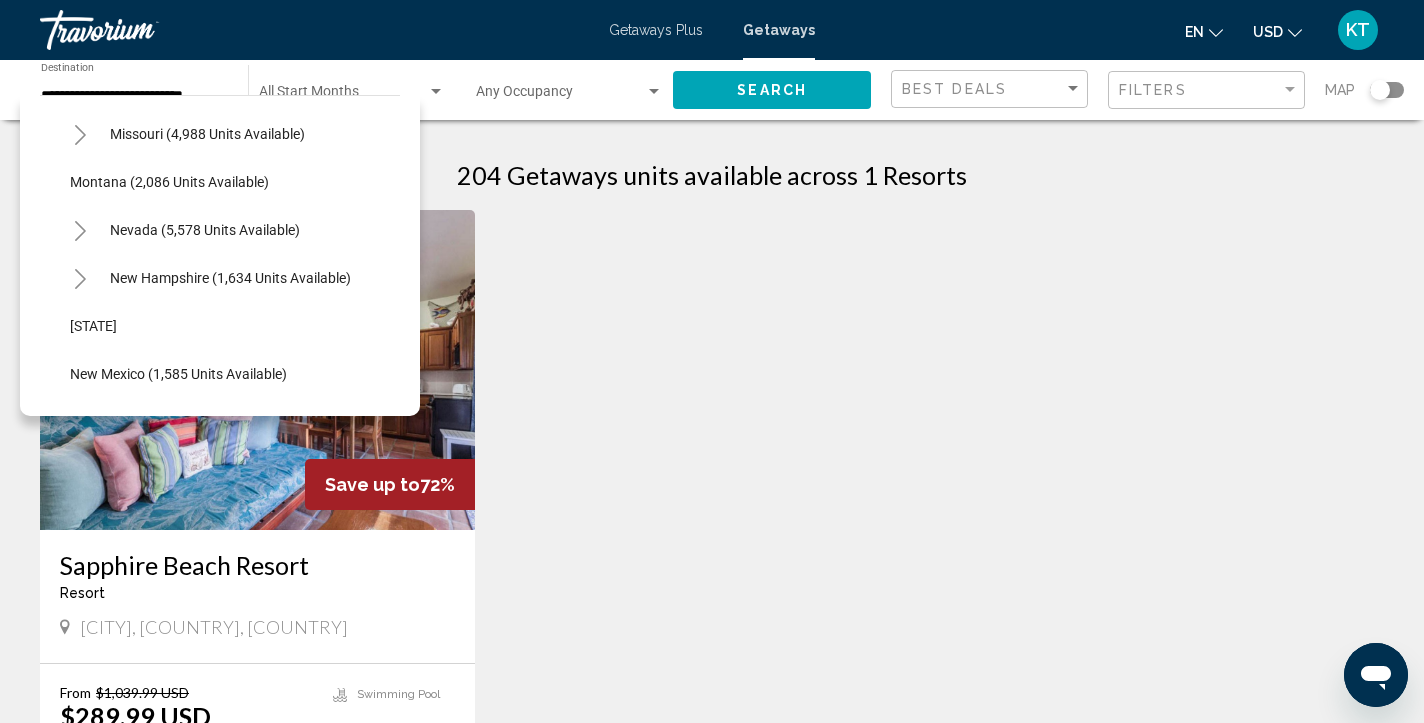 scroll, scrollTop: 1134, scrollLeft: 0, axis: vertical 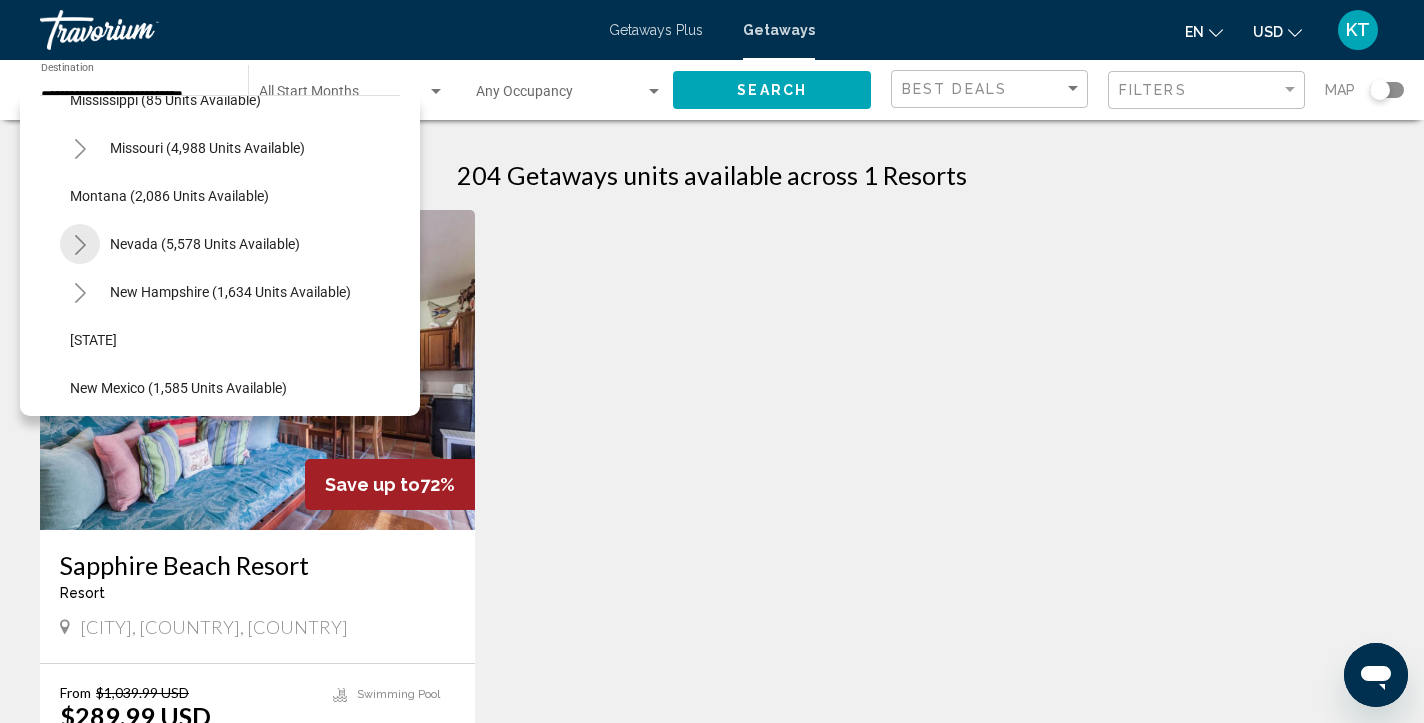 click 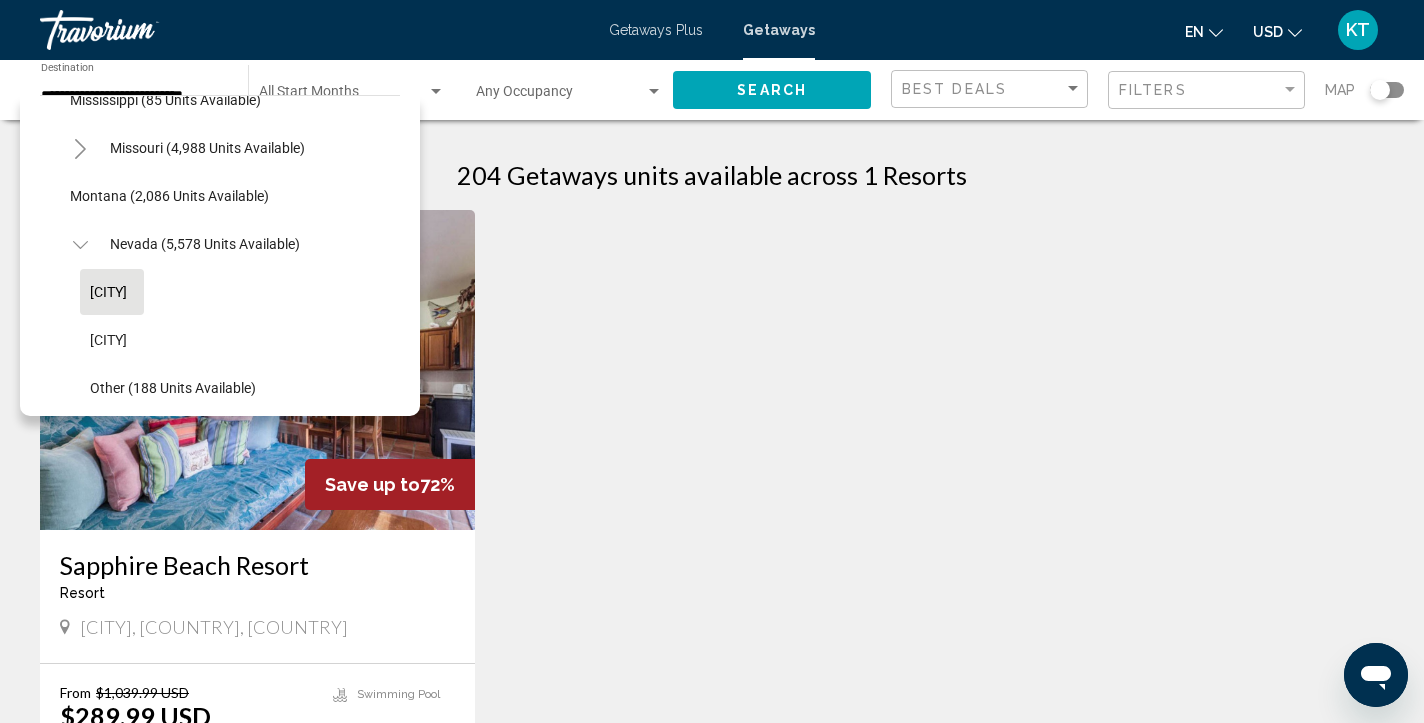 click on "[CITY]" 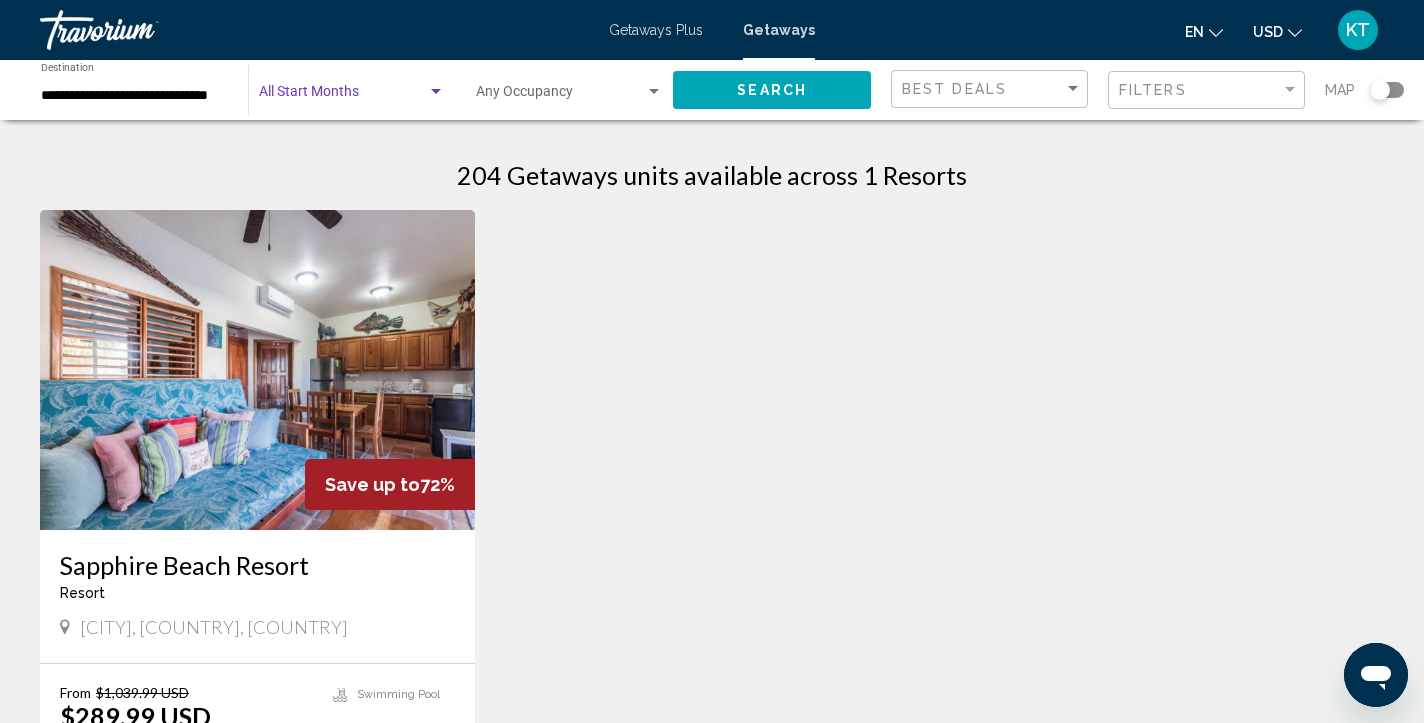click at bounding box center (343, 96) 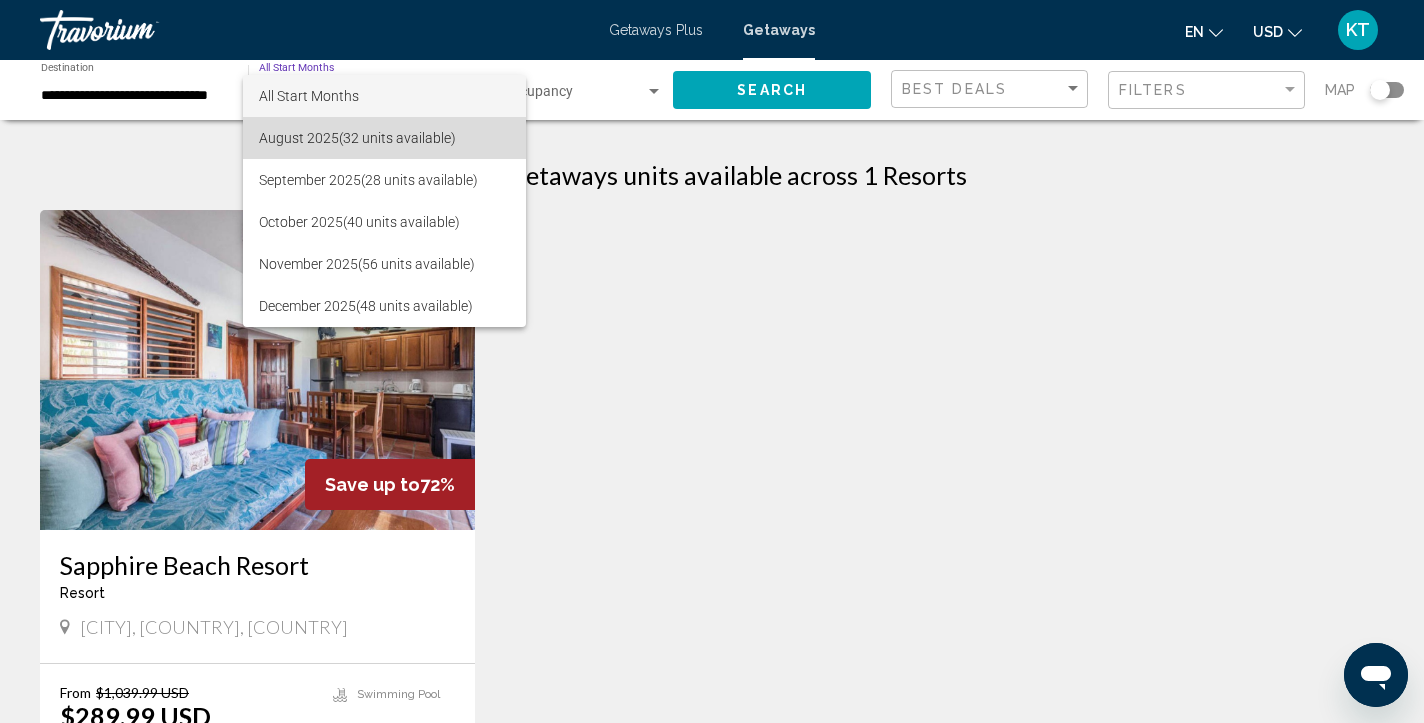click on "[MONTH] [YEAR]" at bounding box center [384, 138] 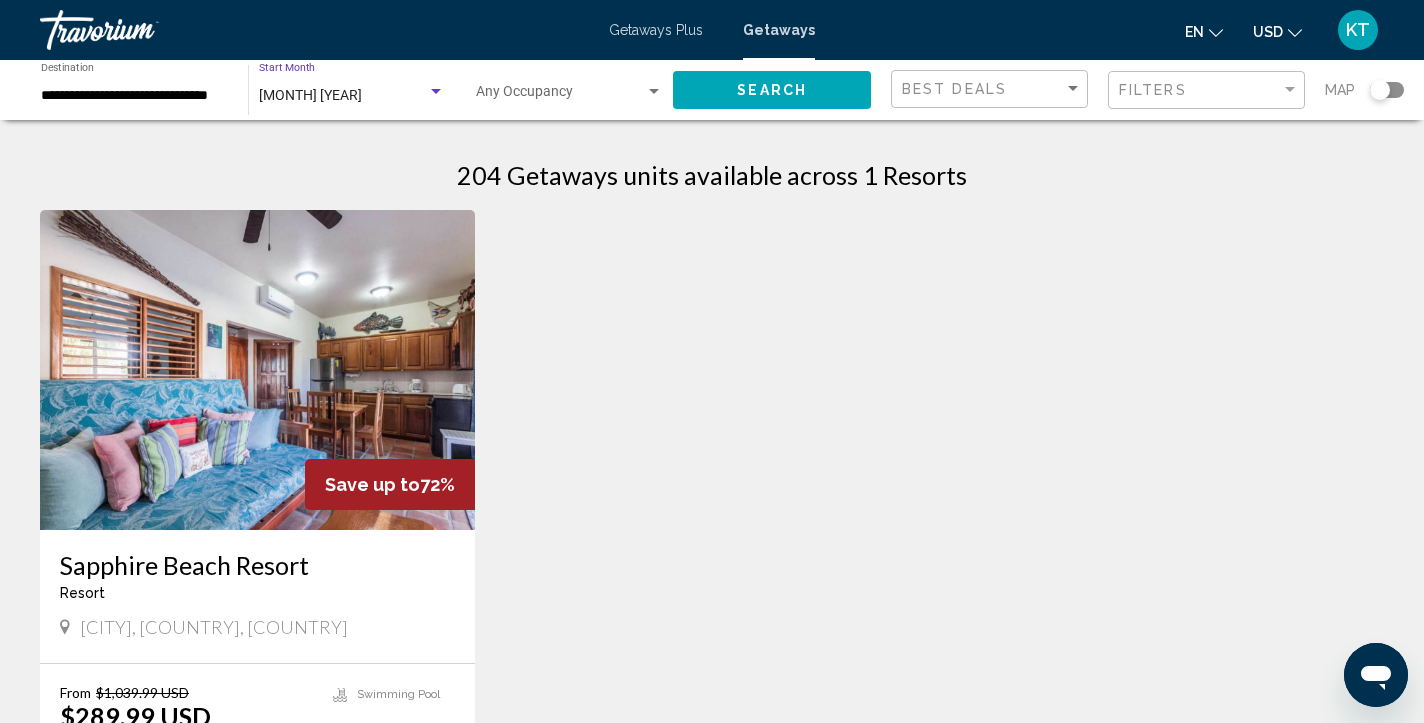 click on "Search" 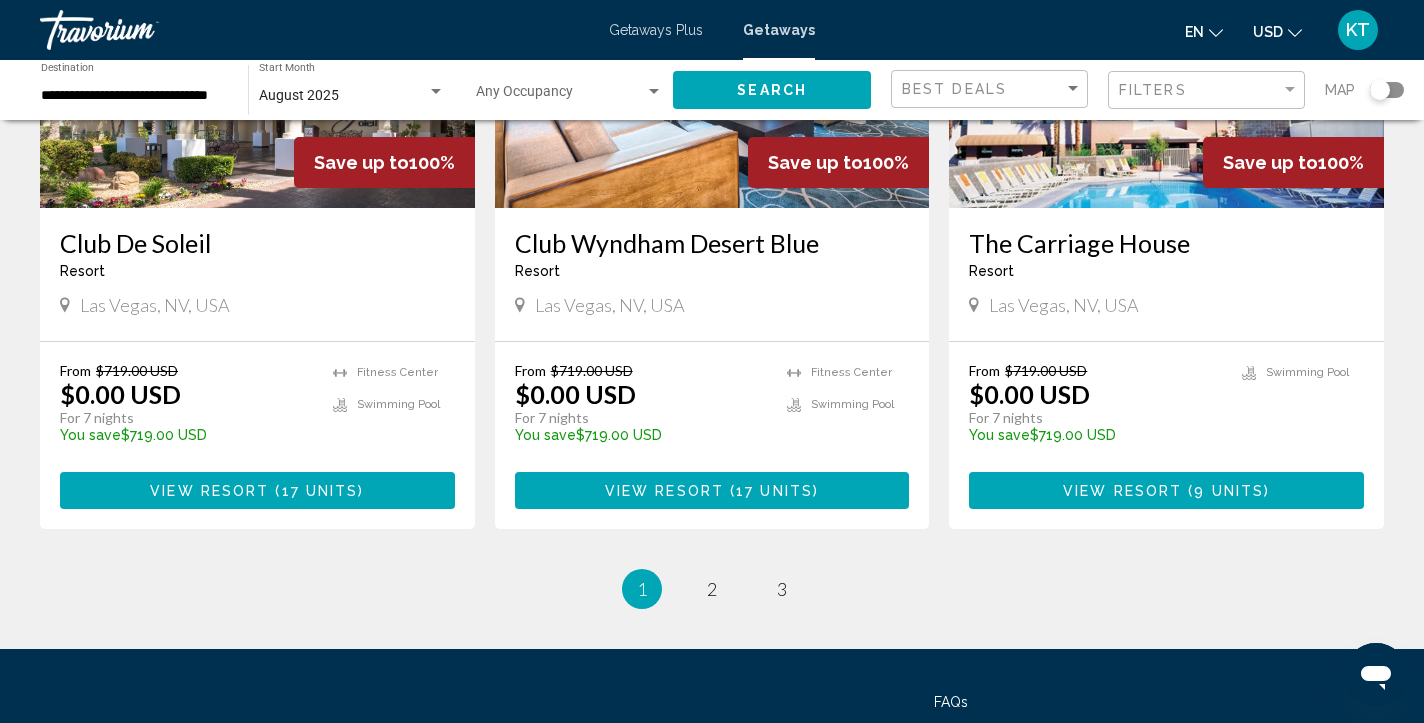 scroll, scrollTop: 2459, scrollLeft: 0, axis: vertical 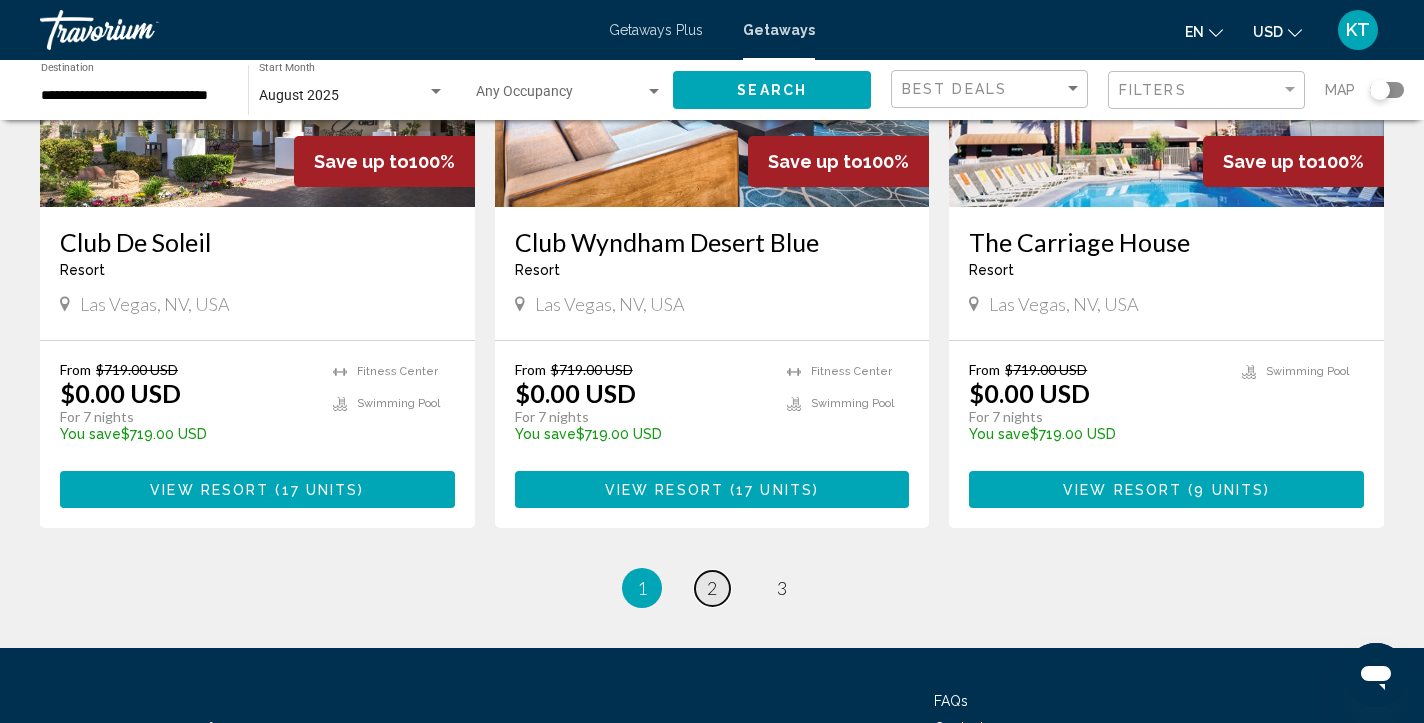 click on "2" at bounding box center [712, 588] 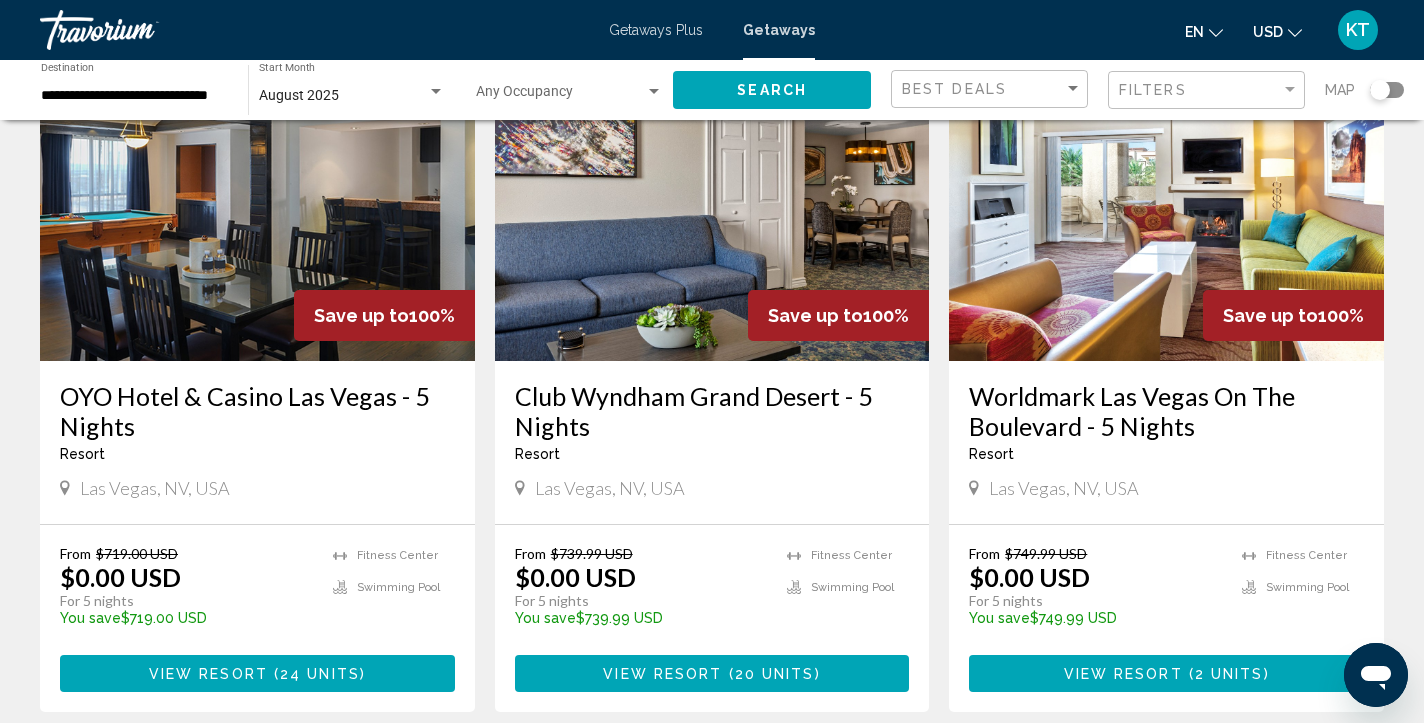 scroll, scrollTop: 1599, scrollLeft: 0, axis: vertical 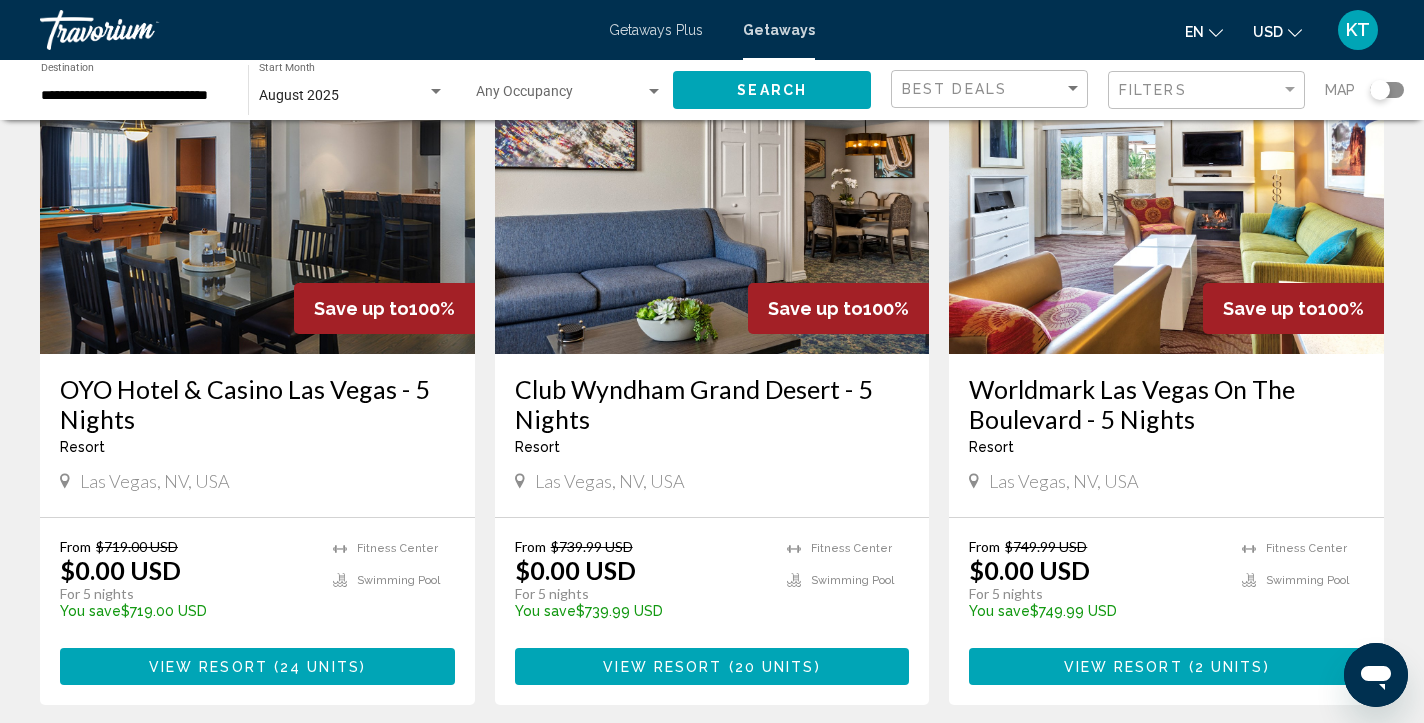 click on "View Resort" at bounding box center (1123, 667) 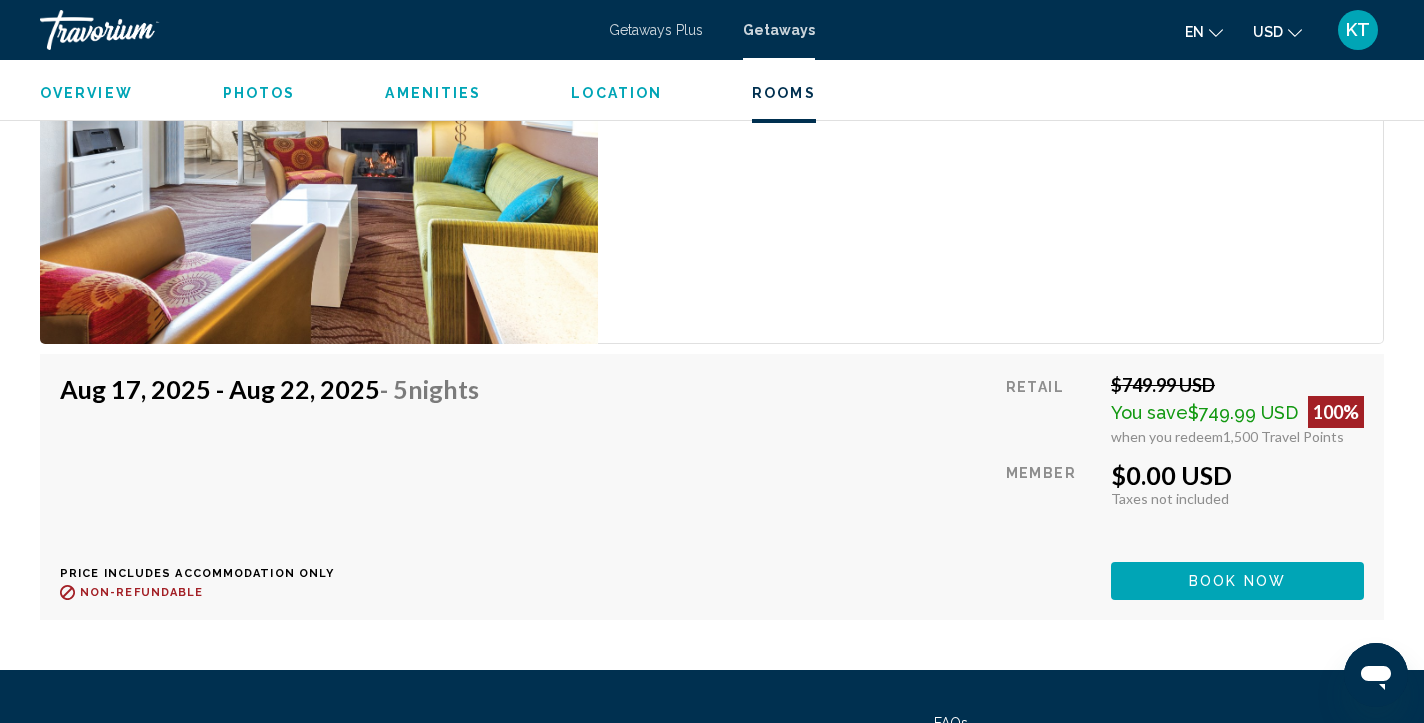 scroll, scrollTop: 3808, scrollLeft: 0, axis: vertical 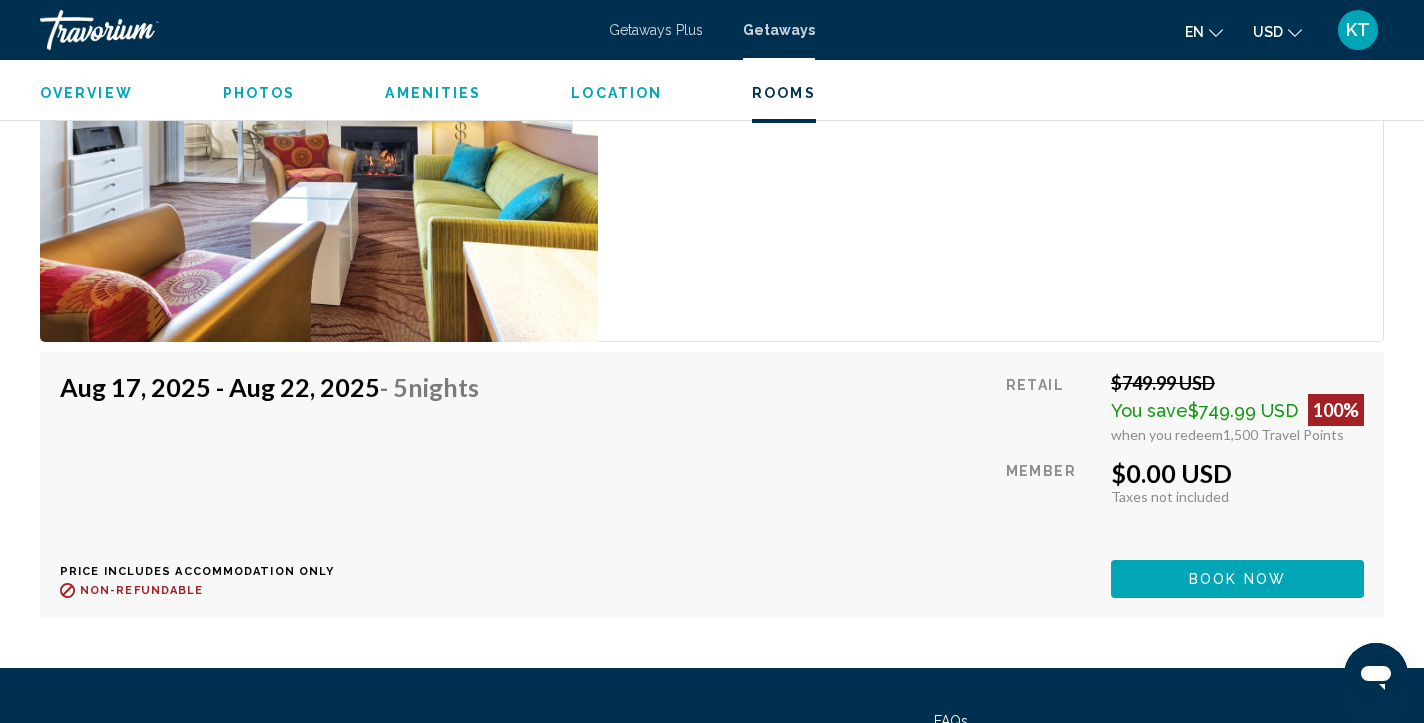 click on "Book now" at bounding box center (1237, 578) 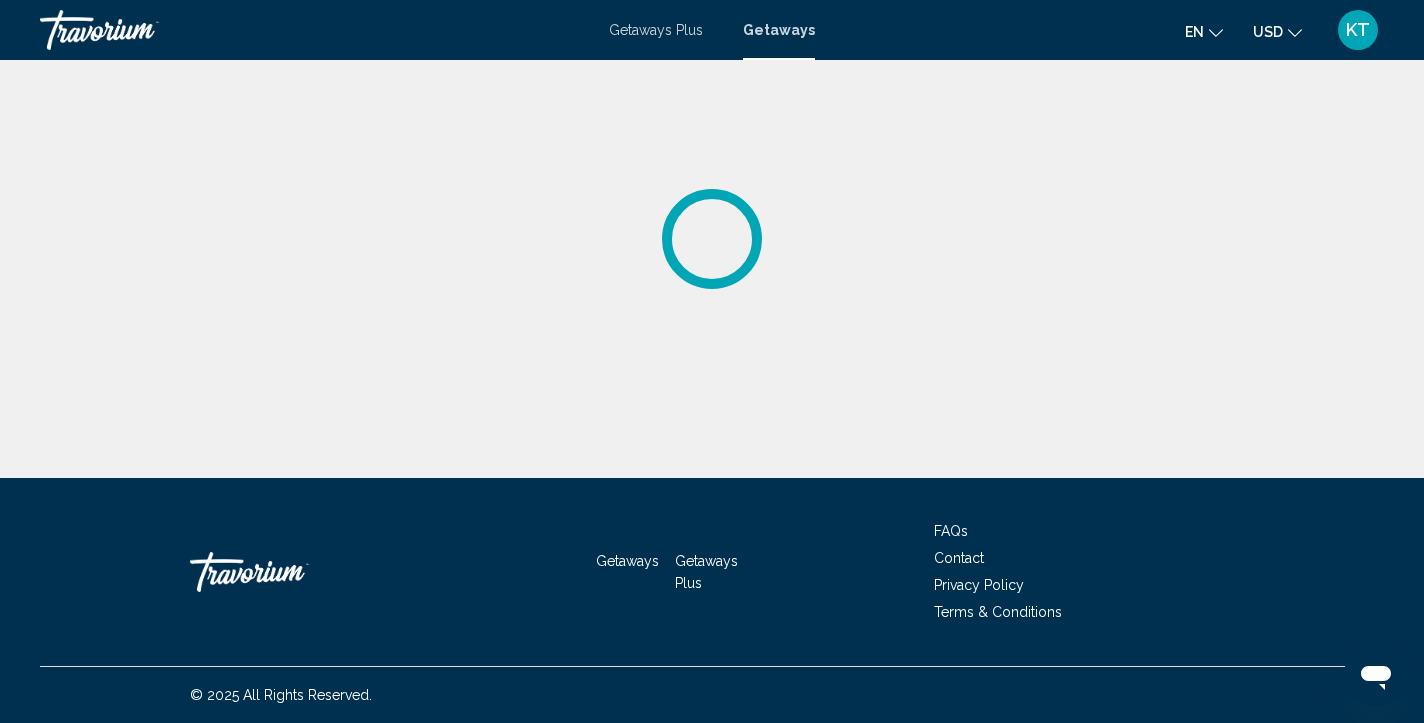 scroll, scrollTop: 0, scrollLeft: 0, axis: both 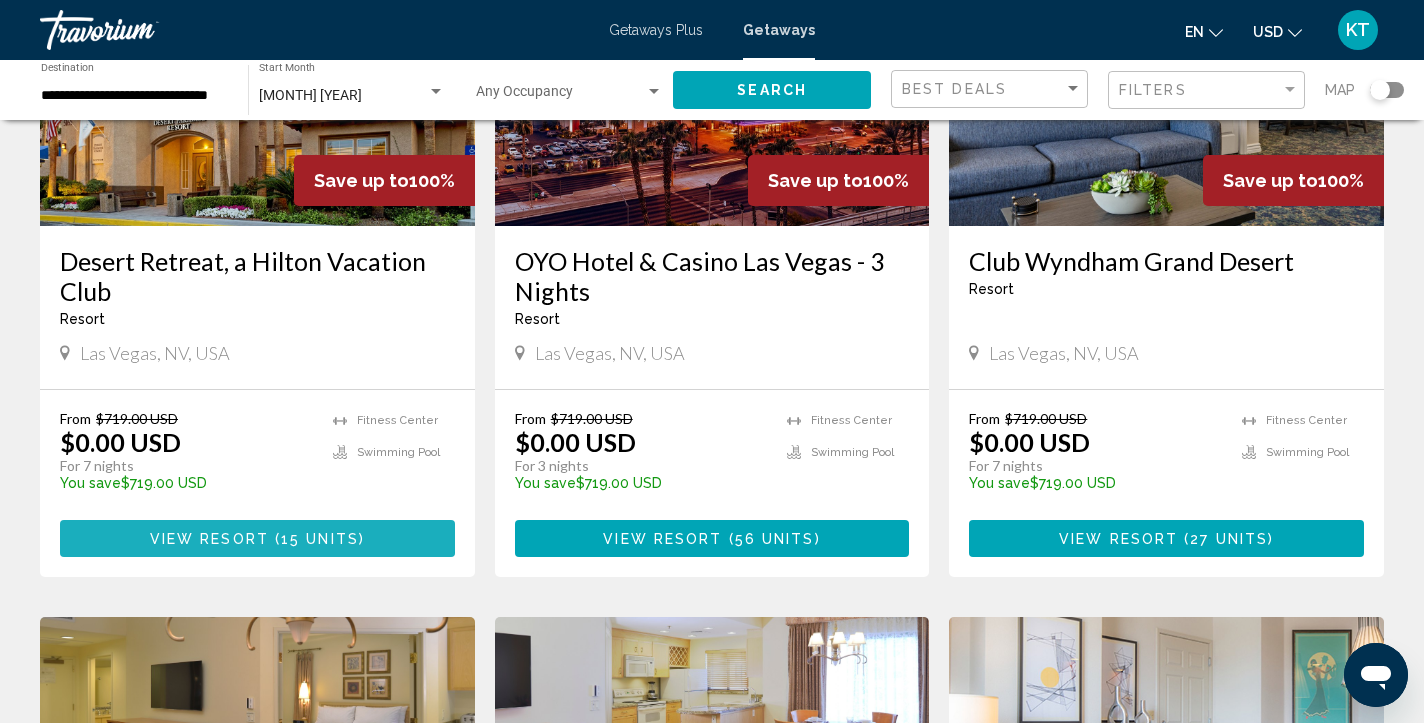 click on "View Resort    ( 15 units )" at bounding box center [257, 538] 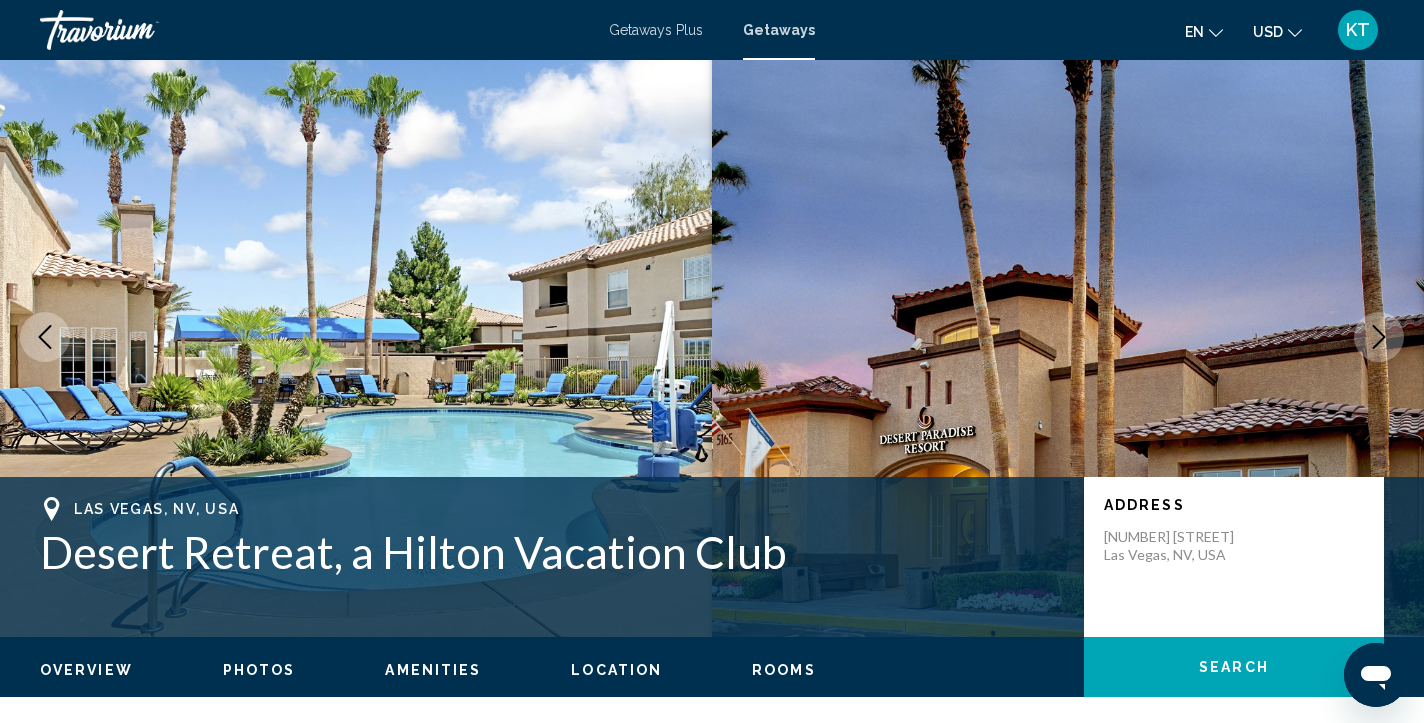 scroll, scrollTop: 0, scrollLeft: 0, axis: both 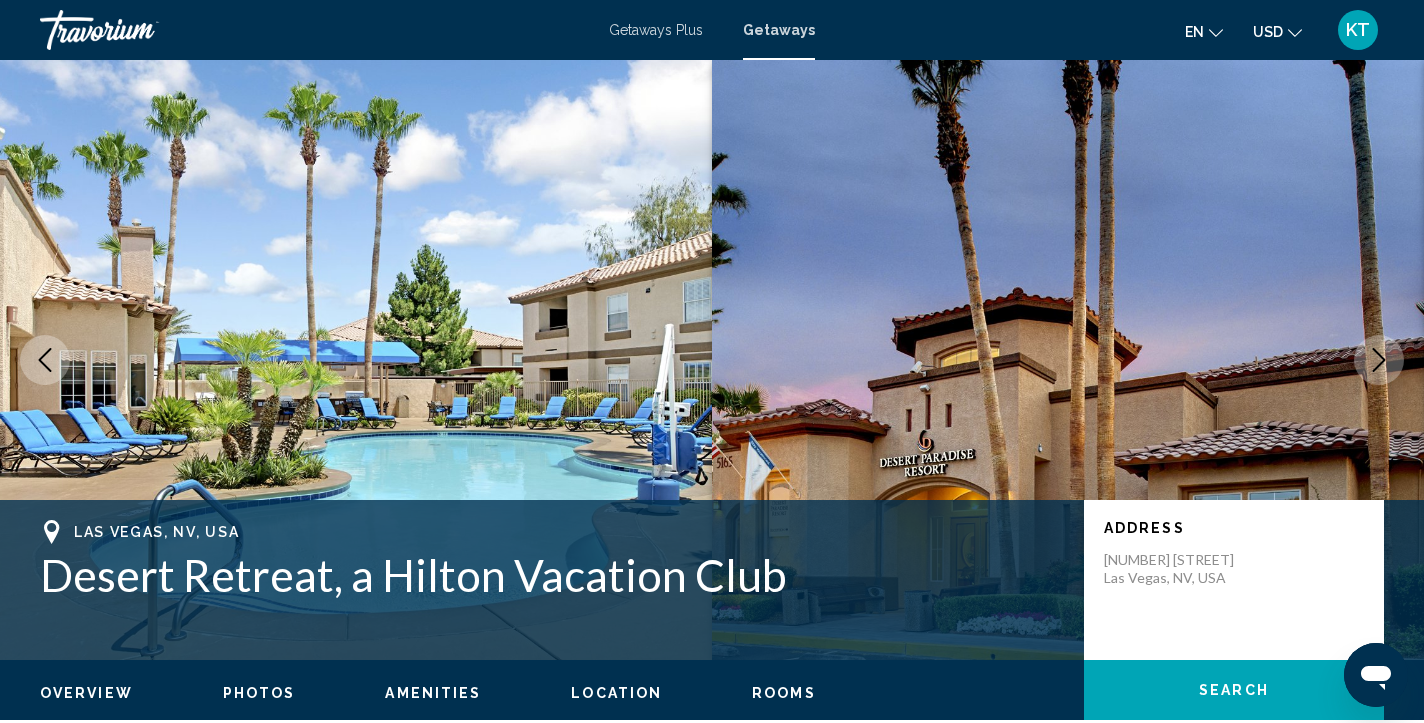 click on "KT" at bounding box center (1358, 30) 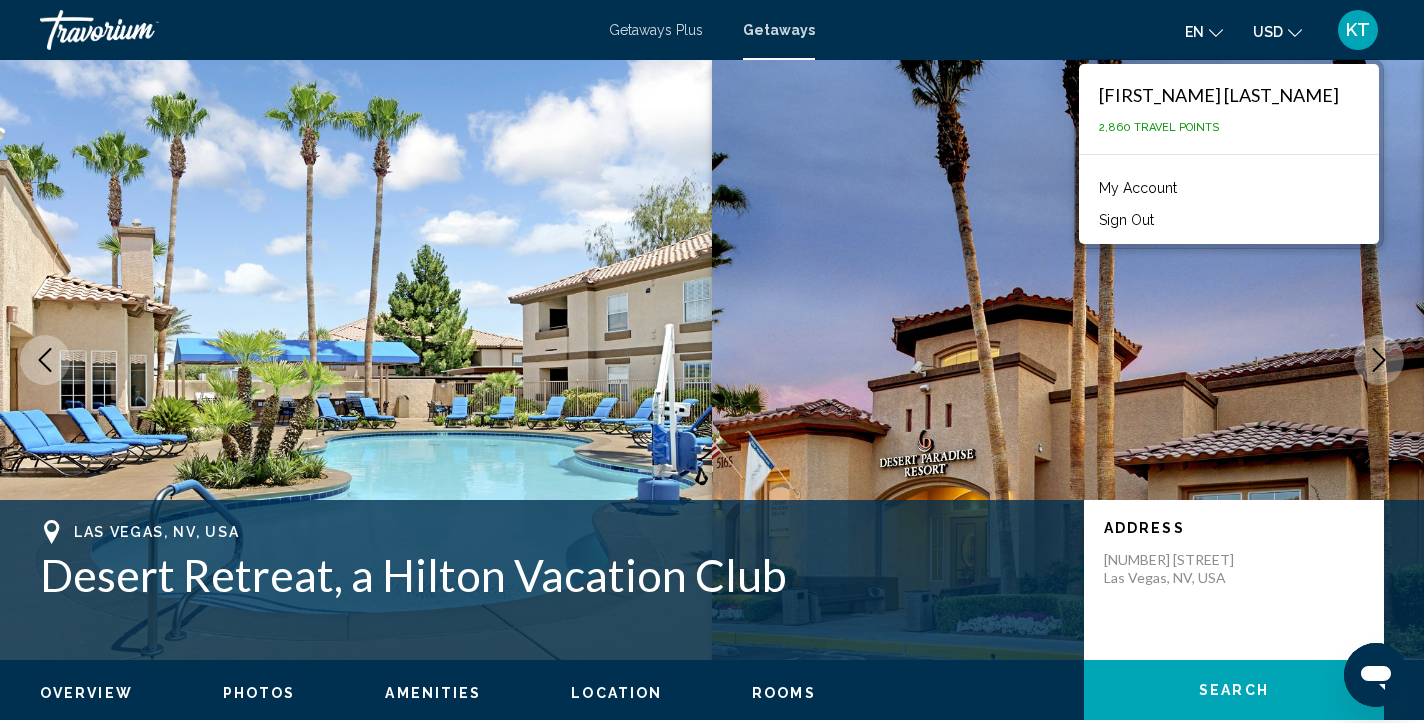 click at bounding box center (1068, 360) 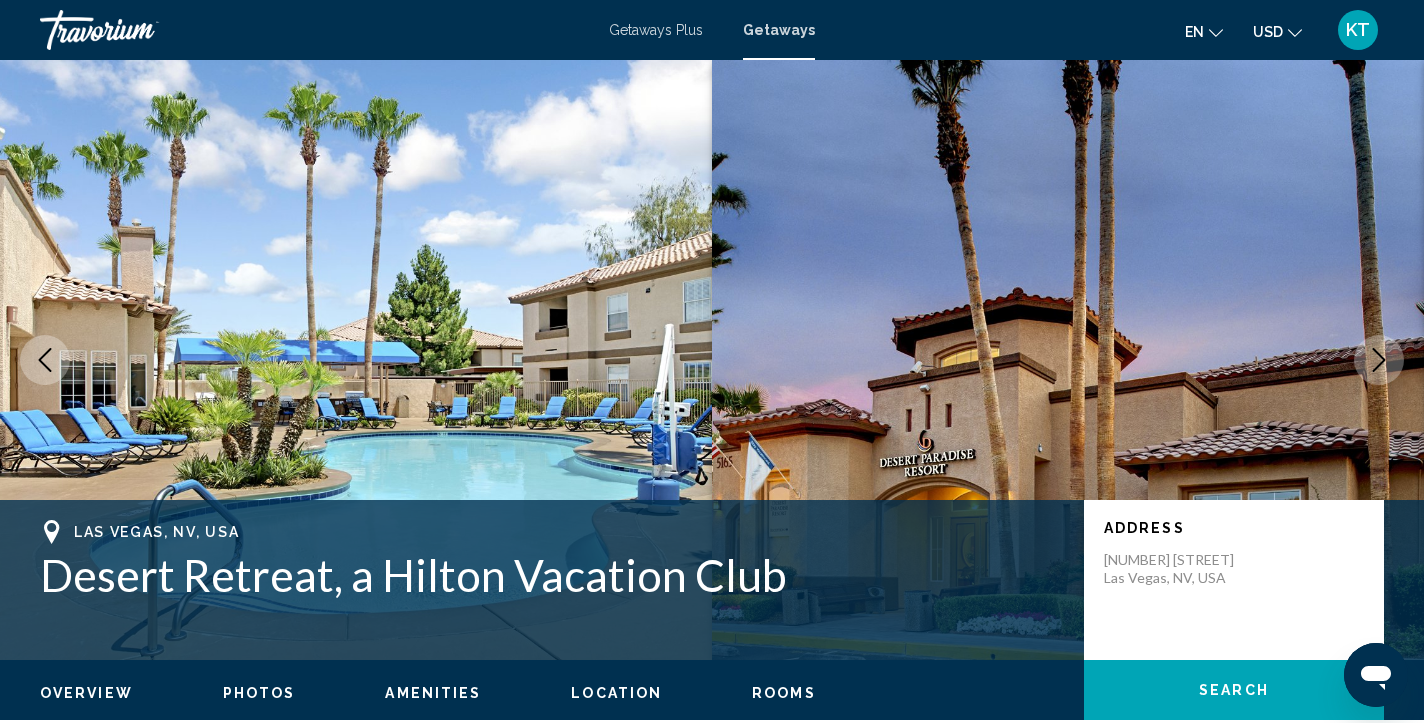 click on "Getaways Plus" at bounding box center (656, 30) 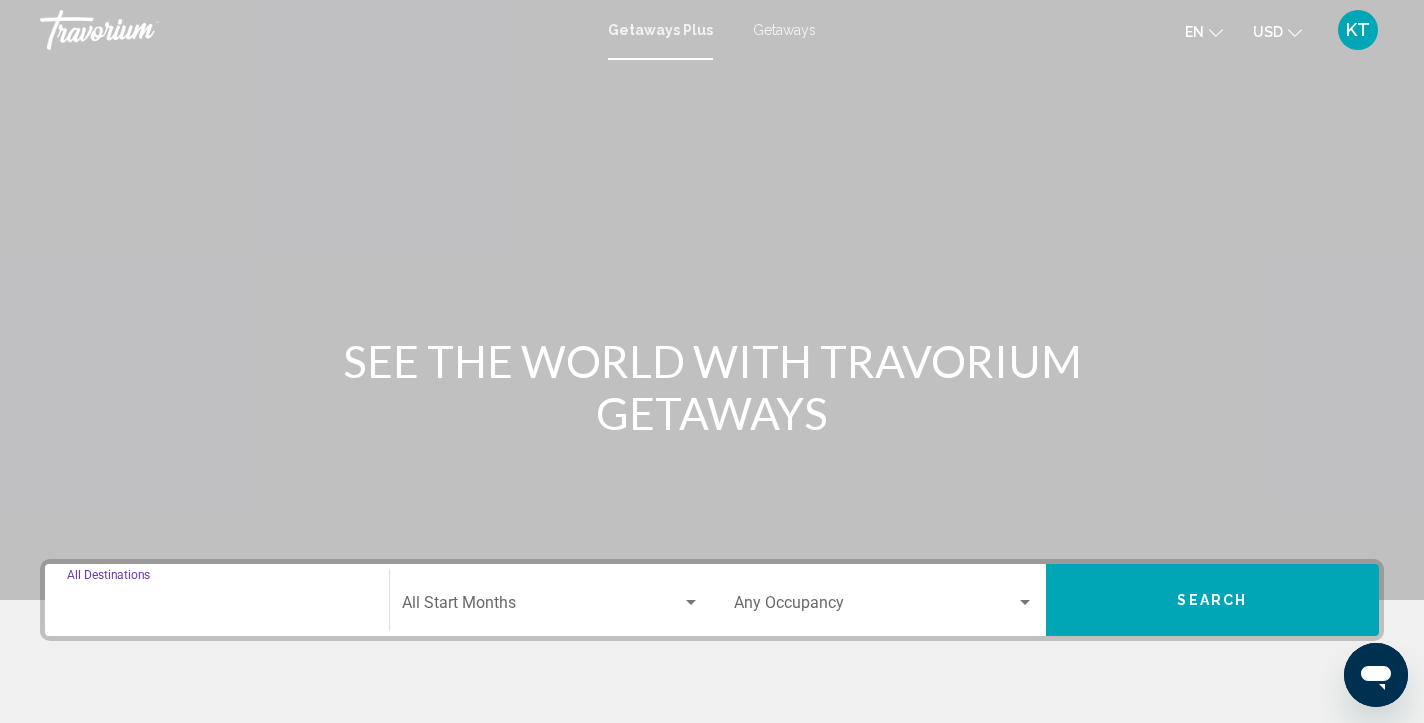 click on "Destination All Destinations" at bounding box center [217, 607] 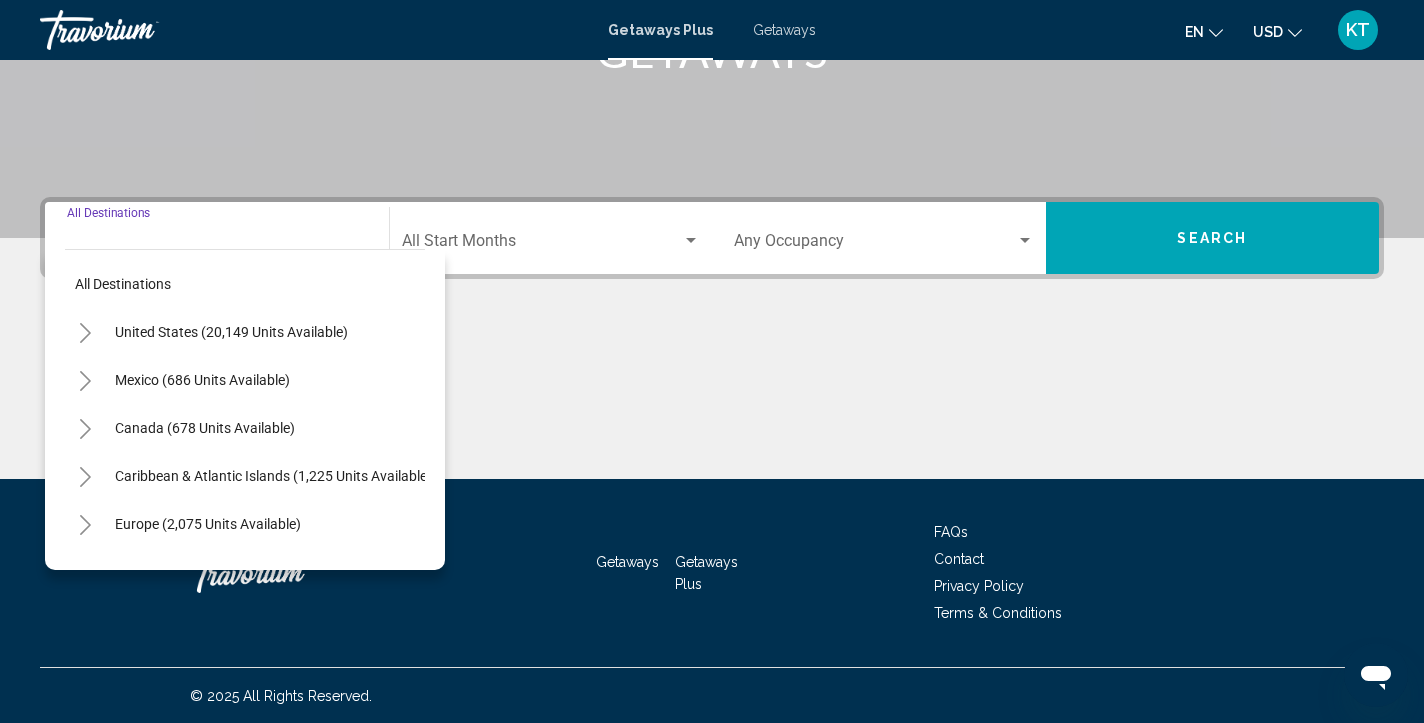 scroll, scrollTop: 363, scrollLeft: 0, axis: vertical 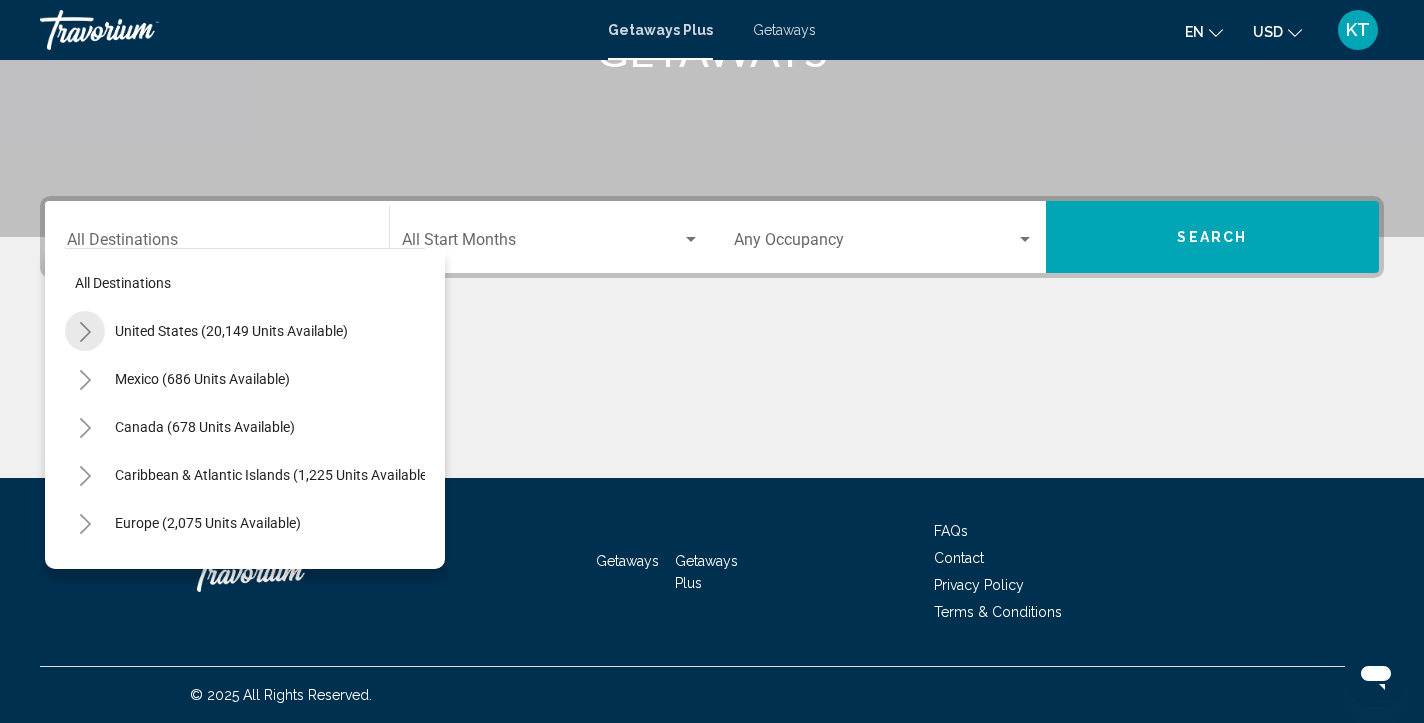 click 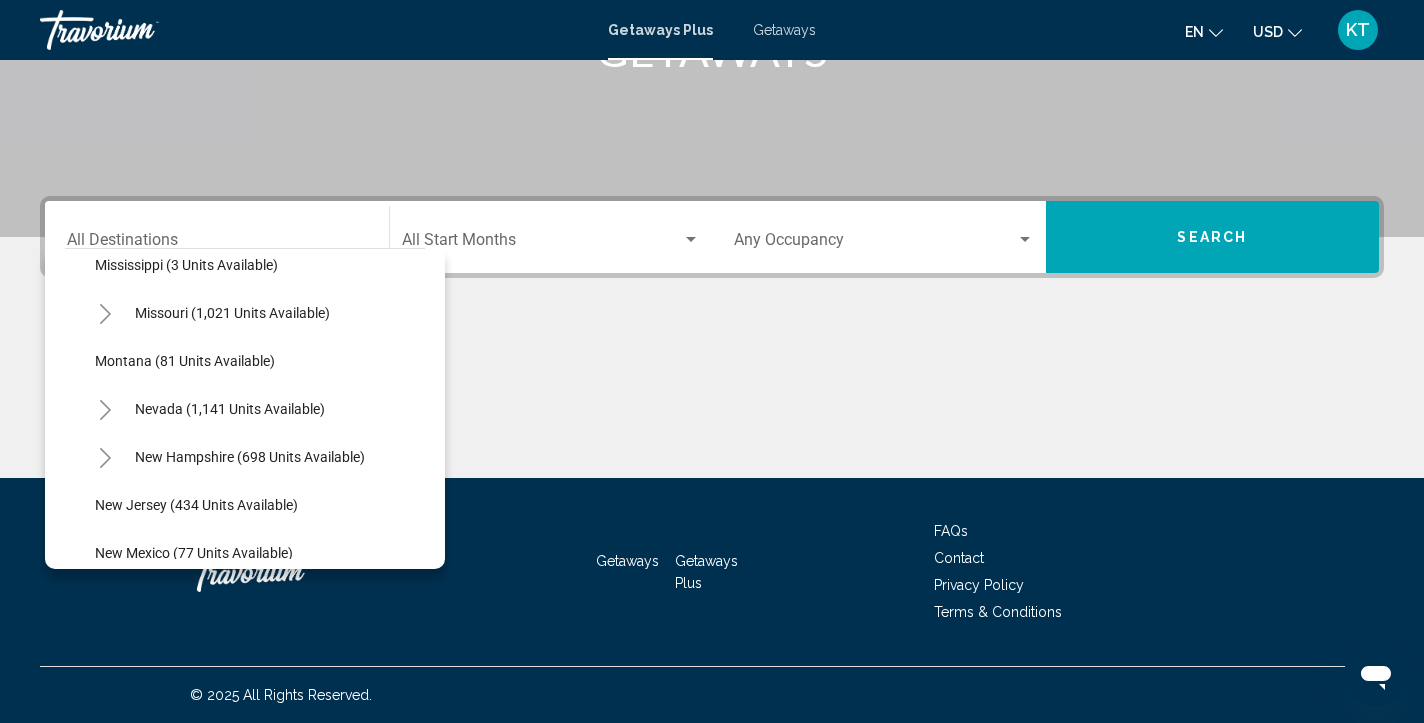 scroll, scrollTop: 932, scrollLeft: 0, axis: vertical 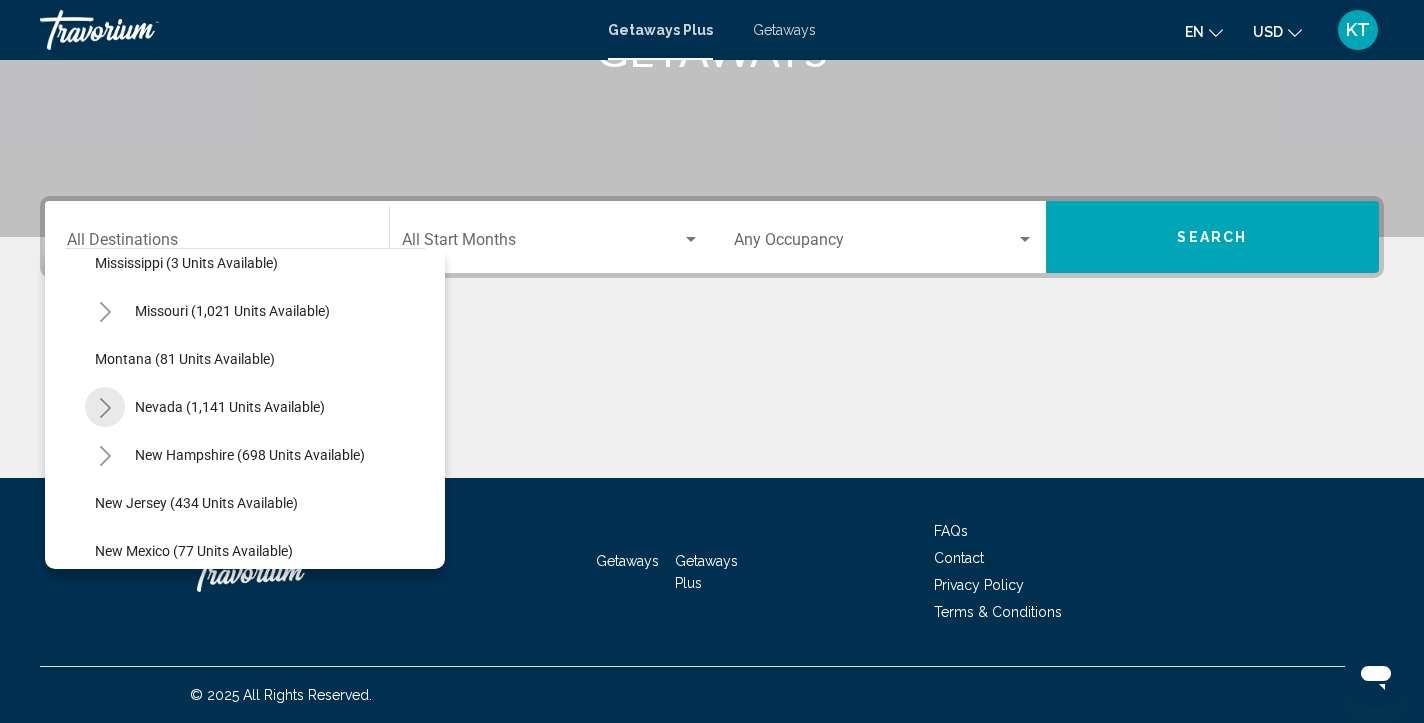 click 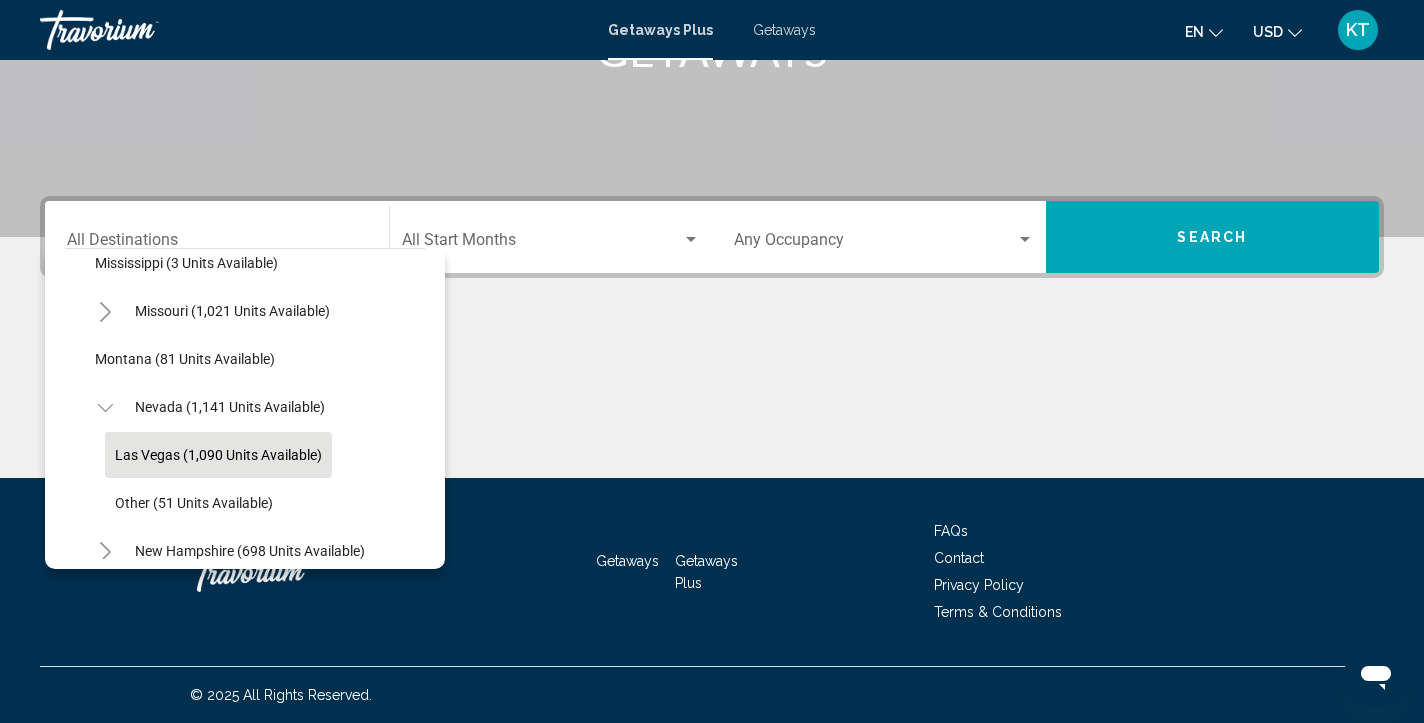 click on "Las Vegas (1,090 units available)" 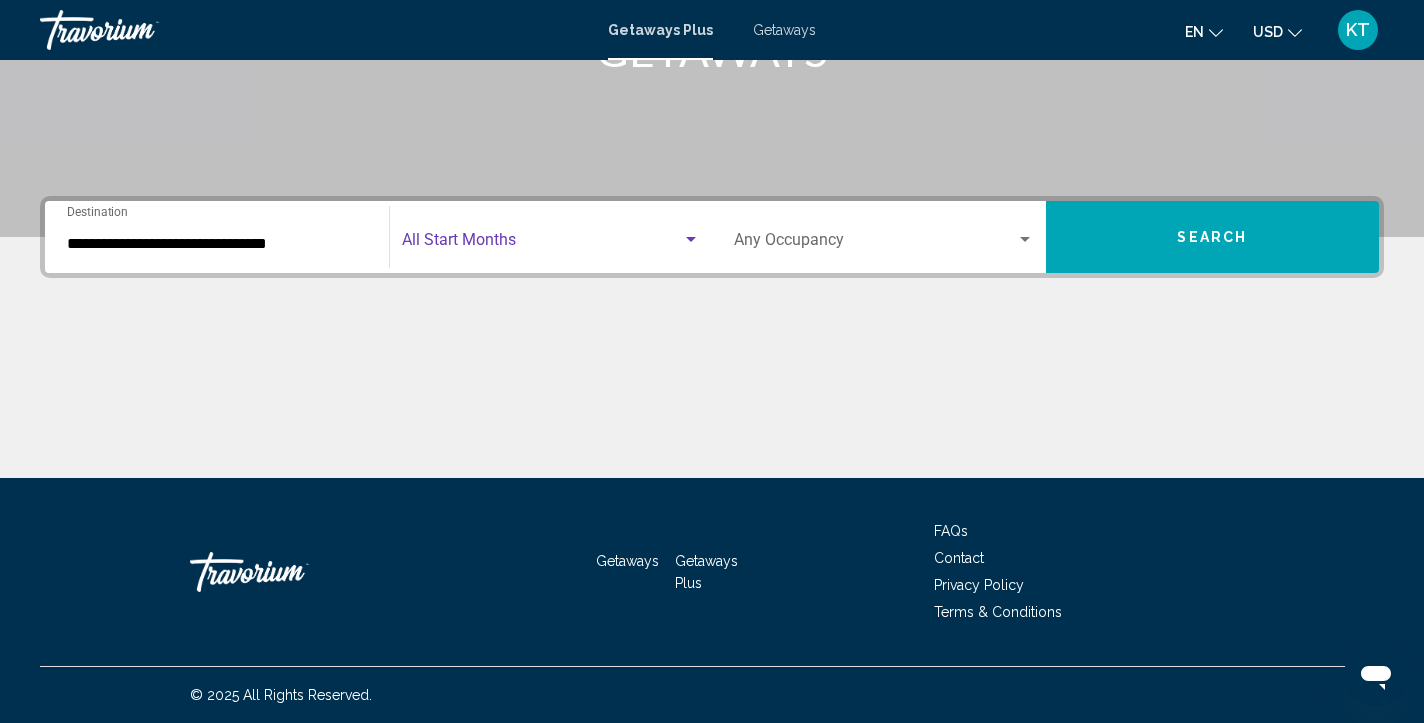 click at bounding box center (542, 244) 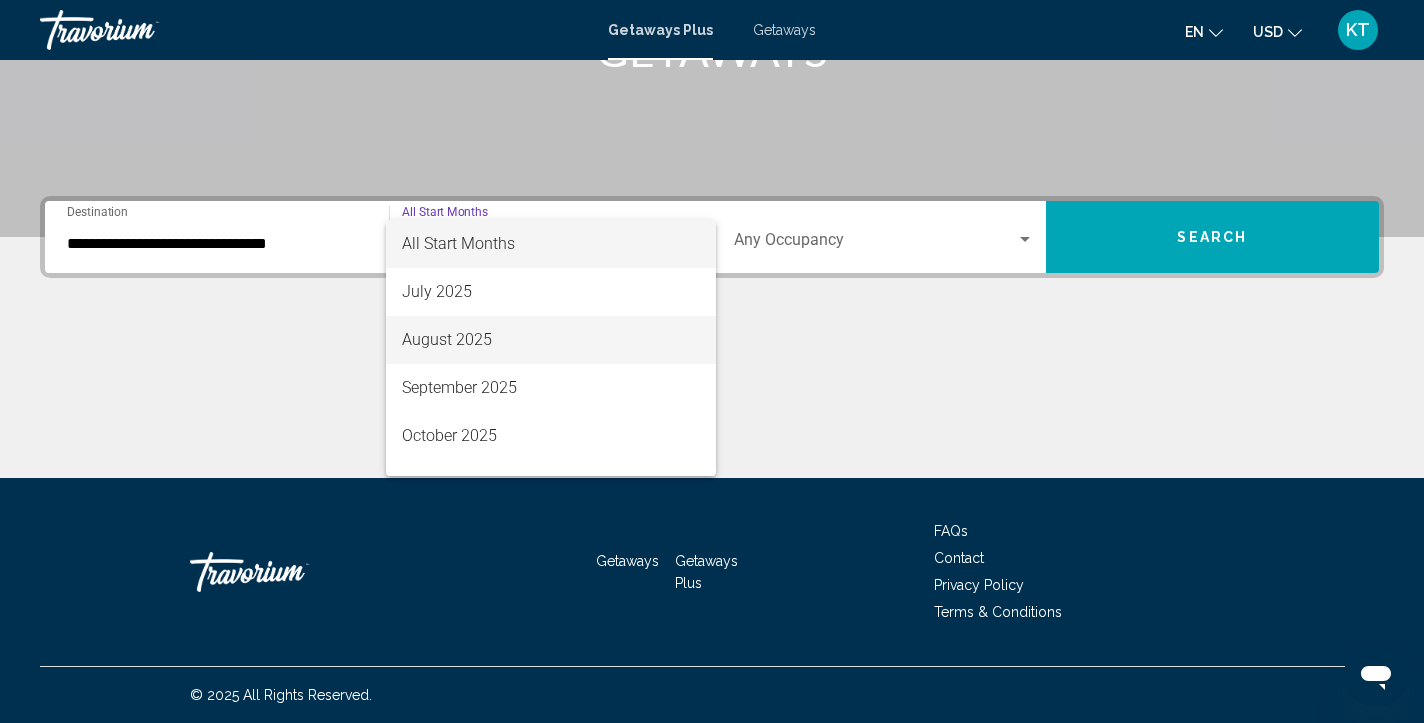 click on "August 2025" at bounding box center [551, 340] 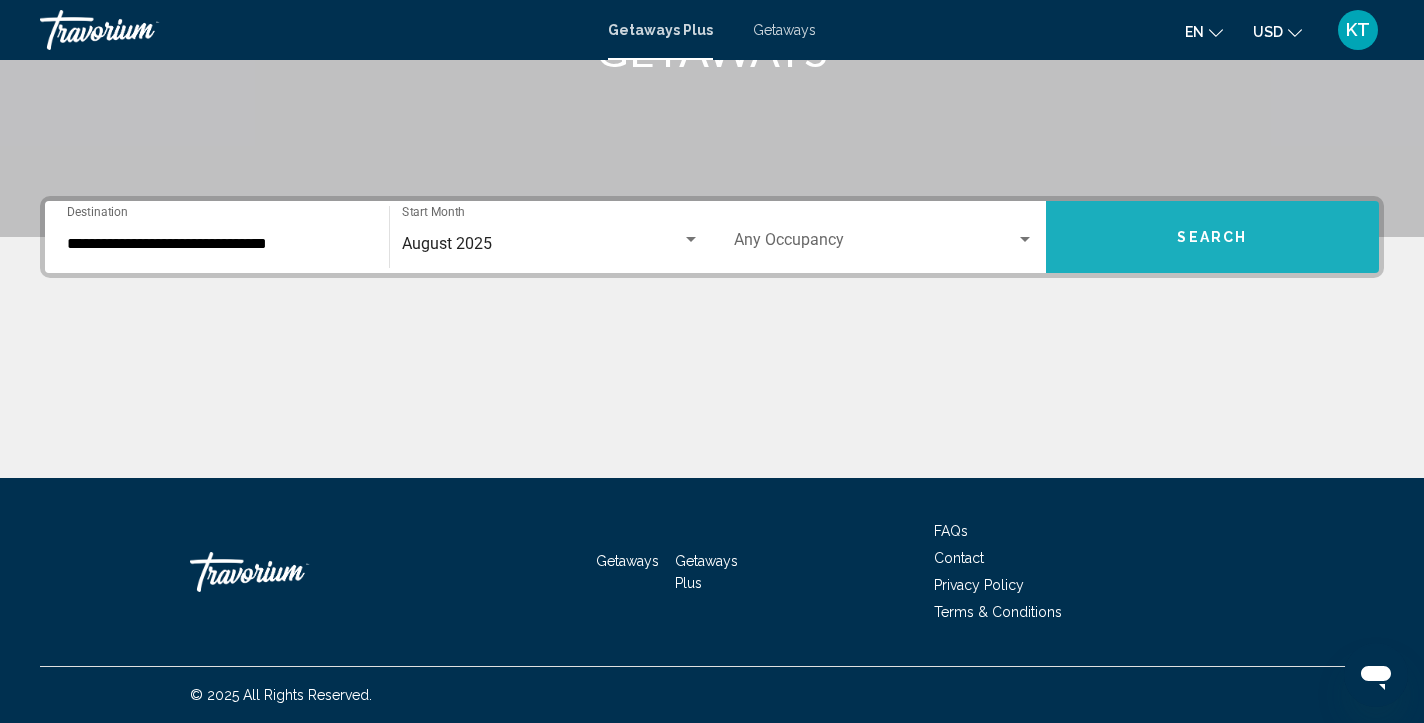 click on "Search" at bounding box center (1213, 237) 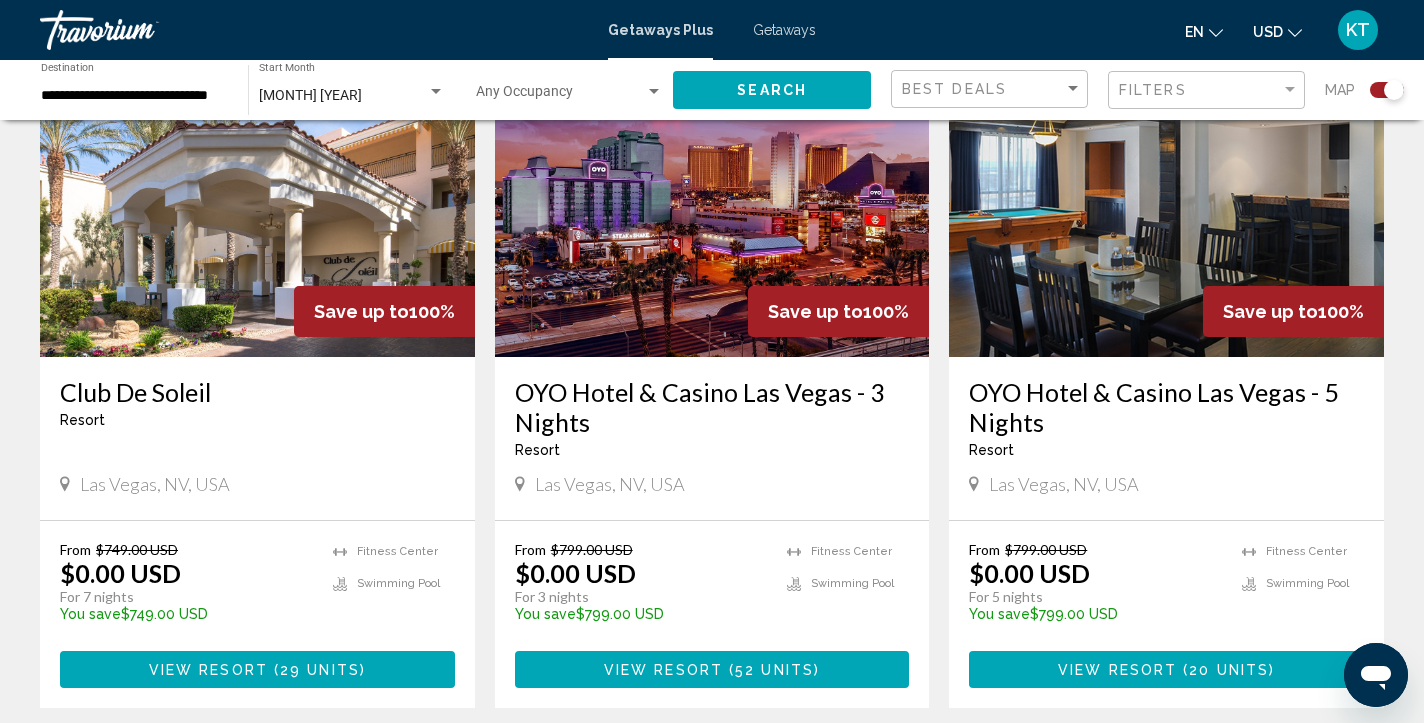scroll, scrollTop: 2934, scrollLeft: 0, axis: vertical 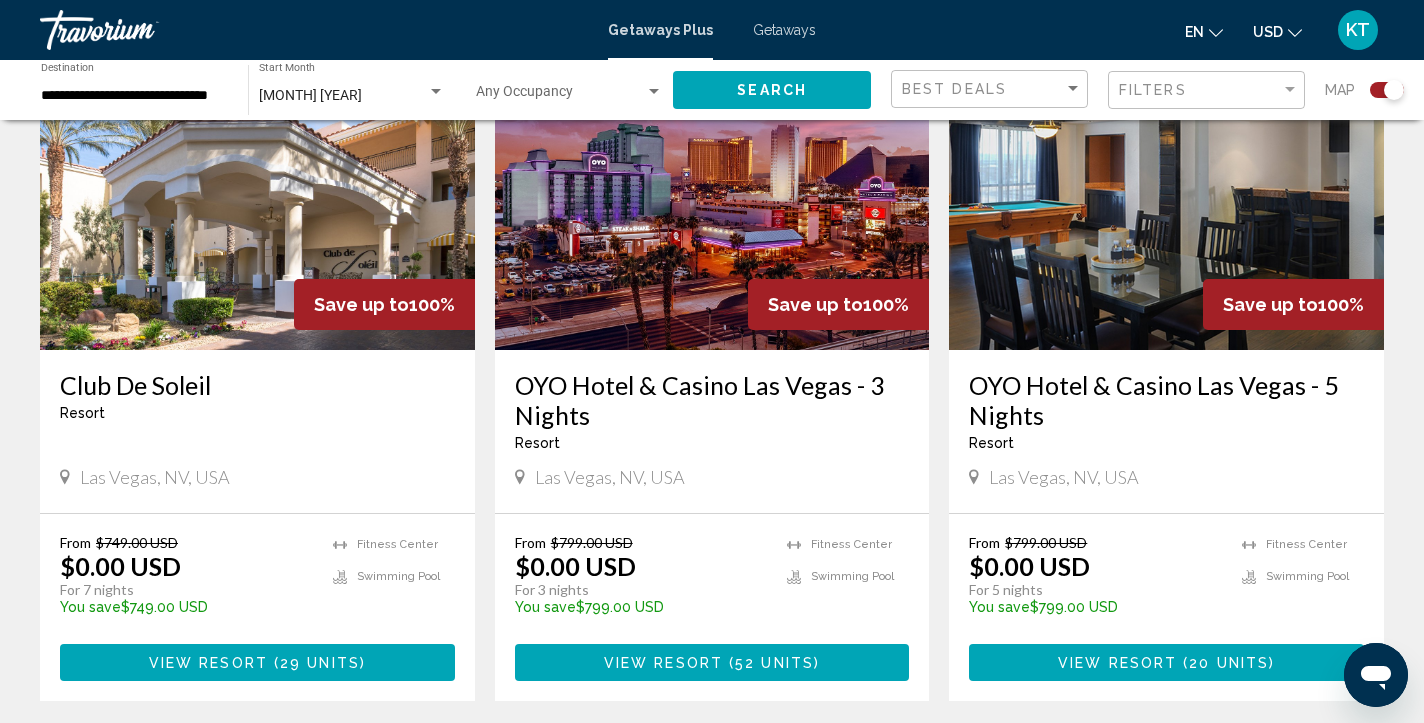 click on "View Resort    ( 29 units )" at bounding box center (257, 662) 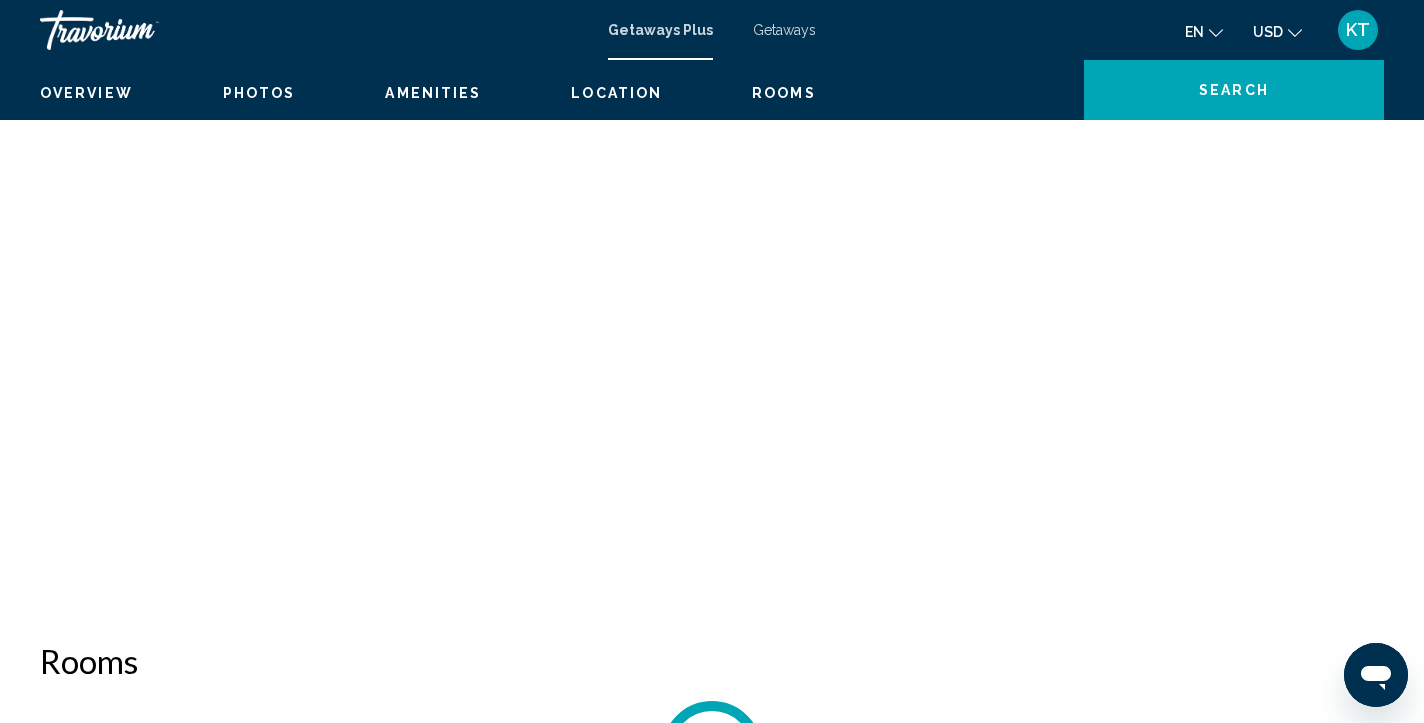scroll, scrollTop: 0, scrollLeft: 0, axis: both 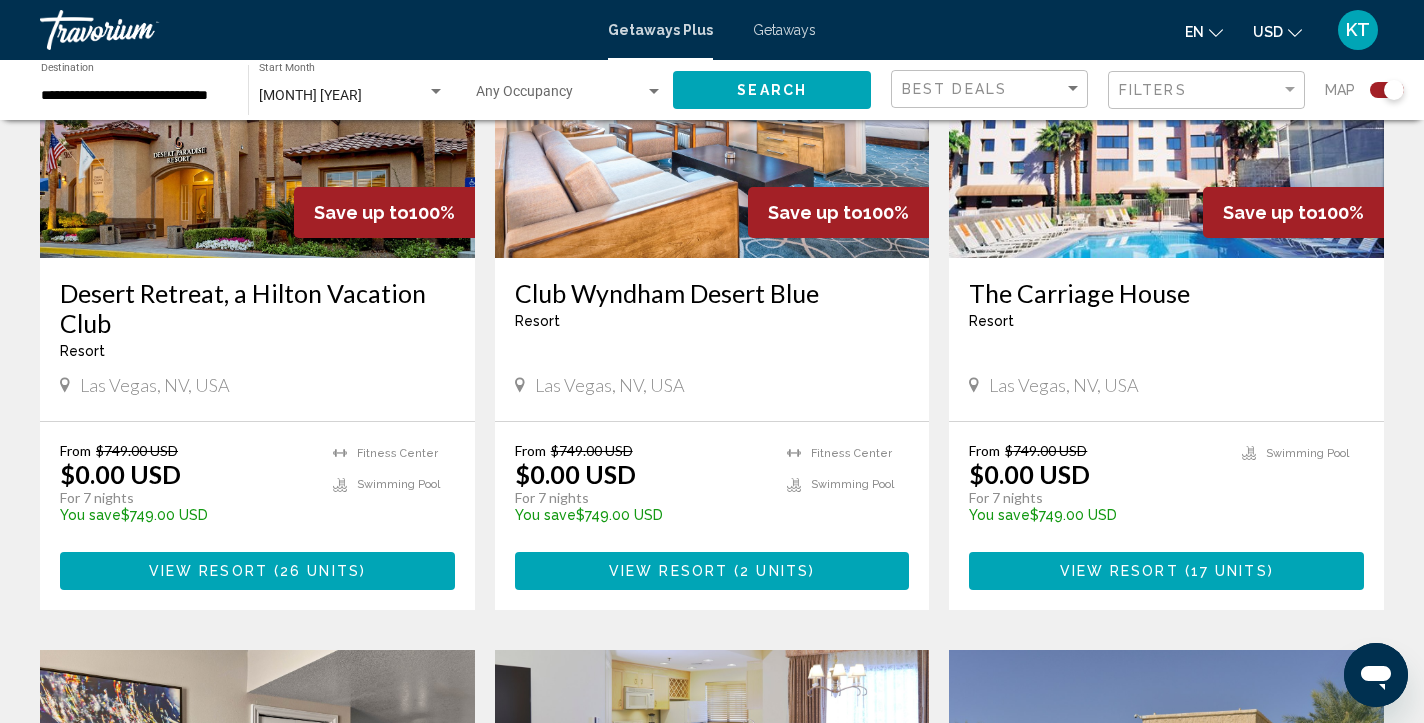 click on "View Resort" at bounding box center (668, 572) 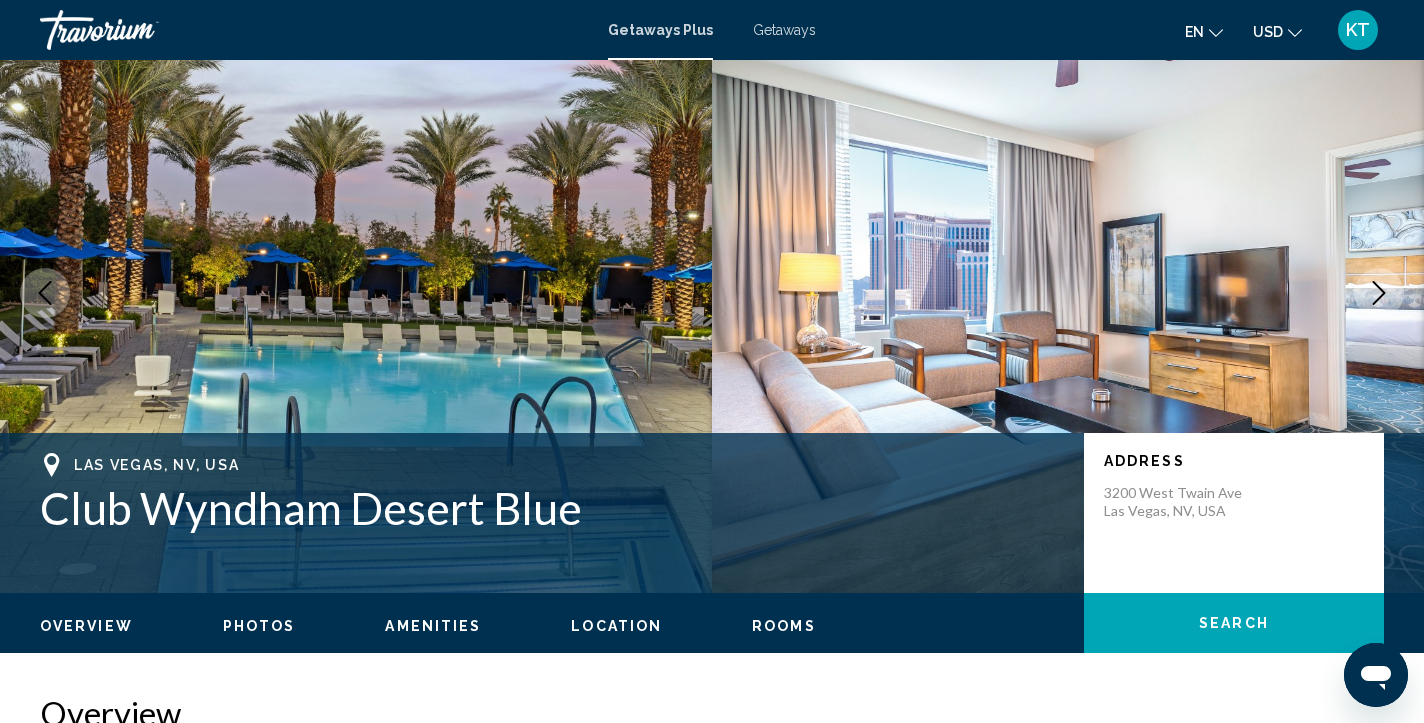 scroll, scrollTop: 0, scrollLeft: 0, axis: both 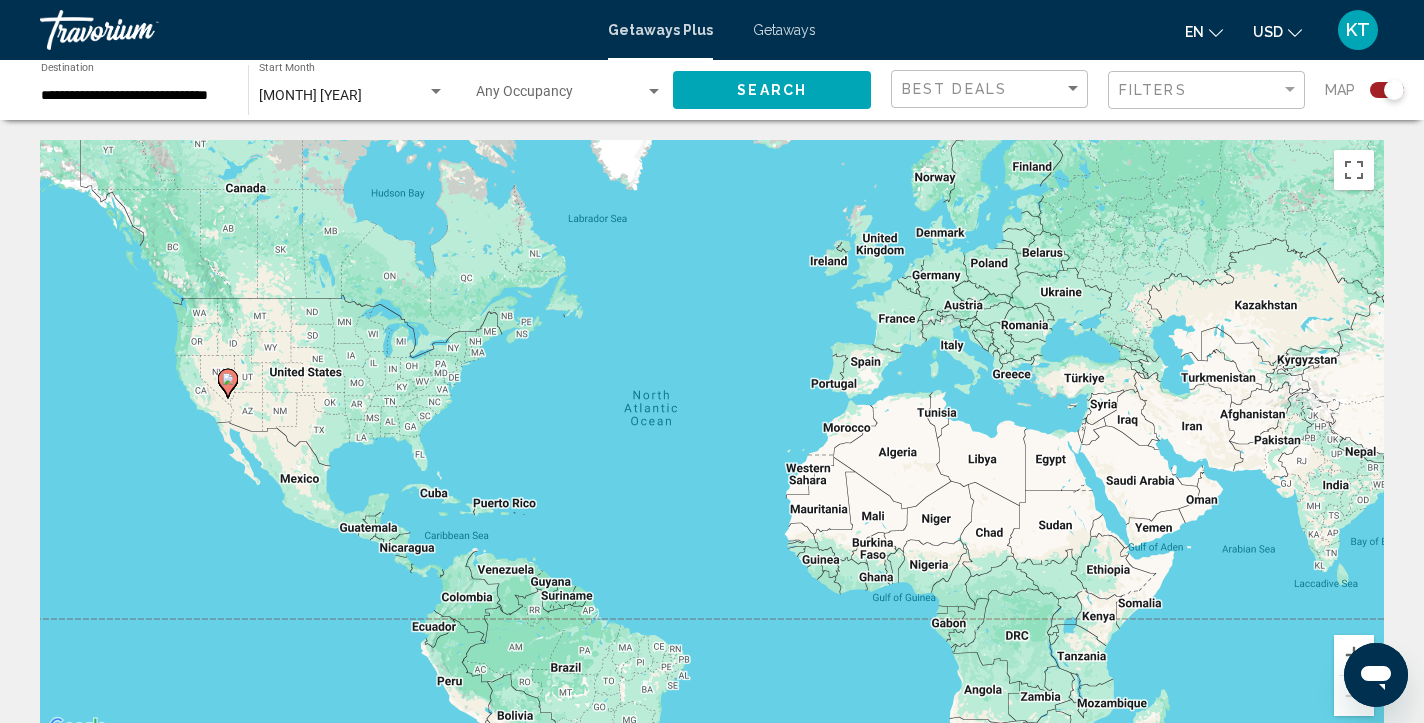 click on "Getaways" at bounding box center (784, 30) 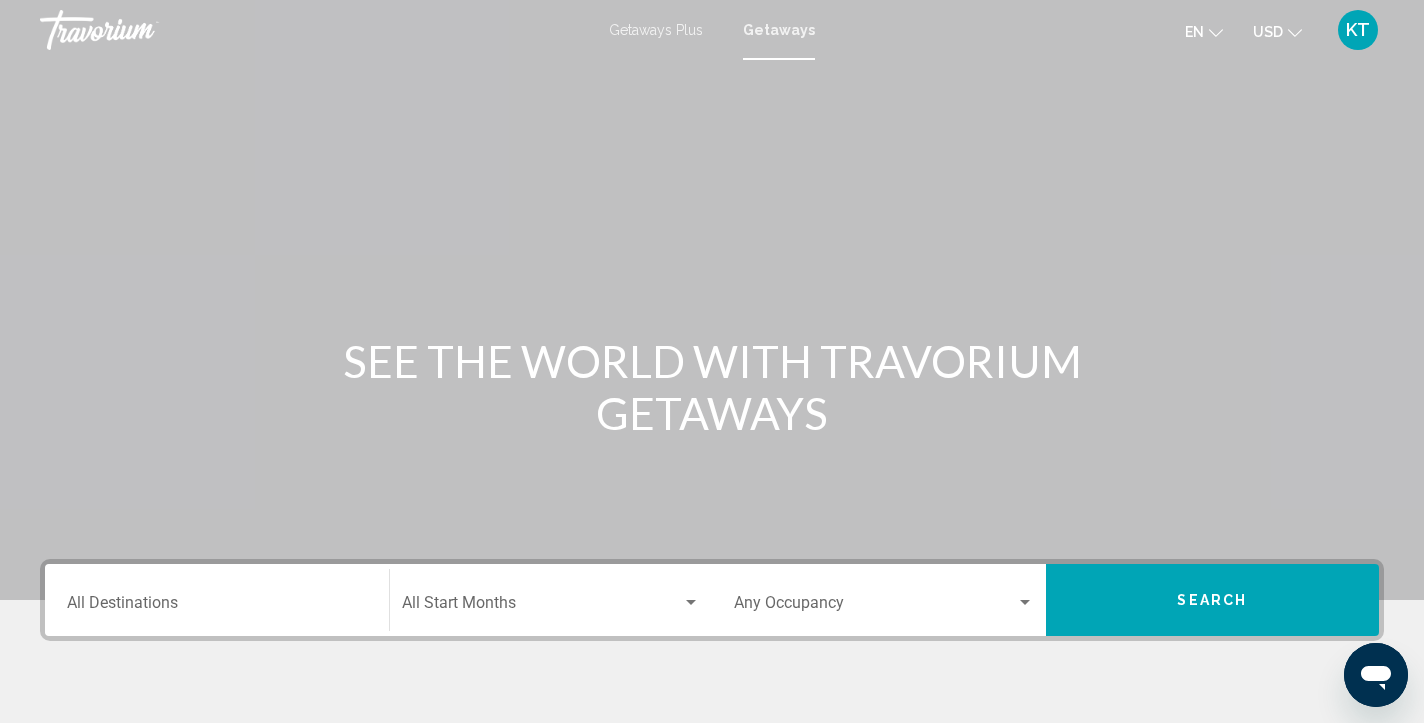 click on "Destination All Destinations" at bounding box center [217, 607] 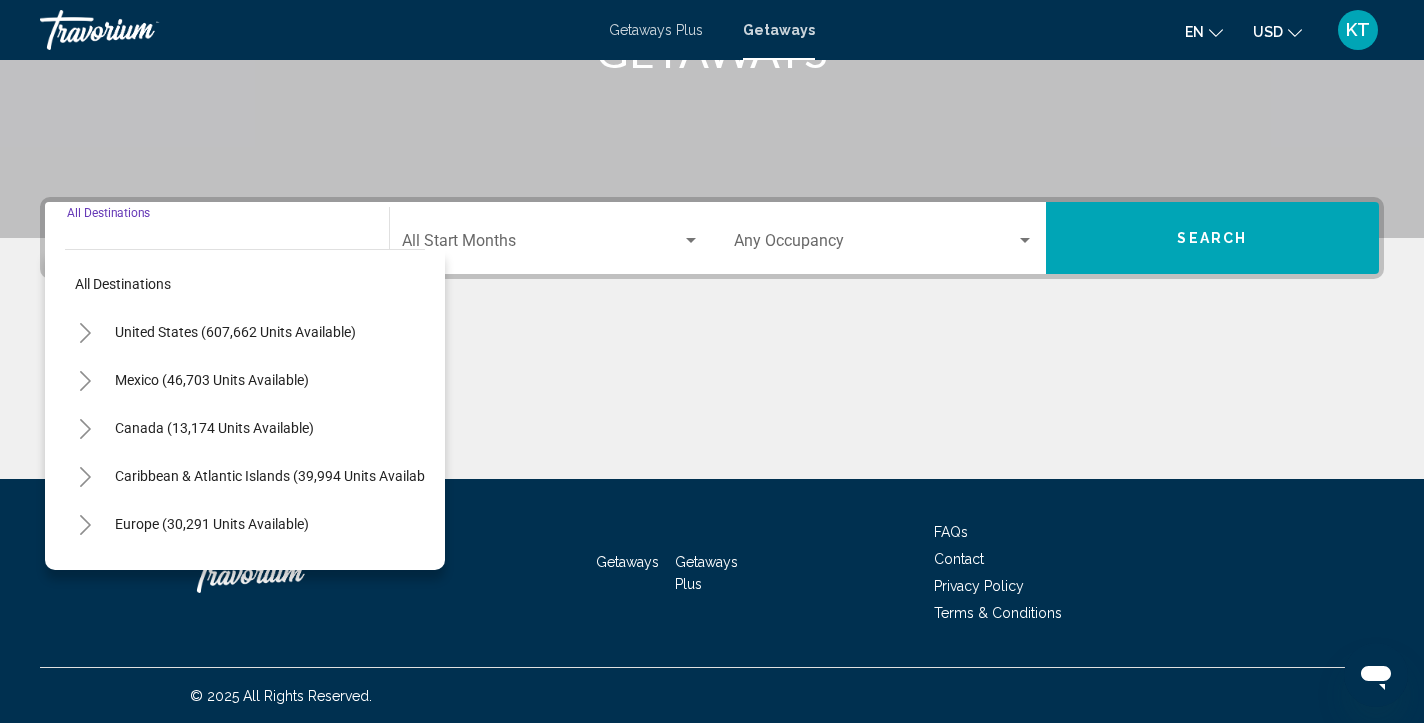 scroll, scrollTop: 363, scrollLeft: 0, axis: vertical 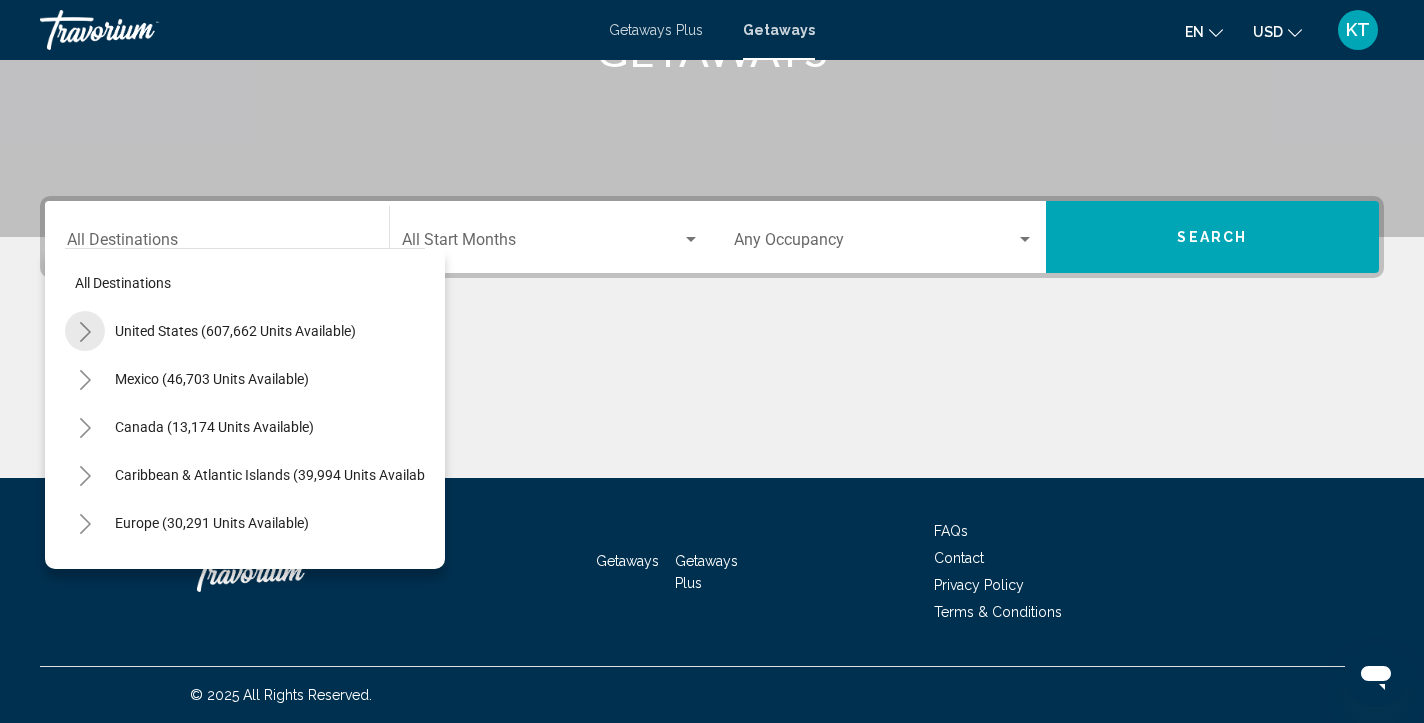 click 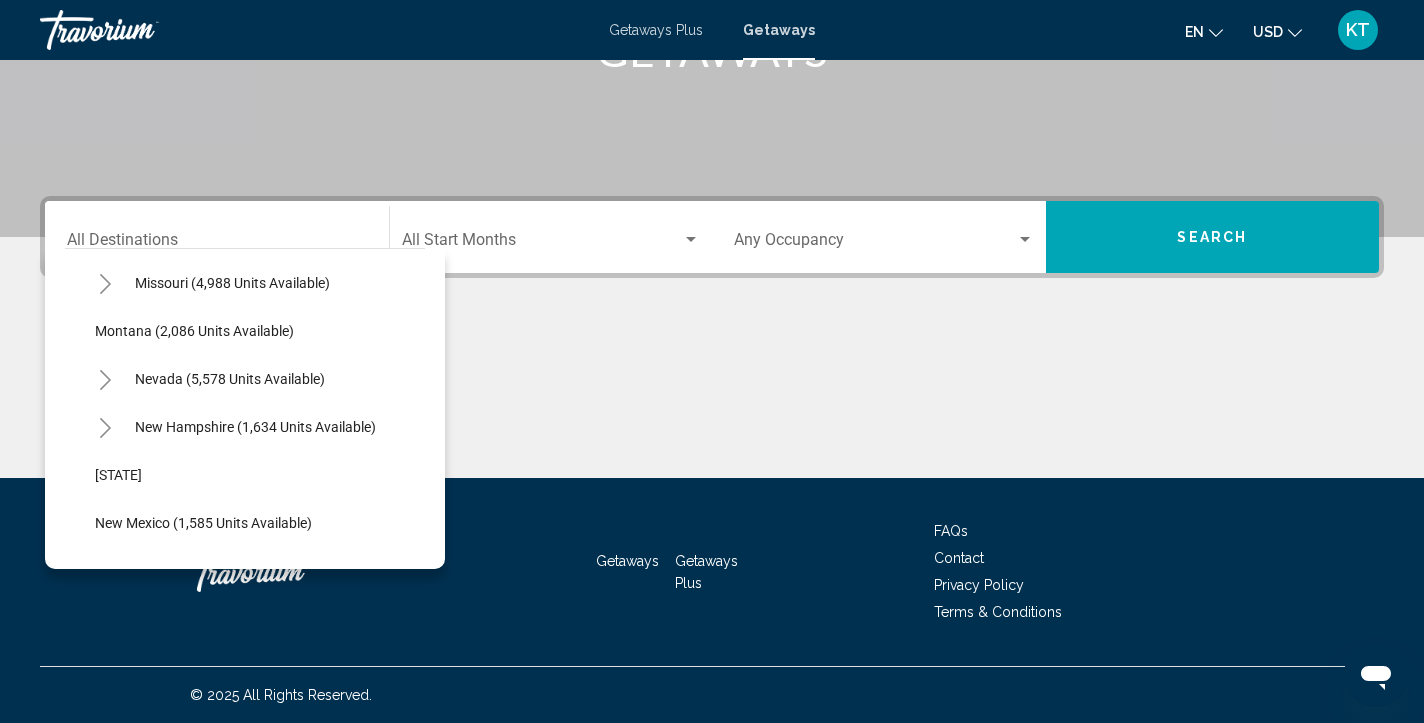 scroll, scrollTop: 1146, scrollLeft: 0, axis: vertical 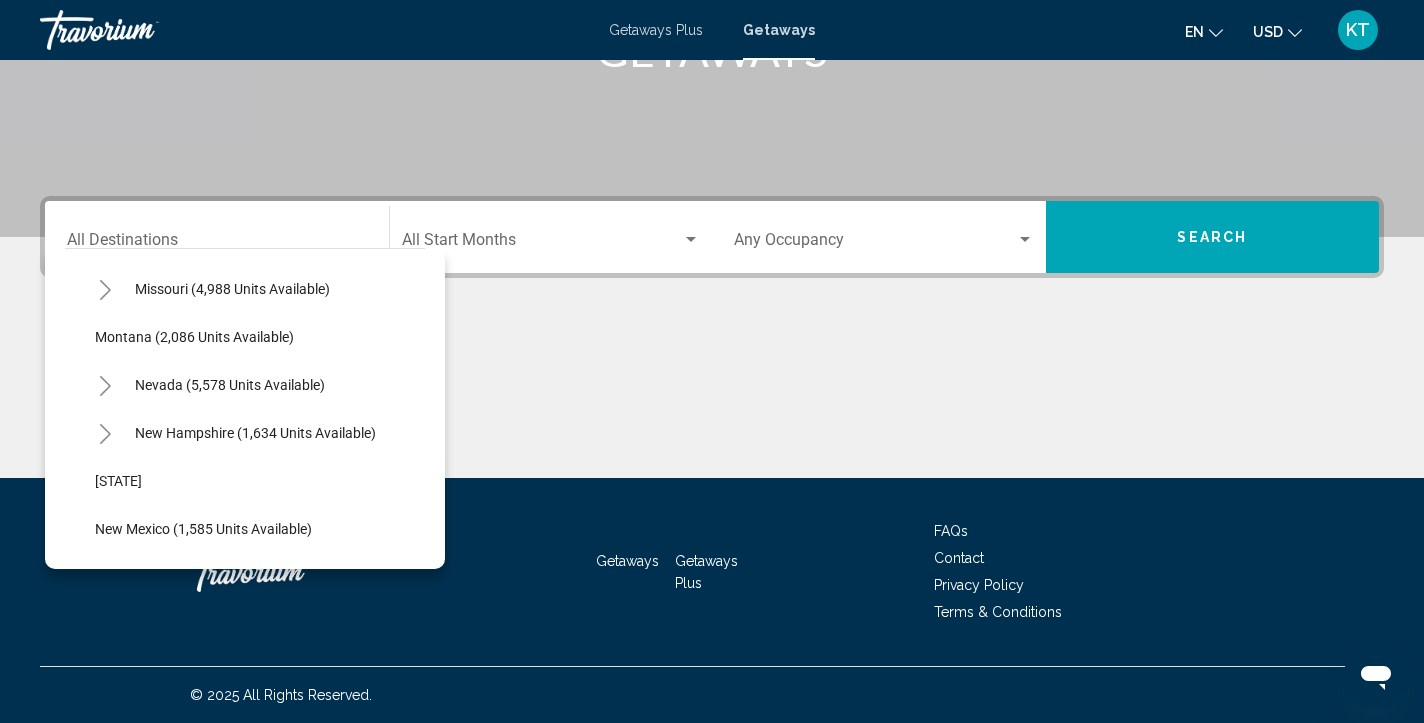 click 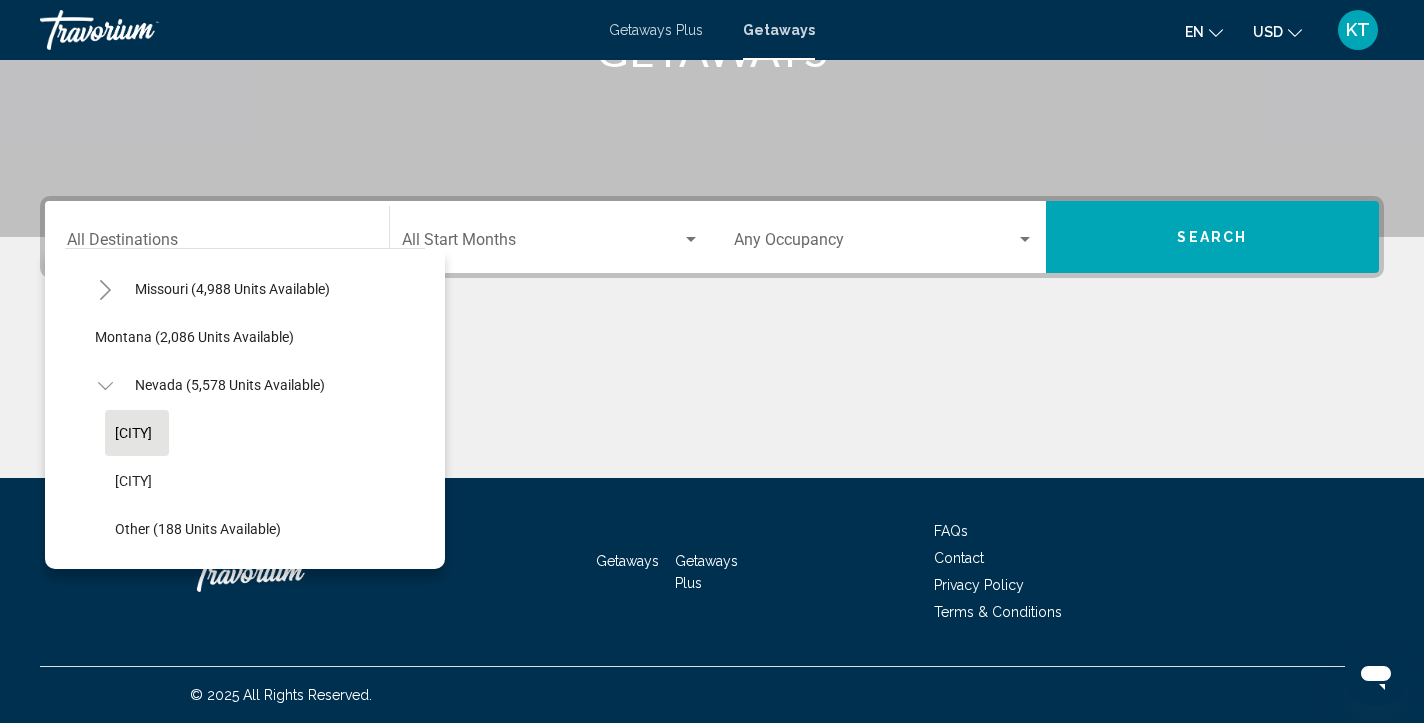click on "[CITY]" 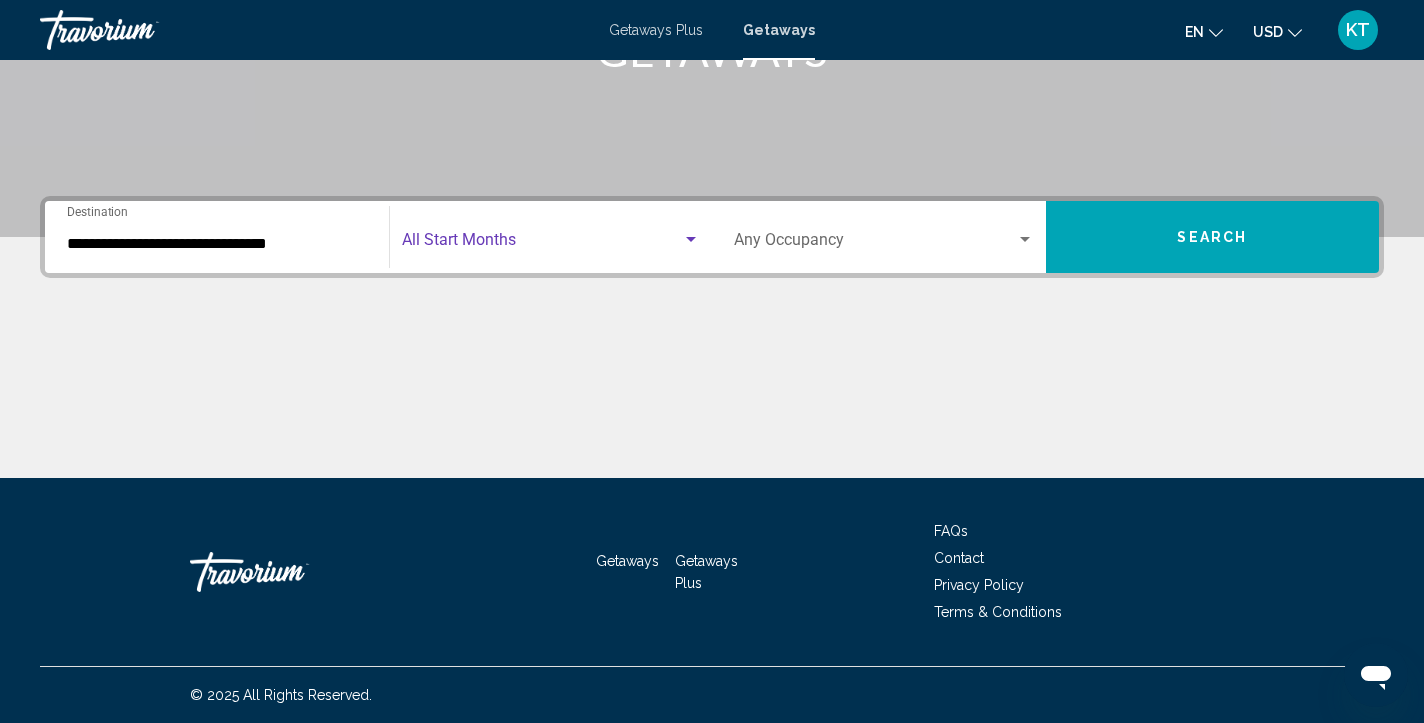 click at bounding box center (542, 244) 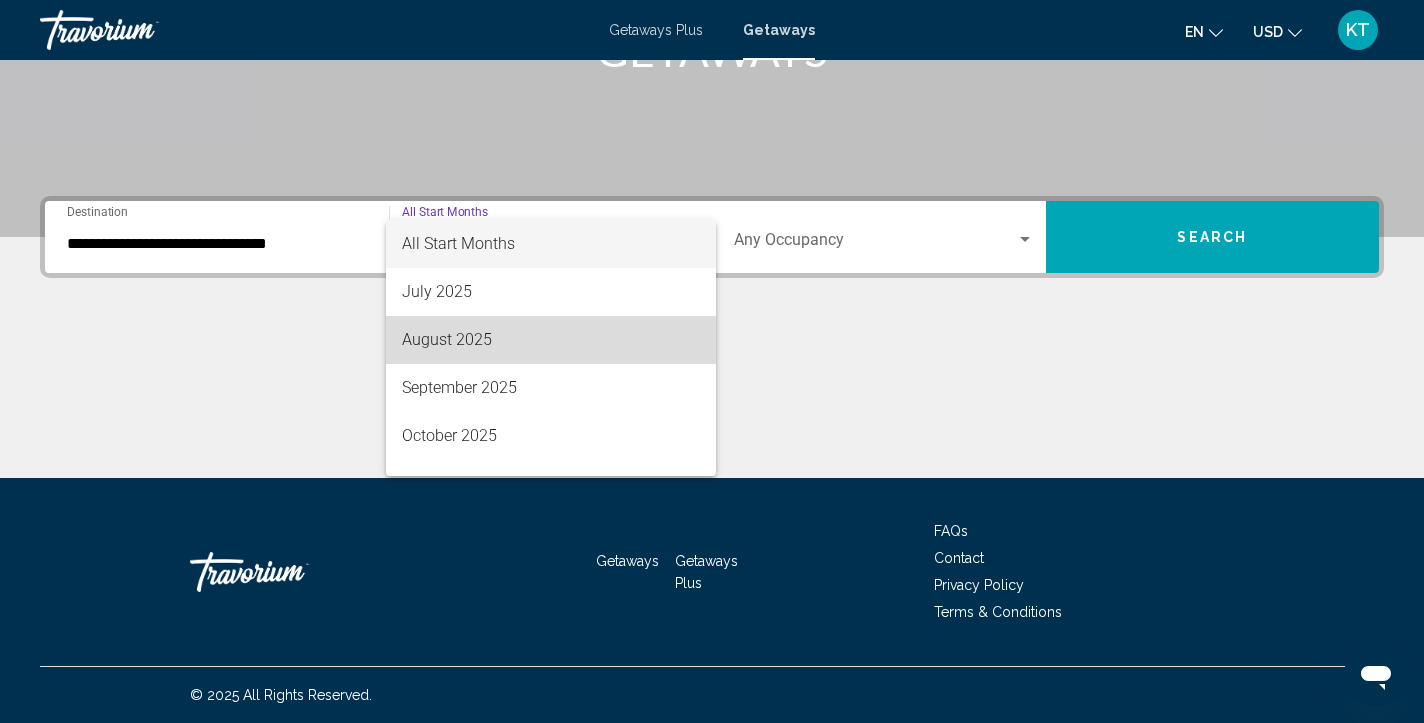 click on "August 2025" at bounding box center [551, 340] 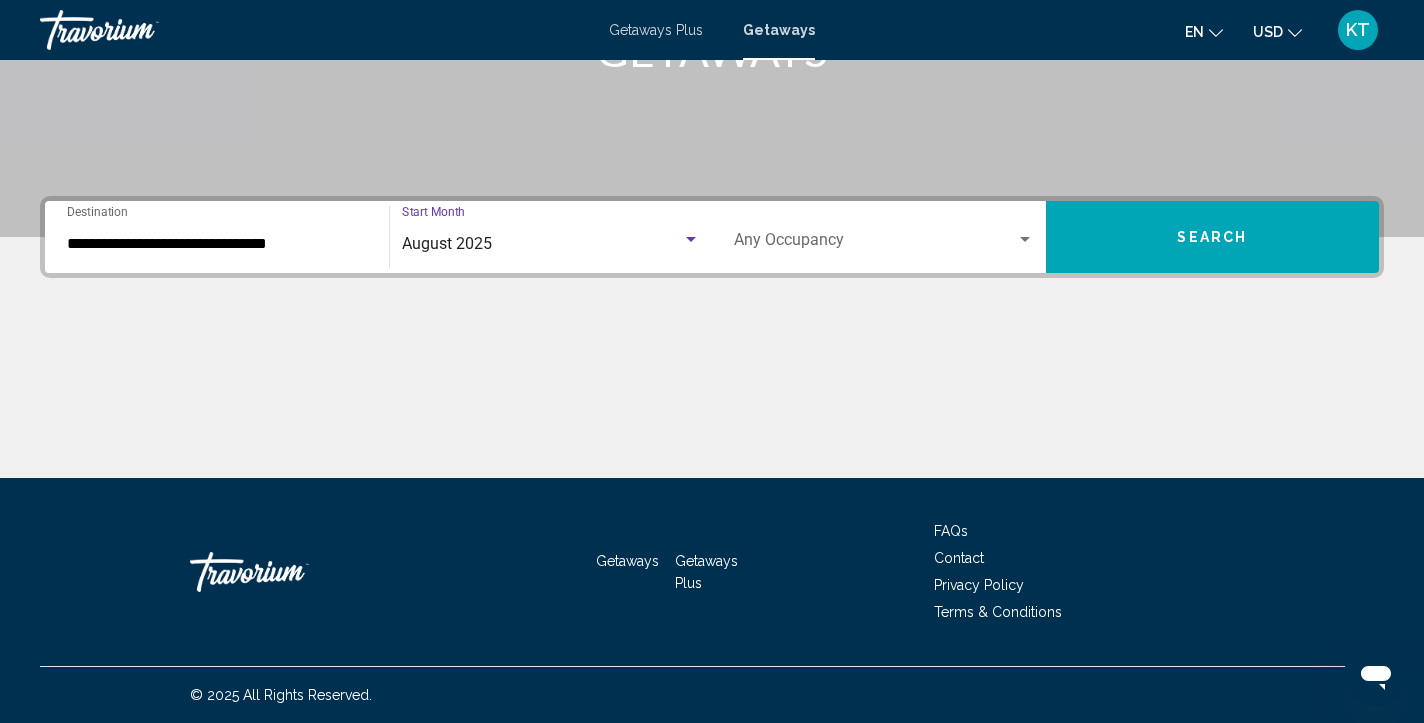 click on "Search" at bounding box center (1213, 237) 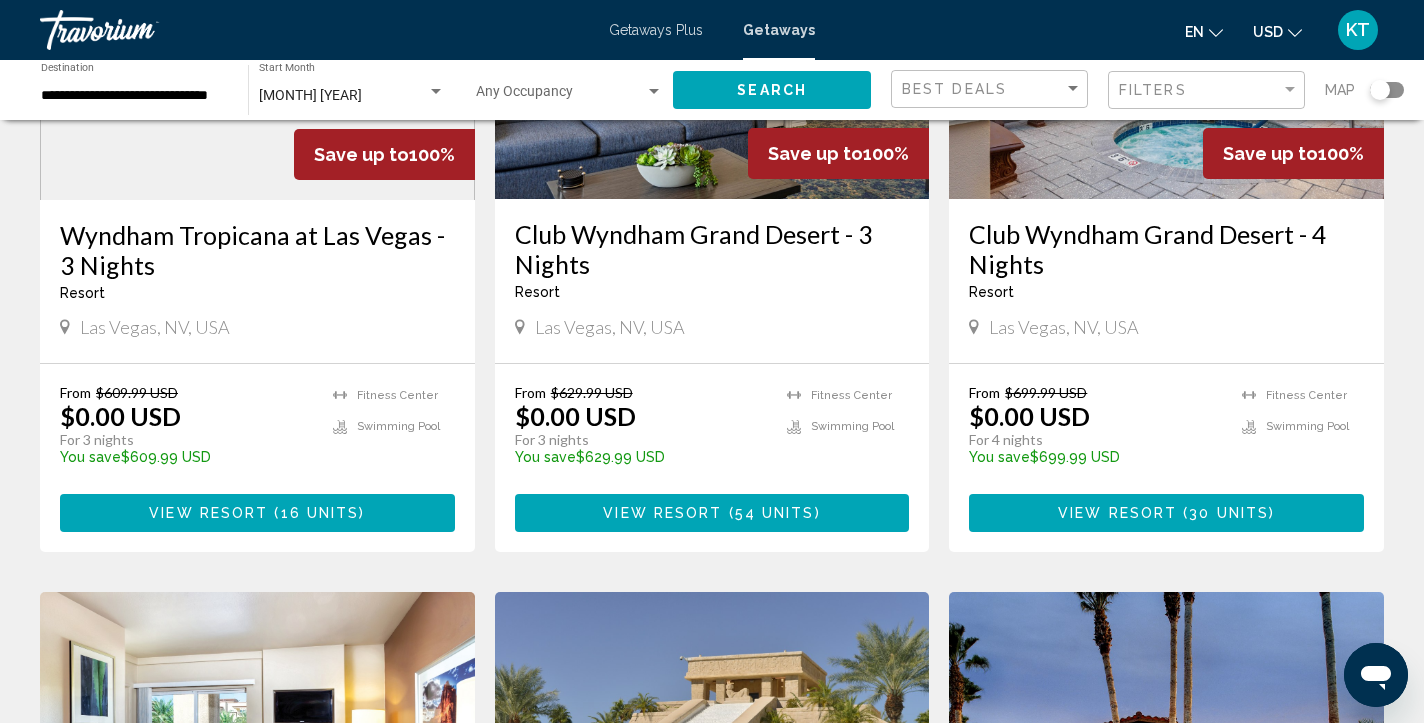 scroll, scrollTop: 1052, scrollLeft: 0, axis: vertical 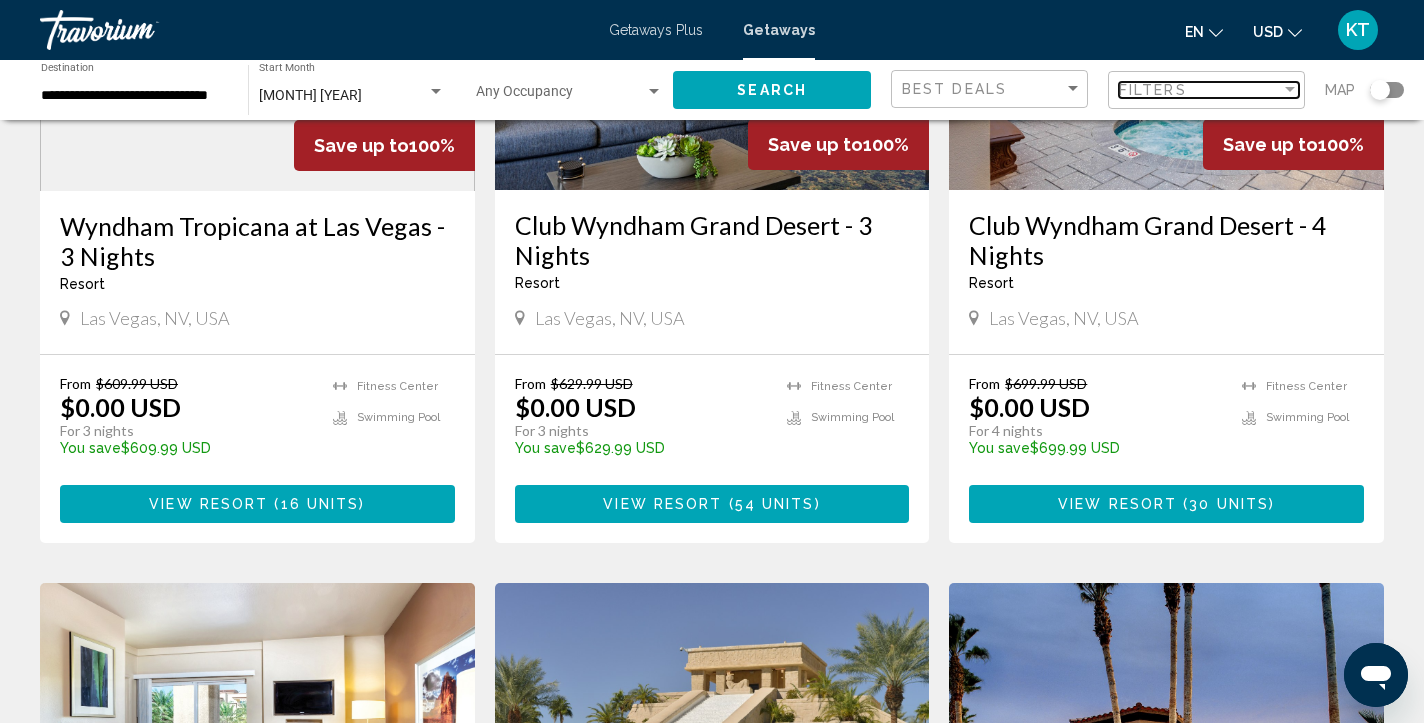 click on "Filters" at bounding box center (1200, 90) 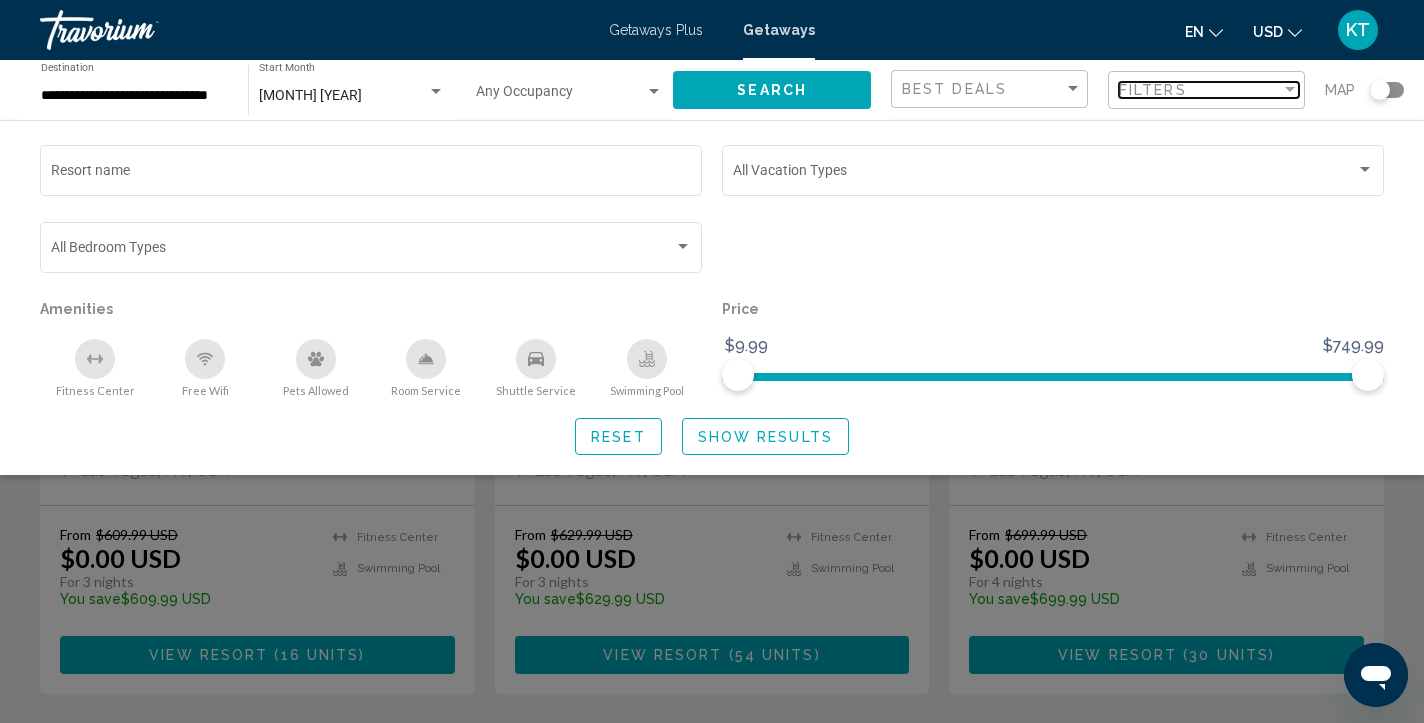 scroll, scrollTop: 918, scrollLeft: 0, axis: vertical 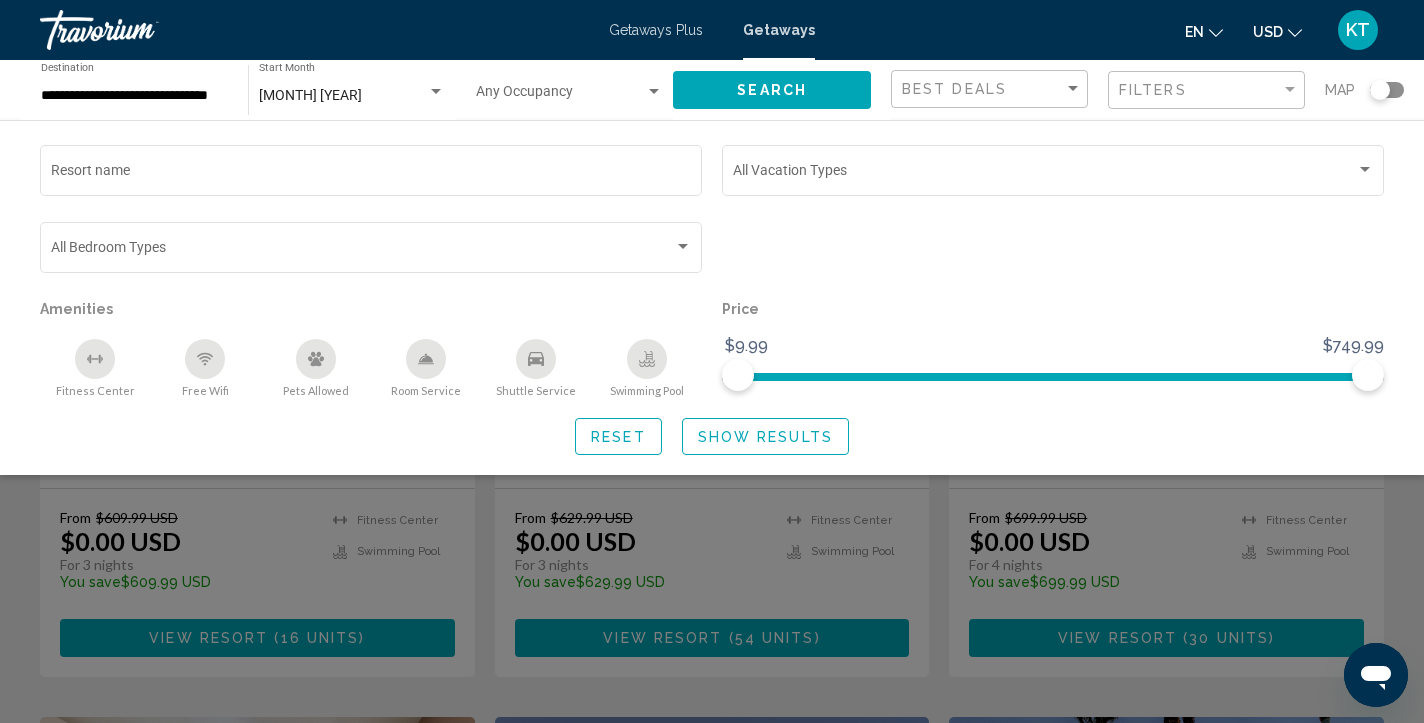 click 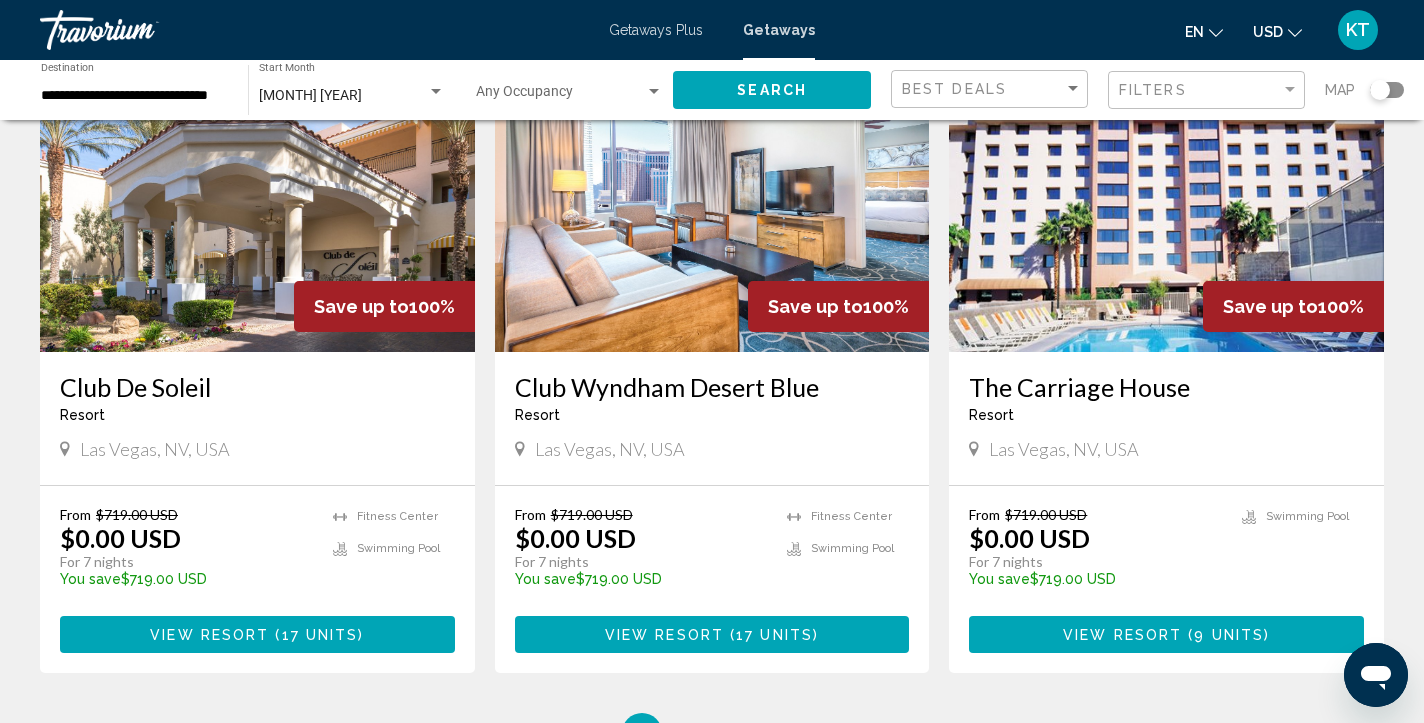 scroll, scrollTop: 2316, scrollLeft: 0, axis: vertical 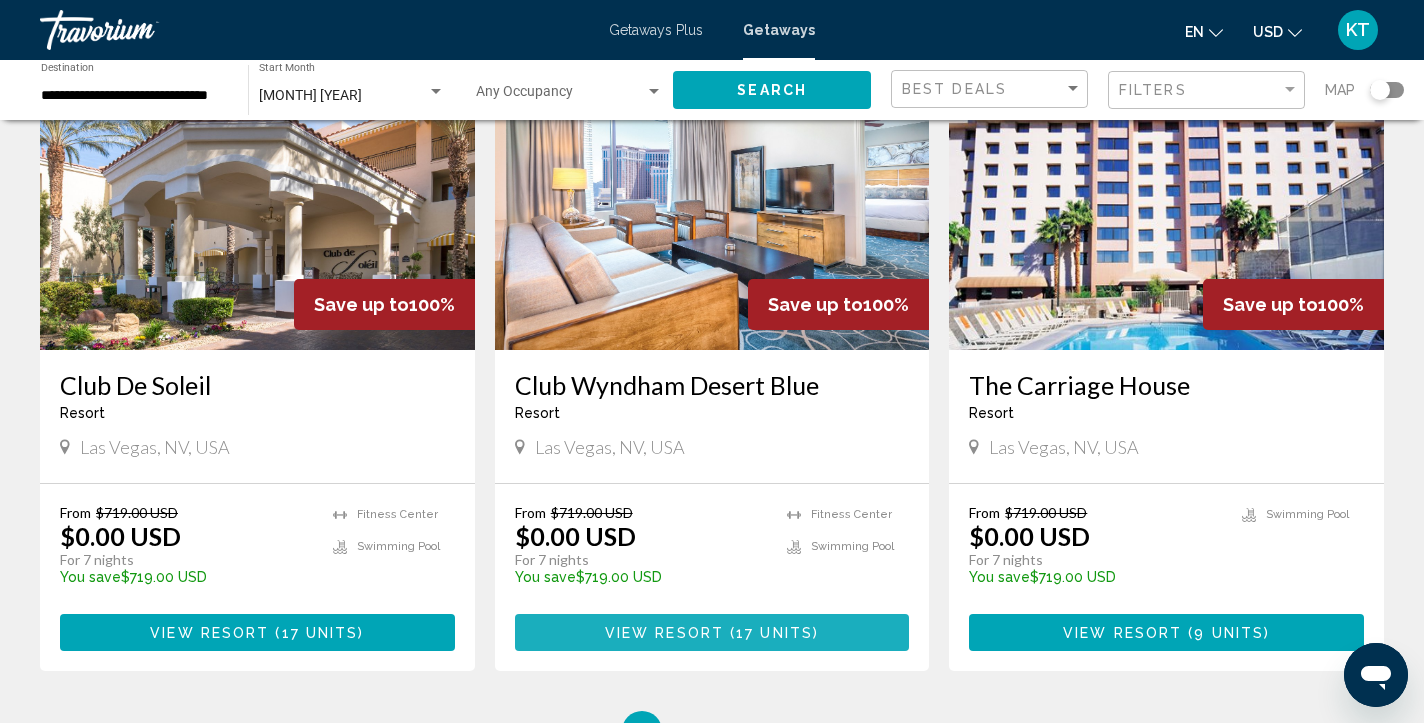 click on "( 17 units )" at bounding box center (771, 633) 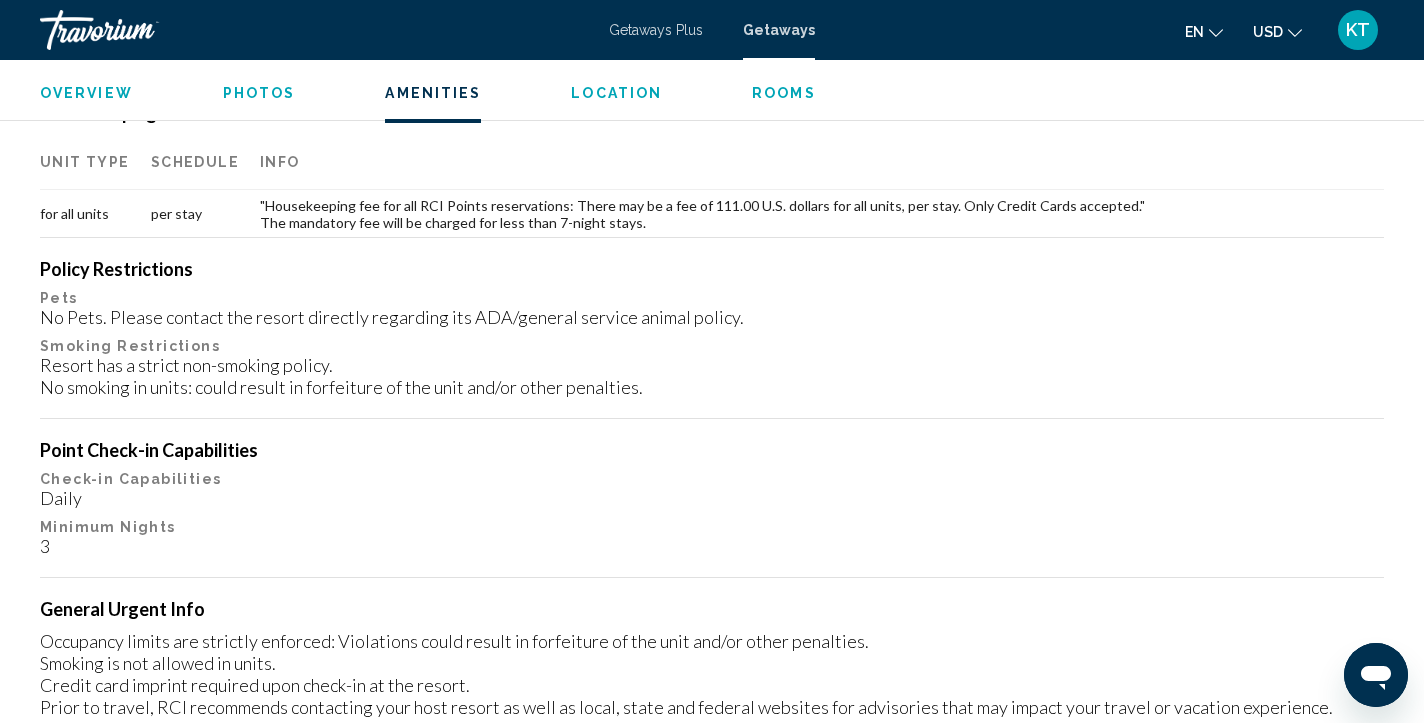 scroll, scrollTop: 1814, scrollLeft: 0, axis: vertical 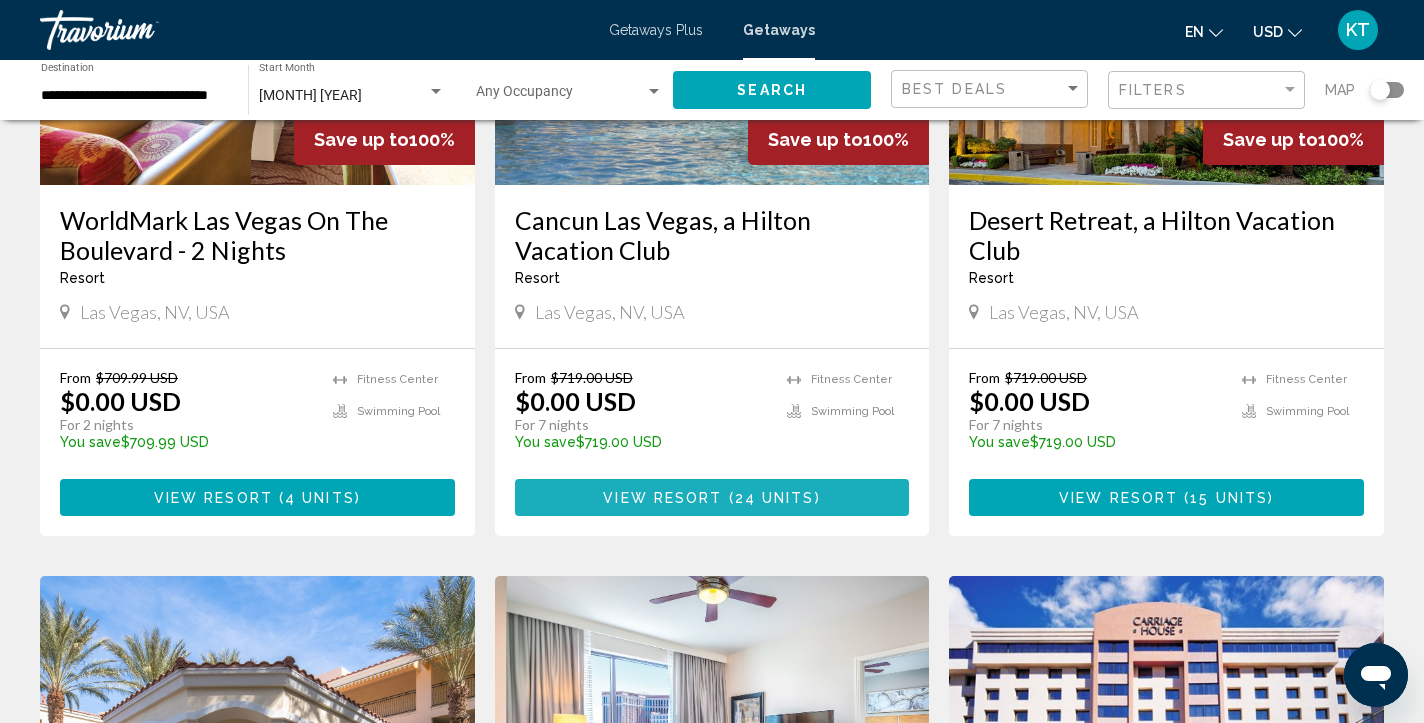 click on "View Resort" at bounding box center (662, 498) 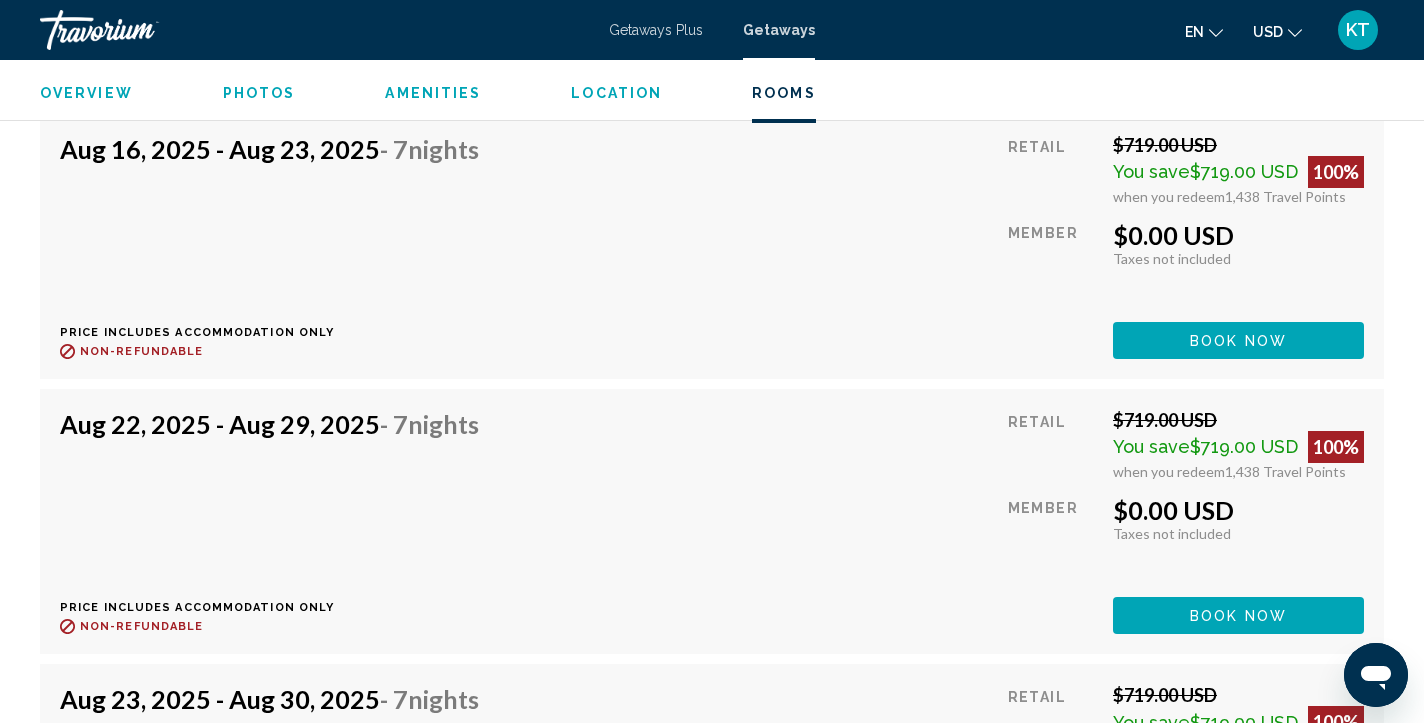 scroll, scrollTop: 6815, scrollLeft: 0, axis: vertical 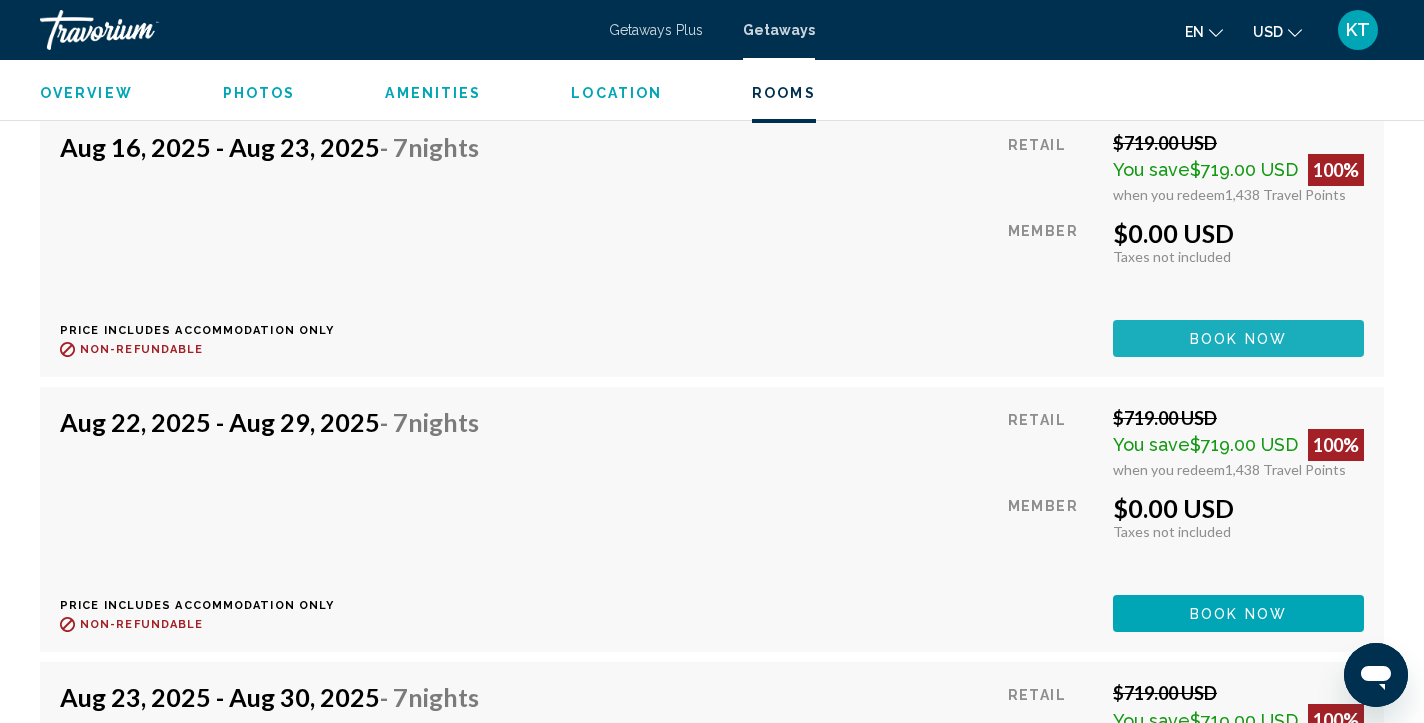 click on "Book now" at bounding box center [1238, 338] 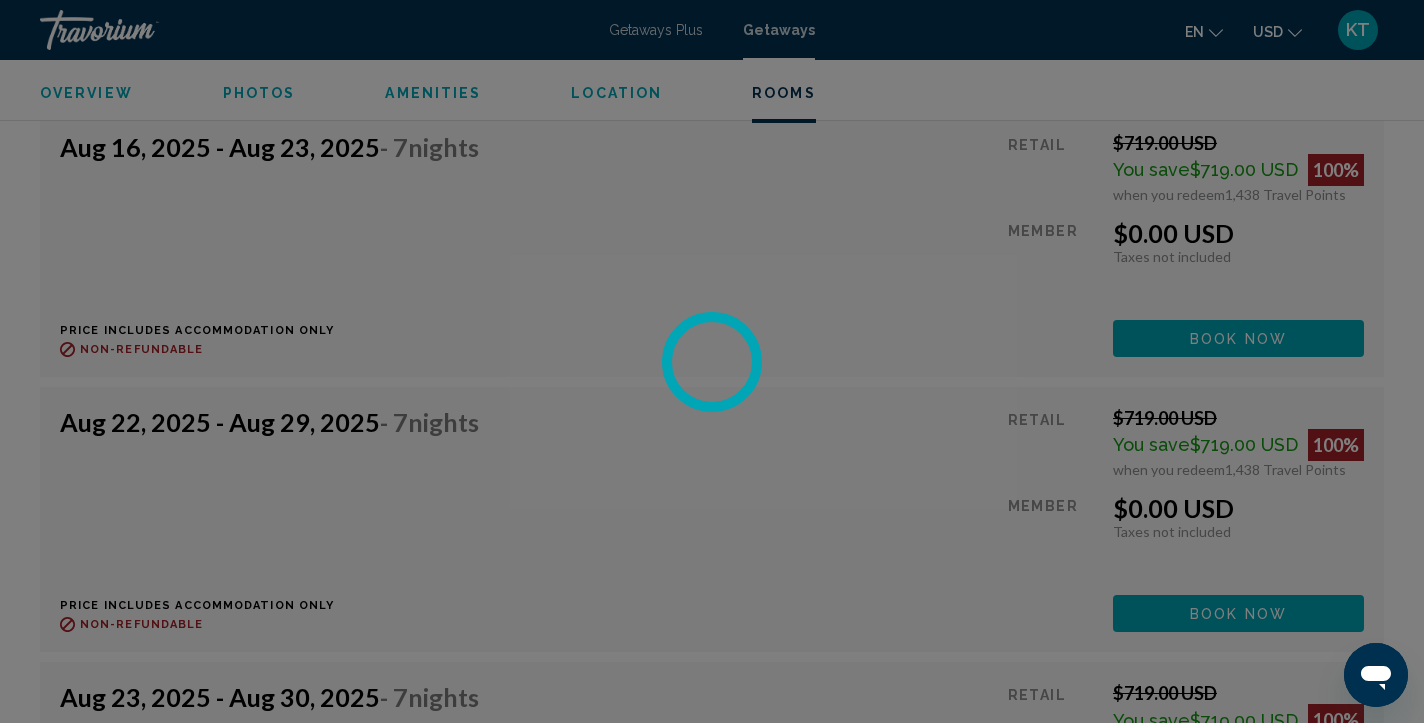 scroll, scrollTop: 0, scrollLeft: 0, axis: both 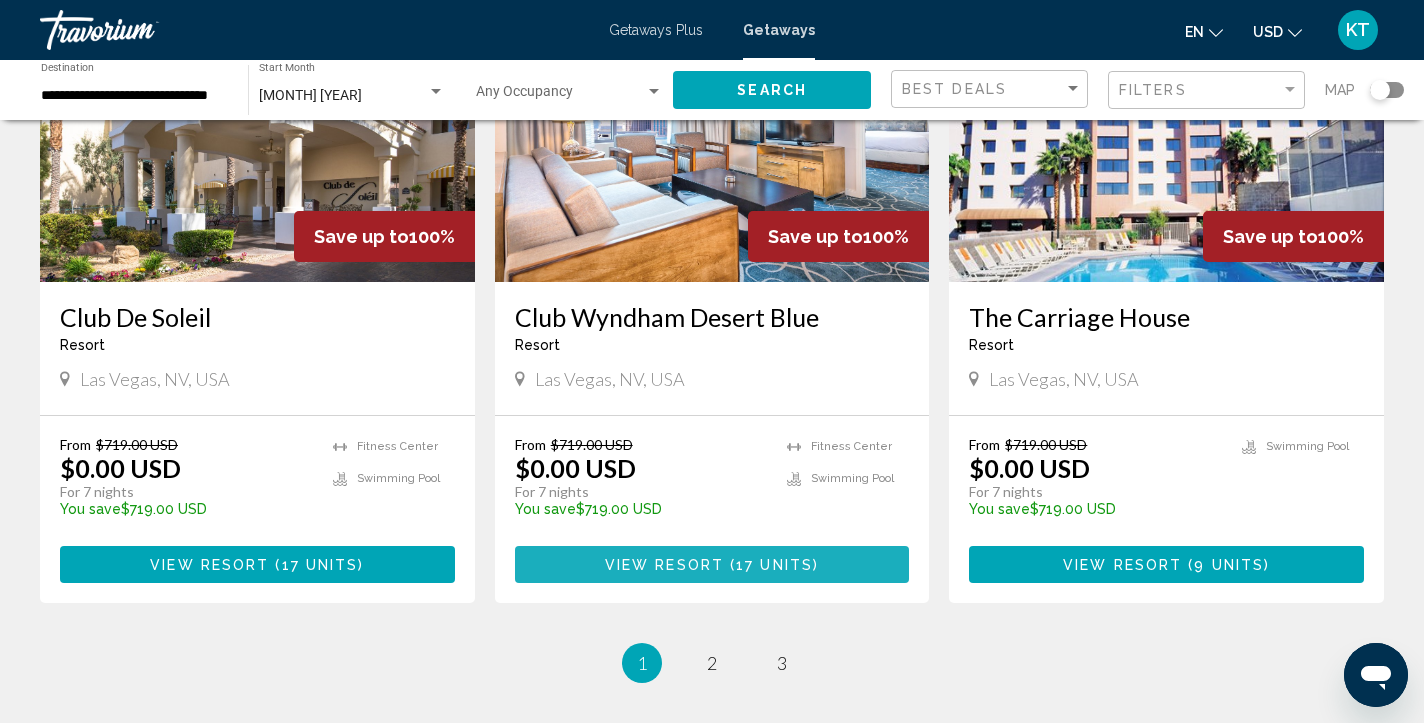 click on "View Resort" at bounding box center [664, 565] 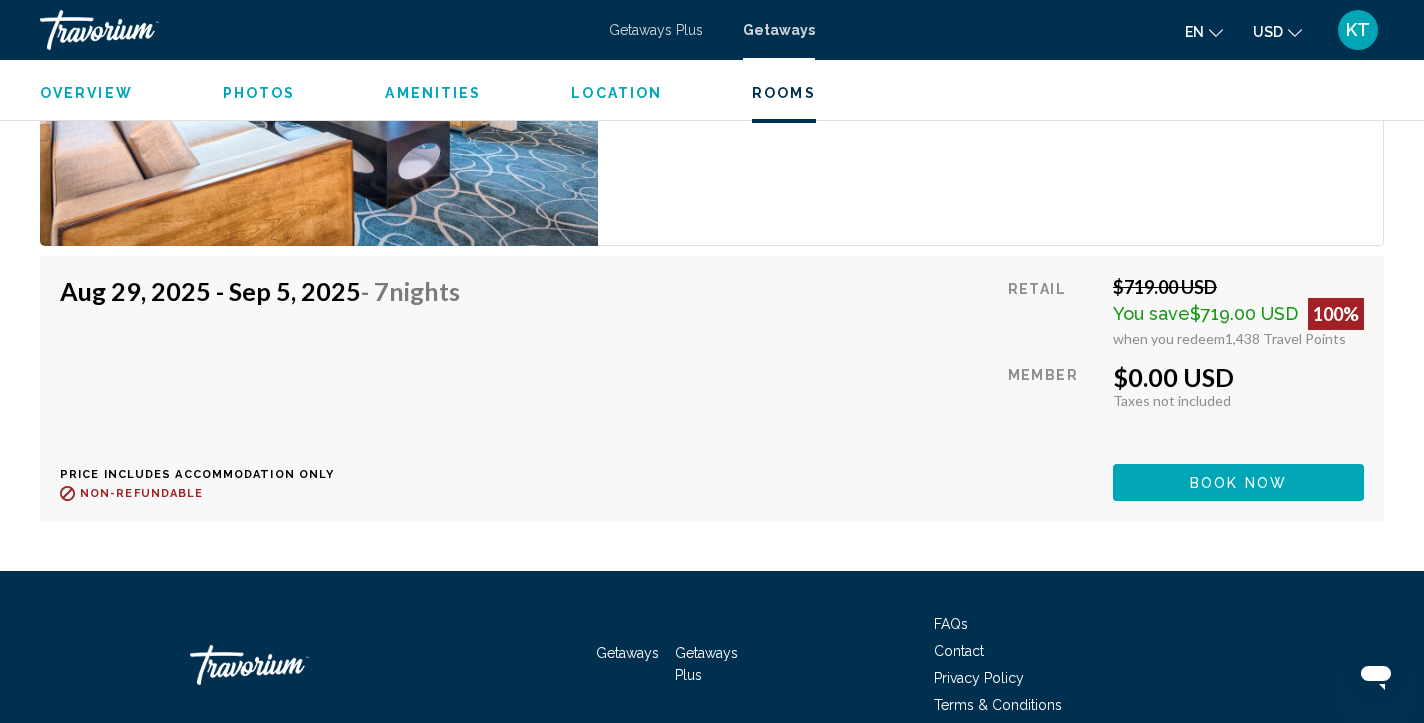 scroll, scrollTop: 5558, scrollLeft: 0, axis: vertical 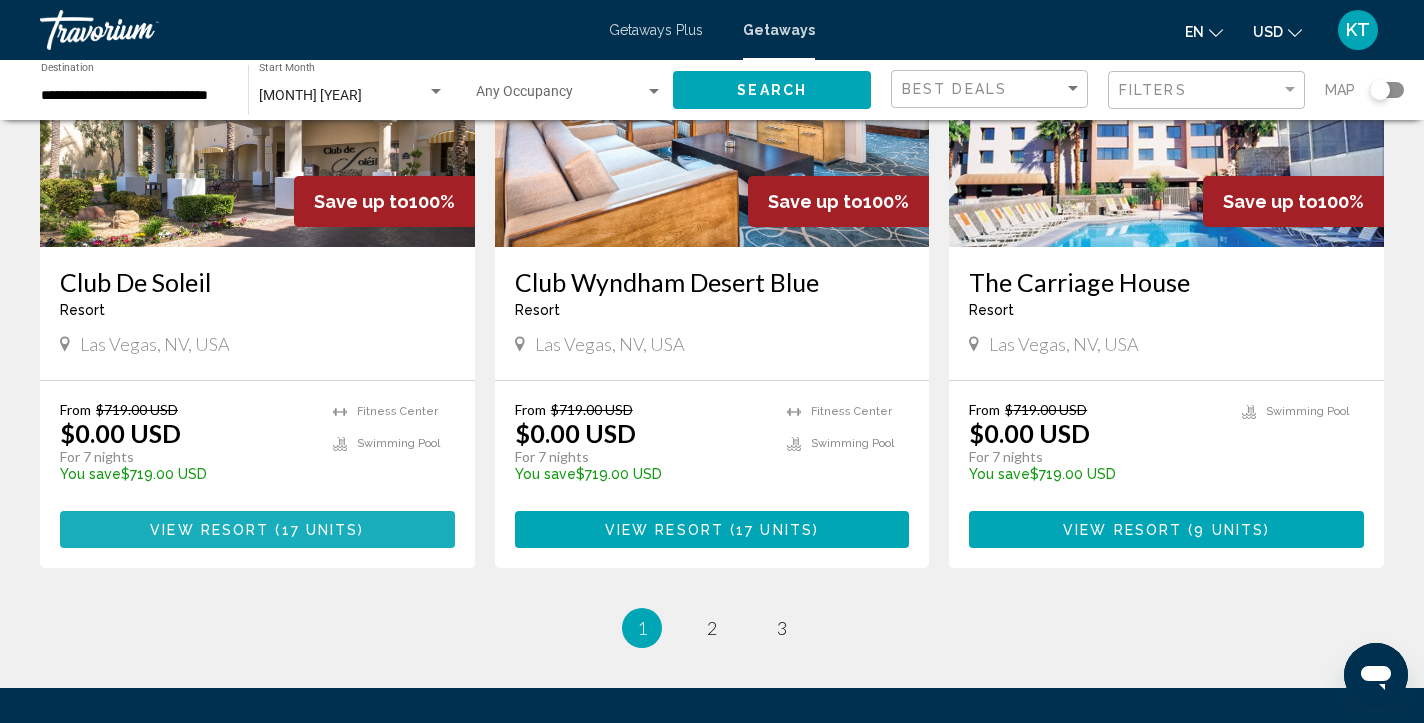 click on "View Resort" at bounding box center [209, 530] 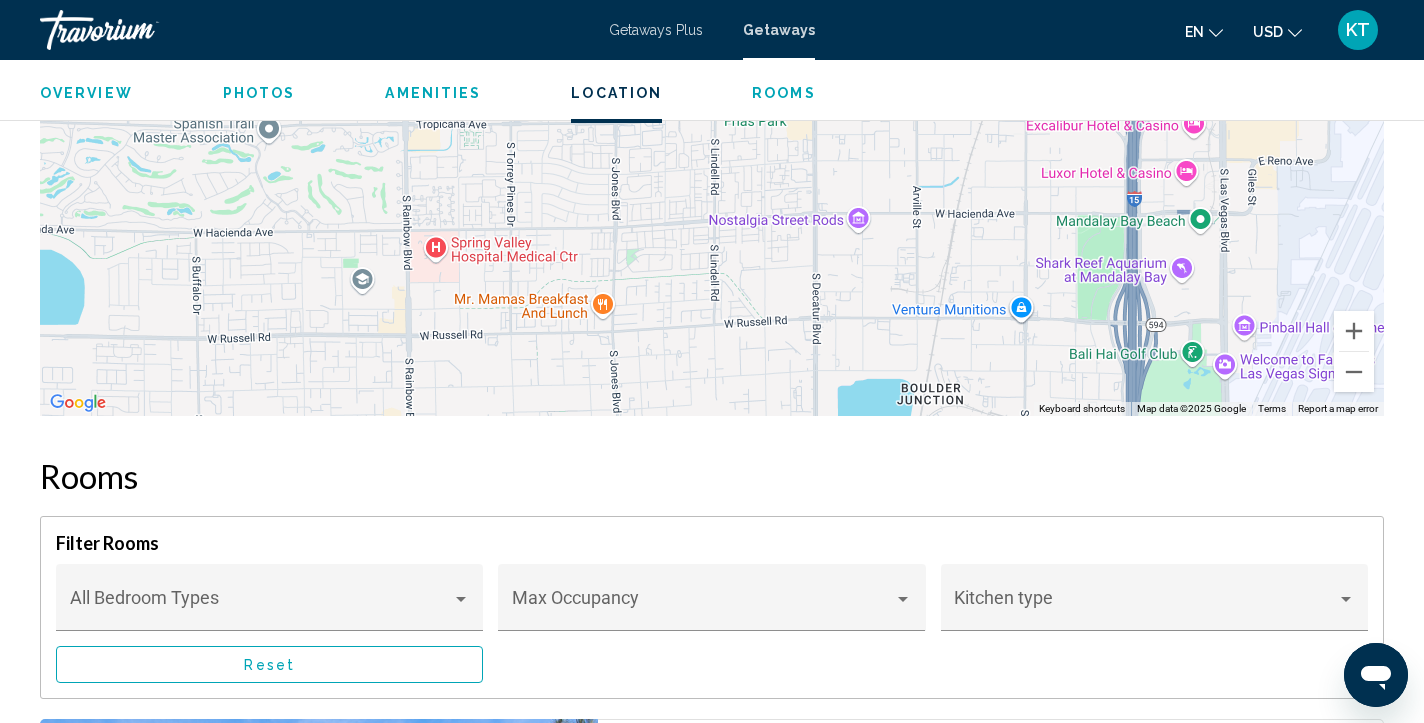 scroll, scrollTop: 3134, scrollLeft: 0, axis: vertical 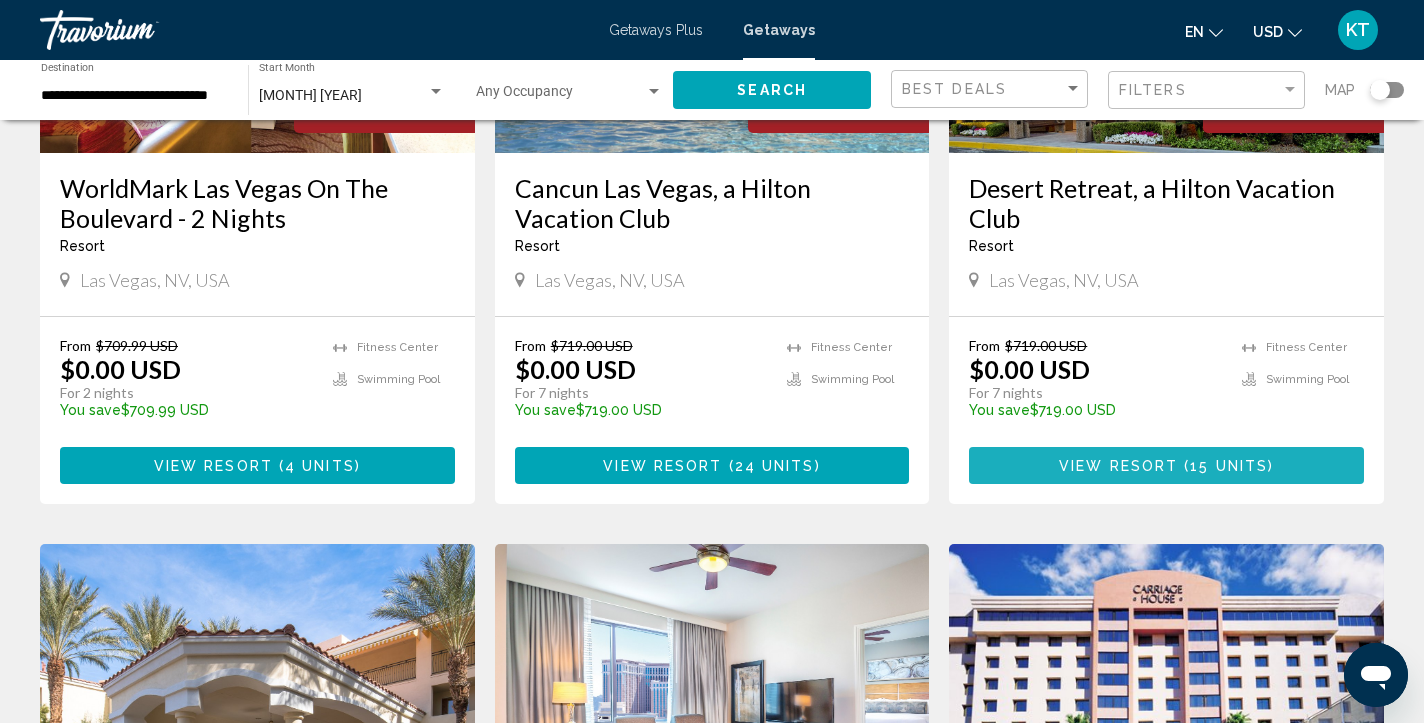 click on "View Resort    ( 15 units )" at bounding box center (1166, 465) 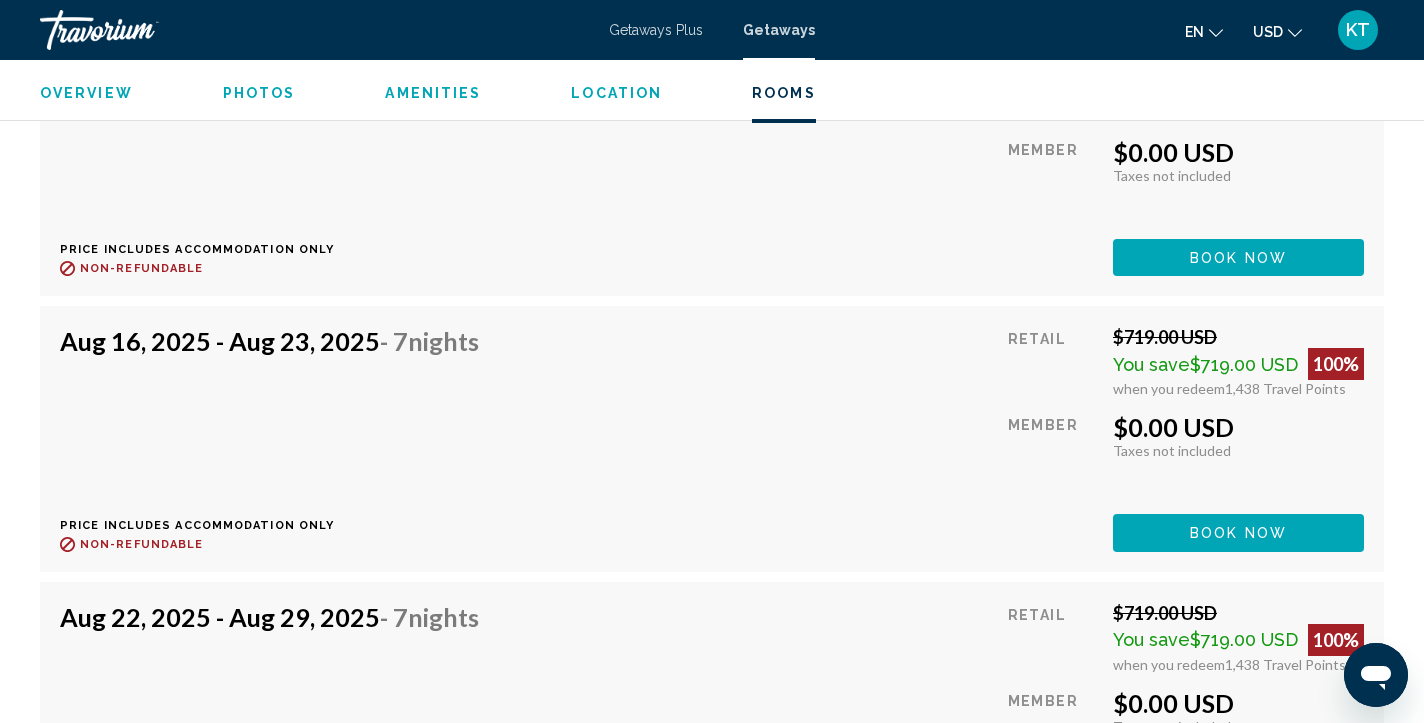 scroll, scrollTop: 5583, scrollLeft: 0, axis: vertical 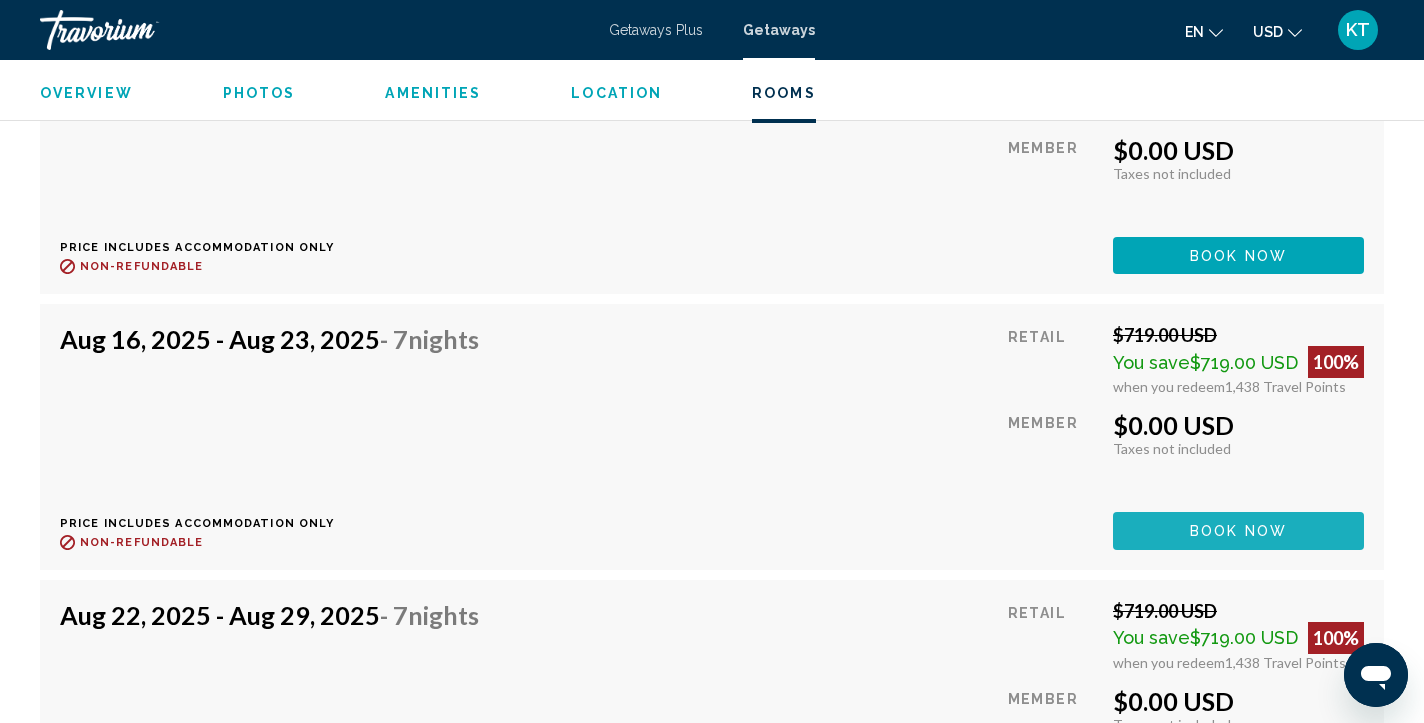 click on "Book now" at bounding box center [1238, 532] 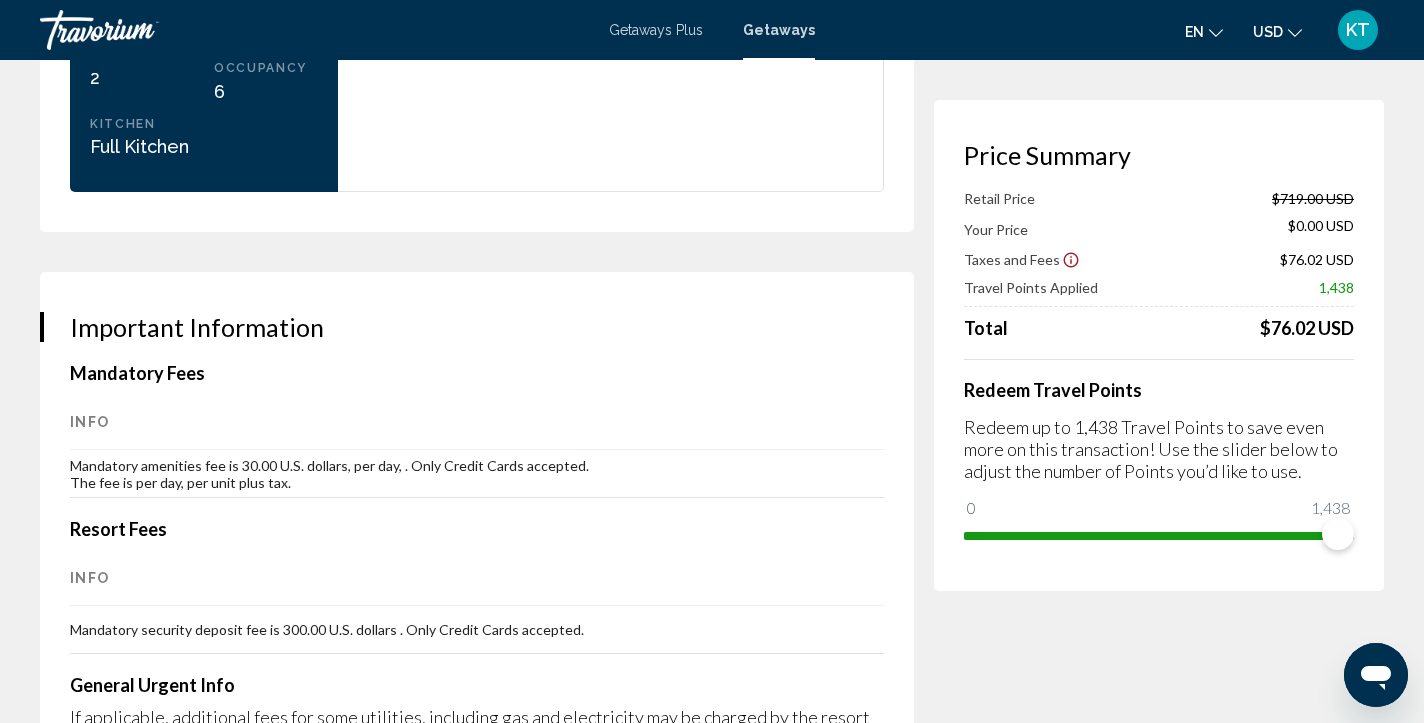 scroll, scrollTop: 2878, scrollLeft: 0, axis: vertical 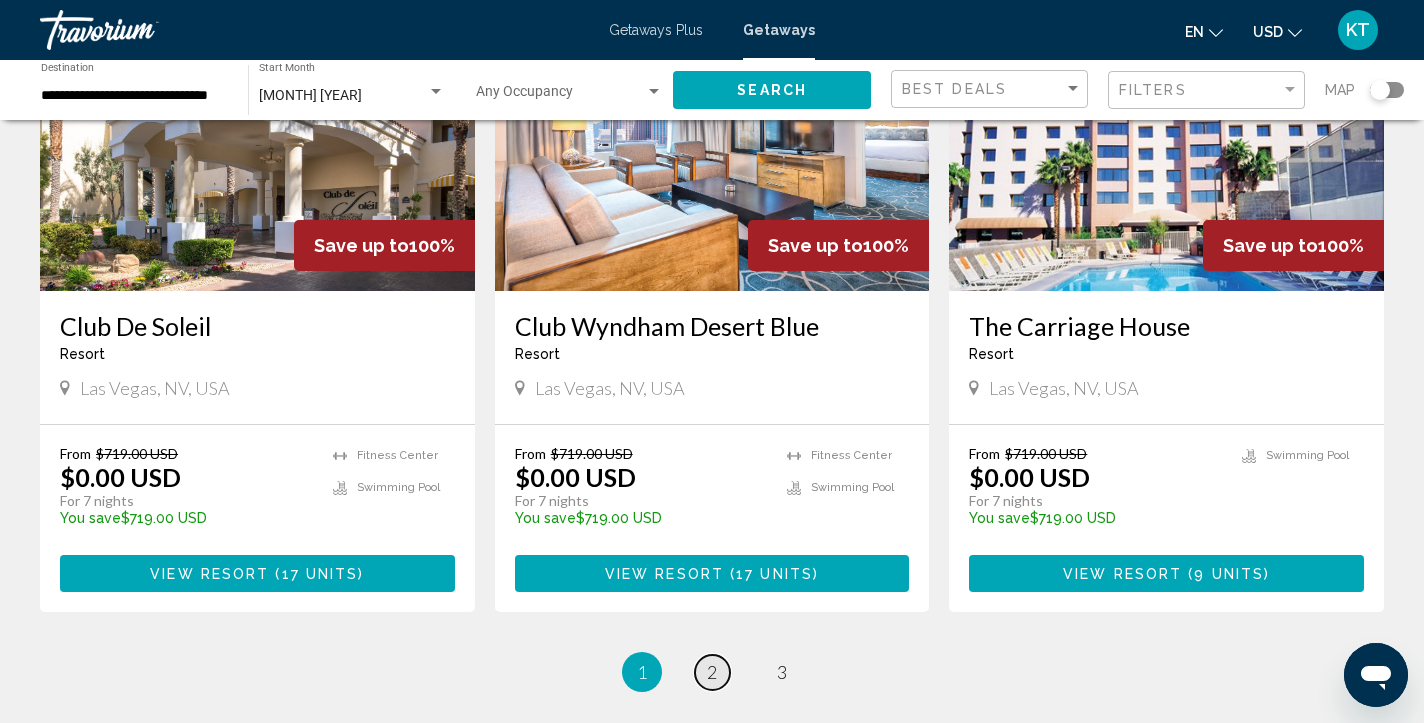 click on "2" at bounding box center (712, 672) 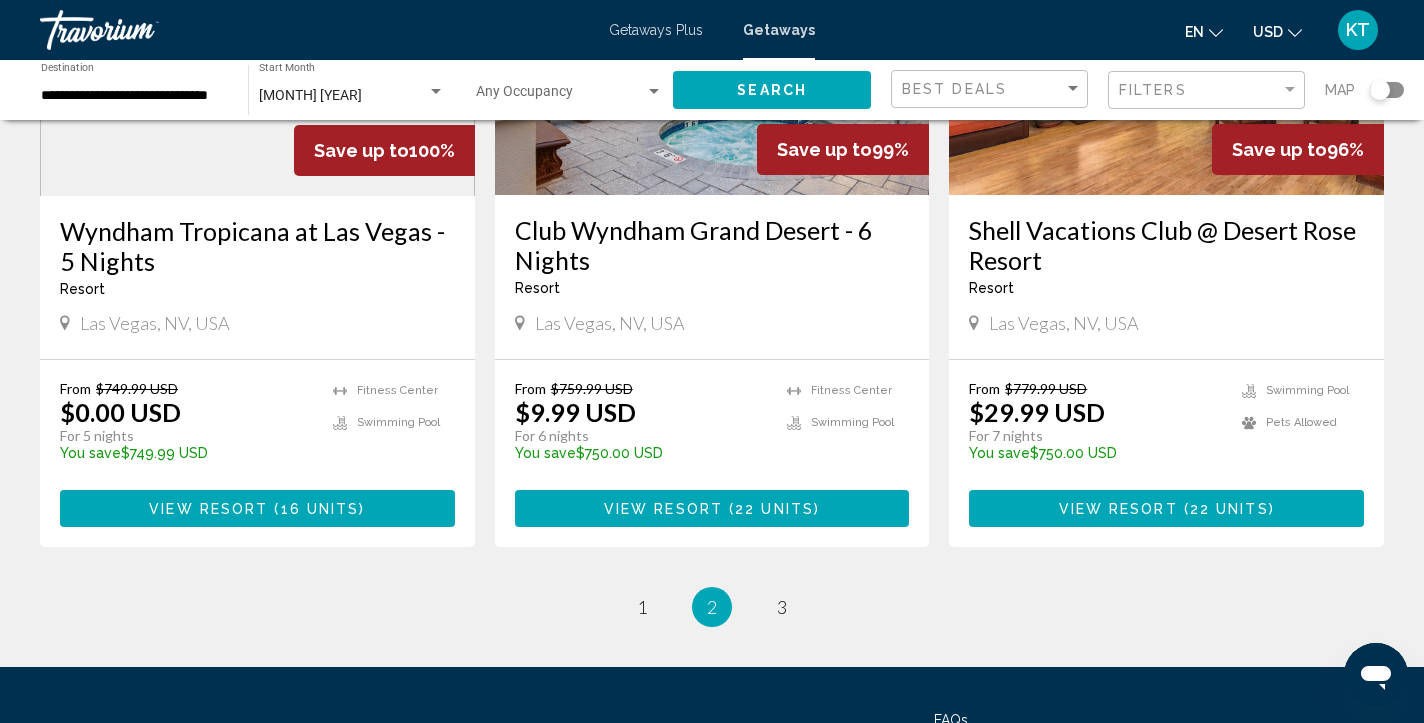 scroll, scrollTop: 2478, scrollLeft: 0, axis: vertical 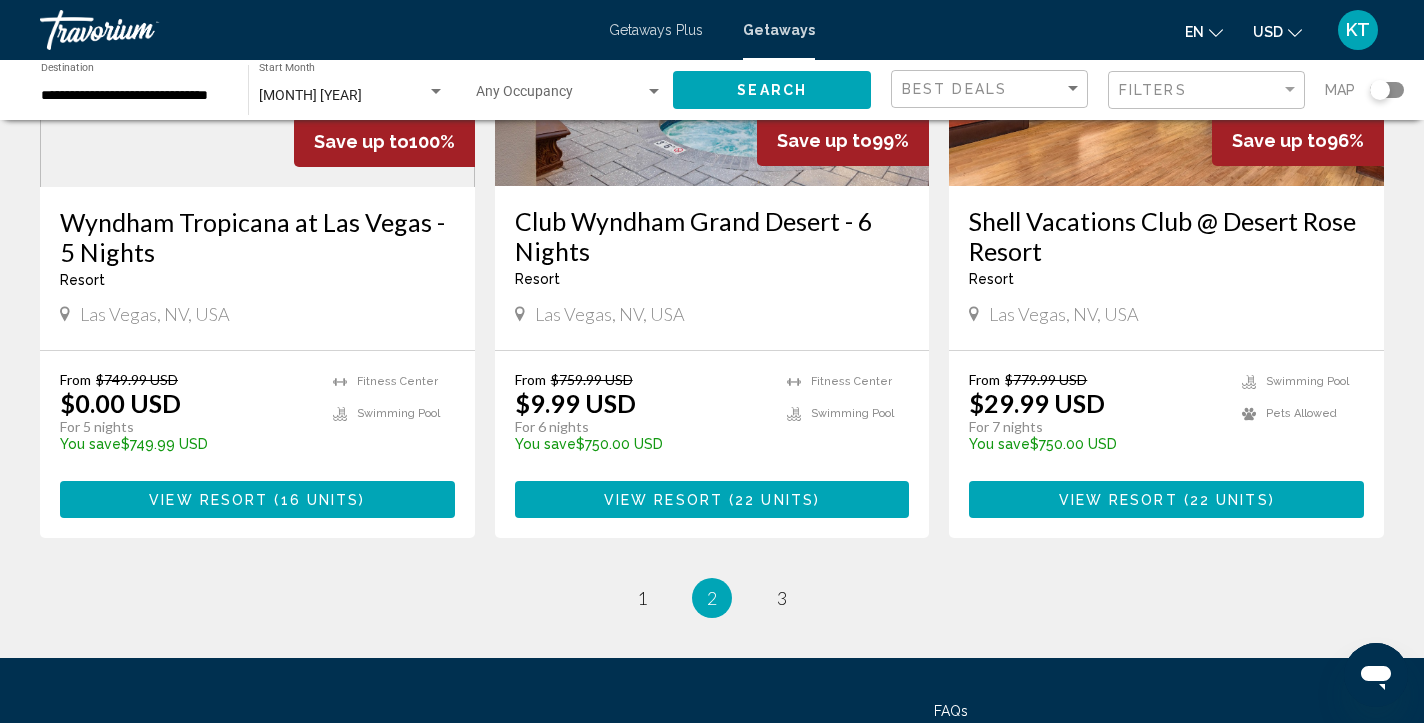 click on "View Resort" at bounding box center (1118, 500) 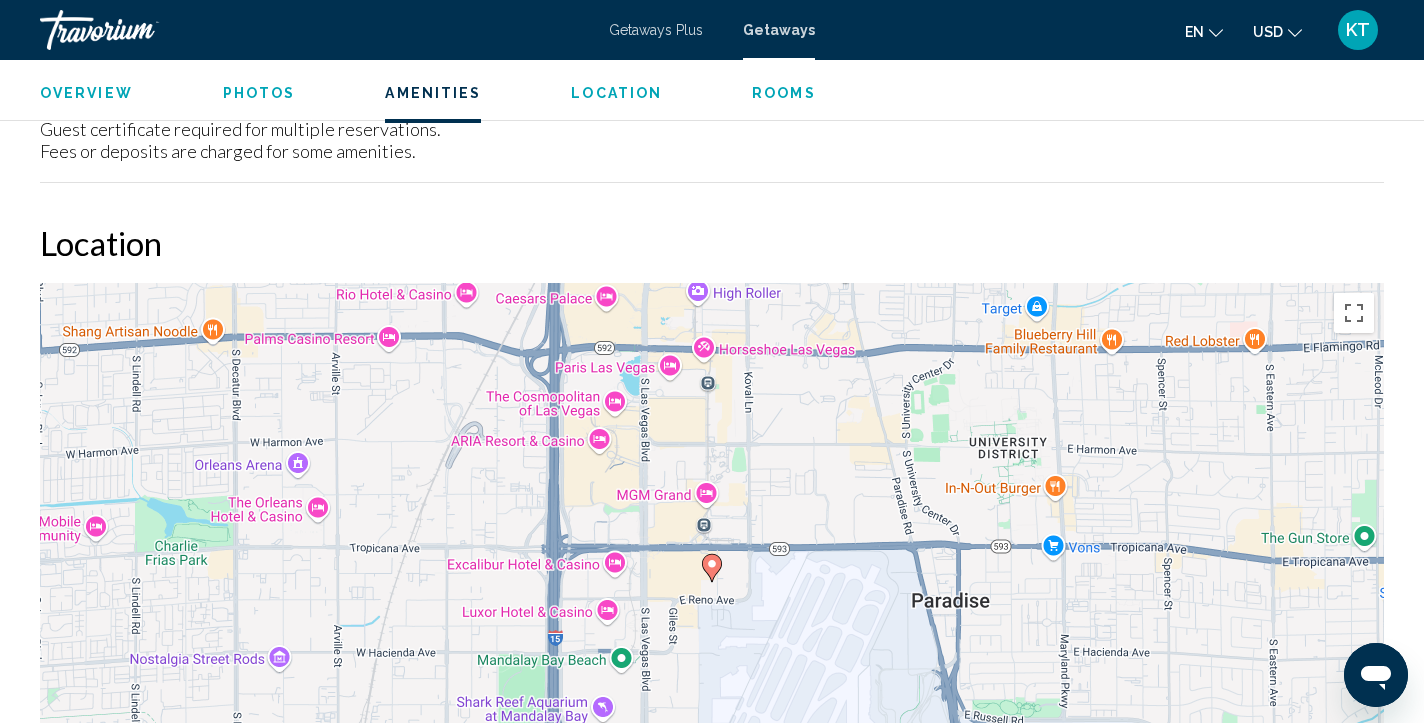 scroll, scrollTop: 2502, scrollLeft: 0, axis: vertical 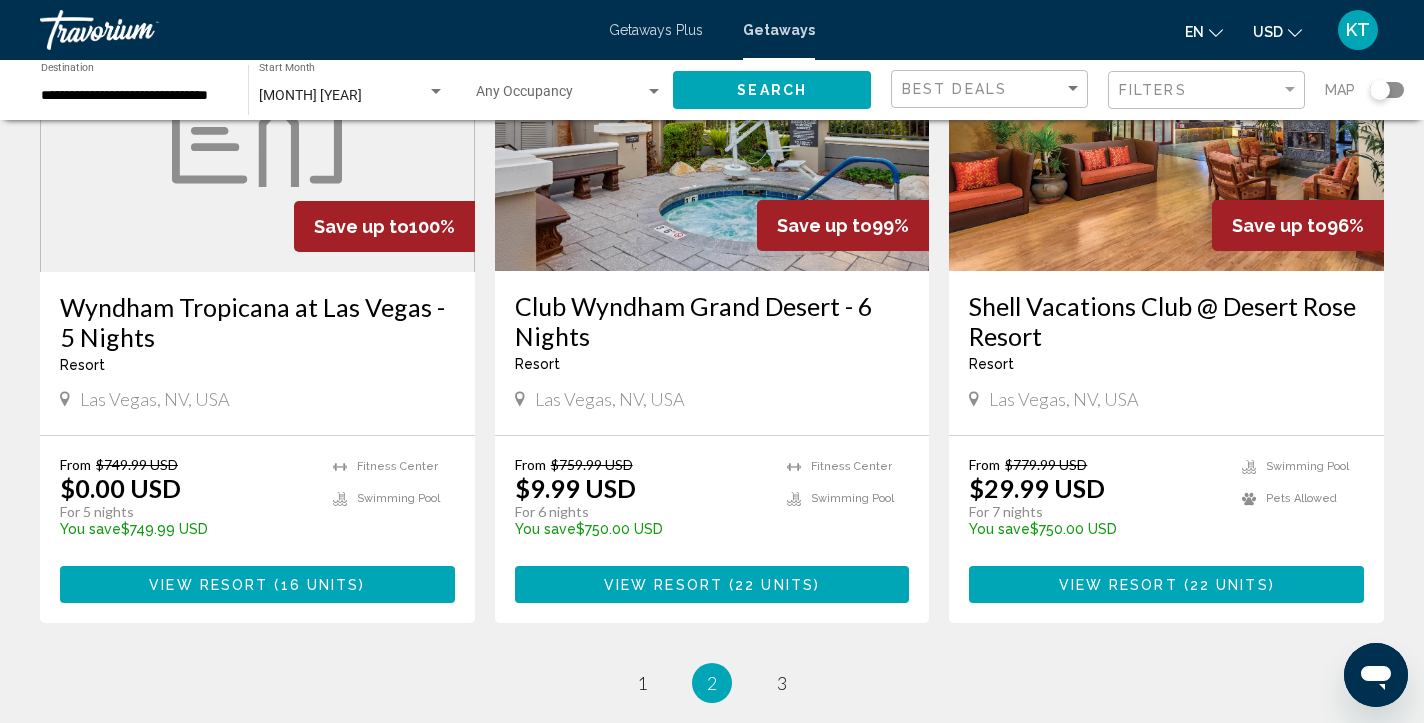 click on "22 units" at bounding box center (774, 585) 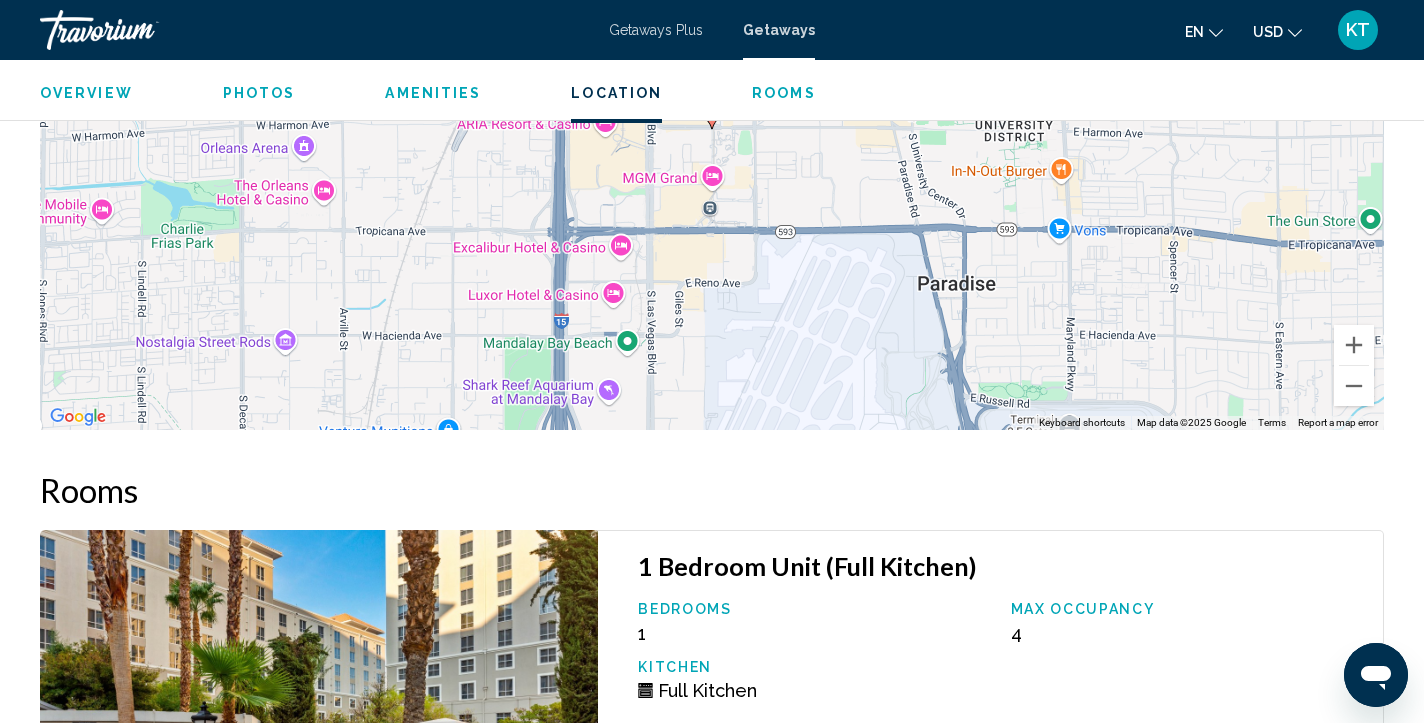 scroll, scrollTop: 3091, scrollLeft: 0, axis: vertical 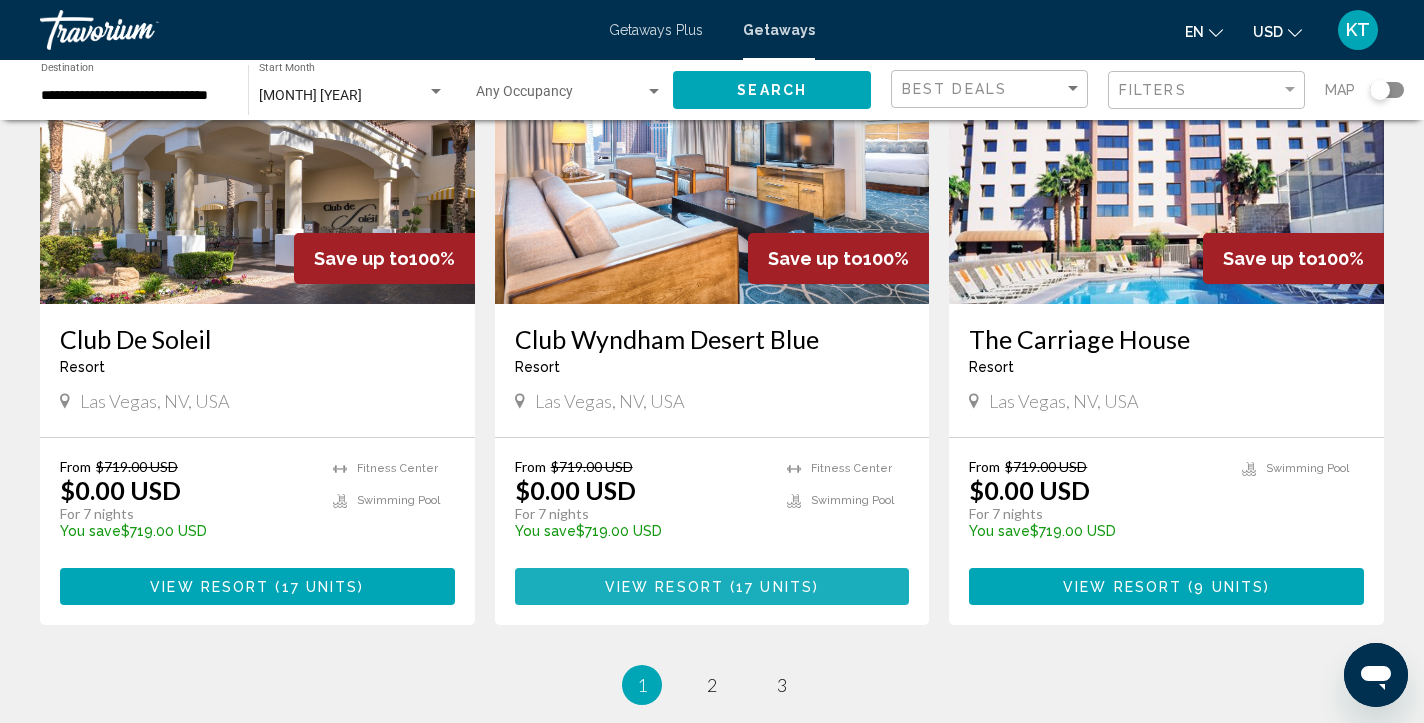 click at bounding box center [727, 587] 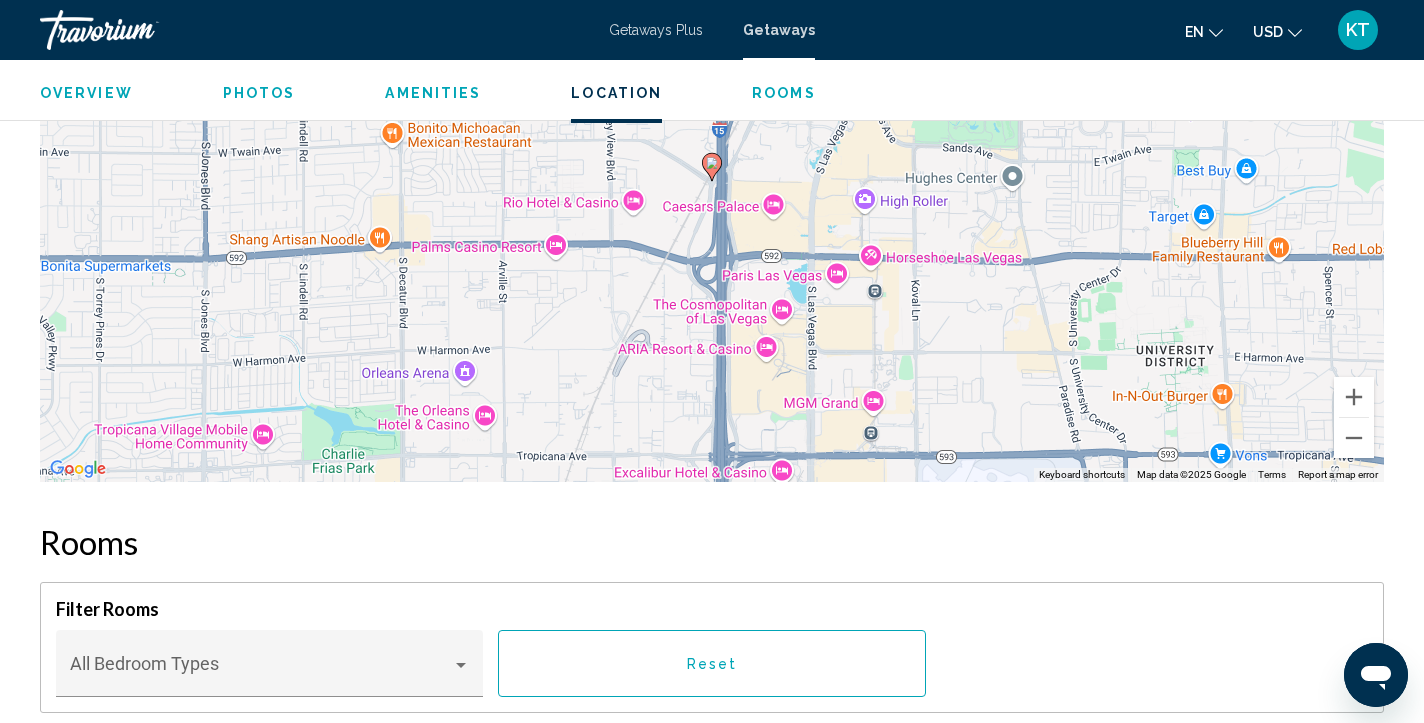 scroll, scrollTop: 2971, scrollLeft: 0, axis: vertical 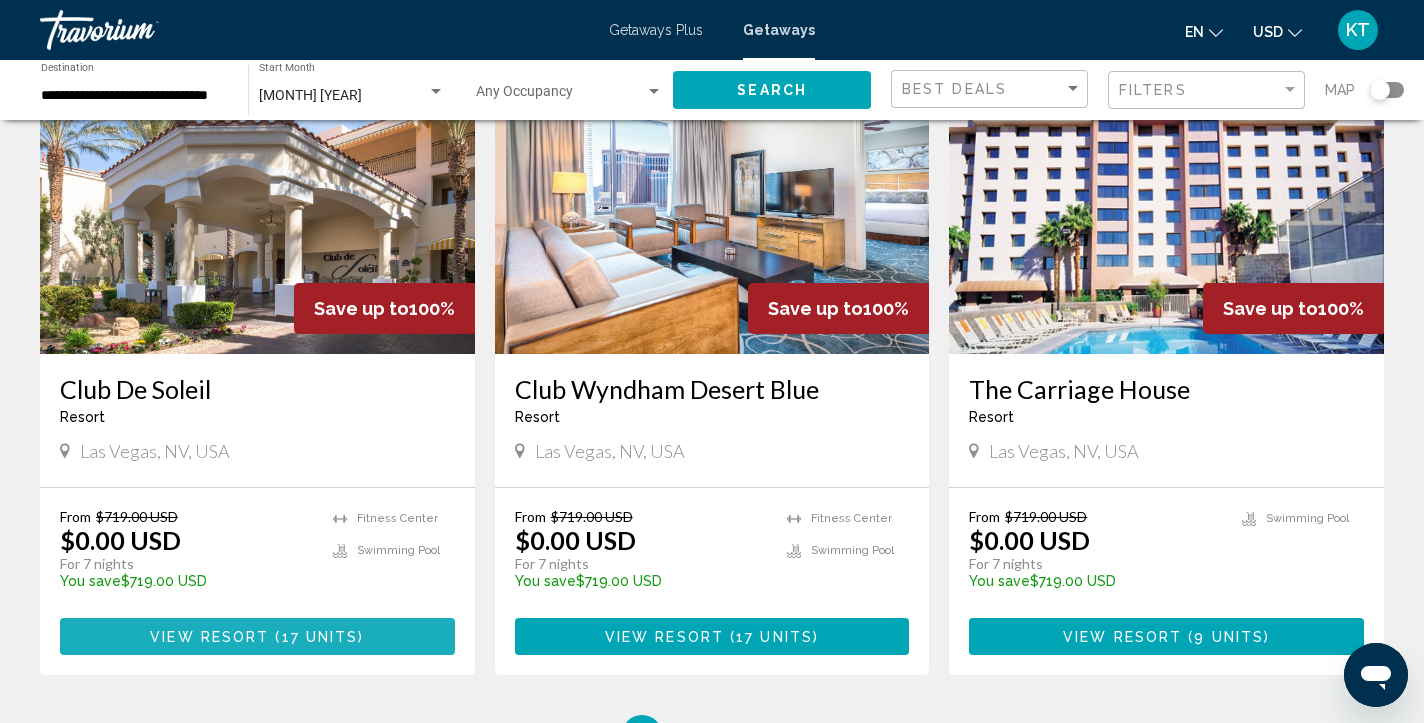 click on "View Resort" at bounding box center [209, 637] 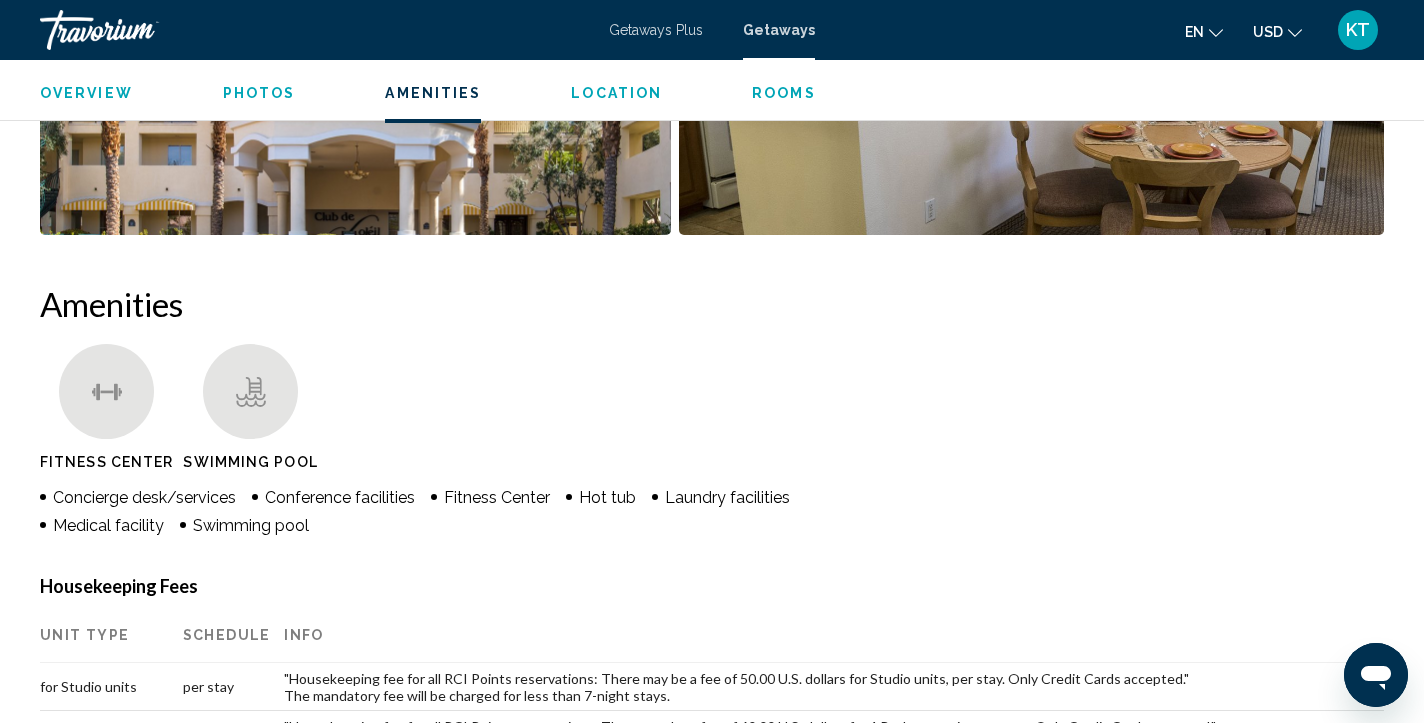 scroll, scrollTop: 1286, scrollLeft: 0, axis: vertical 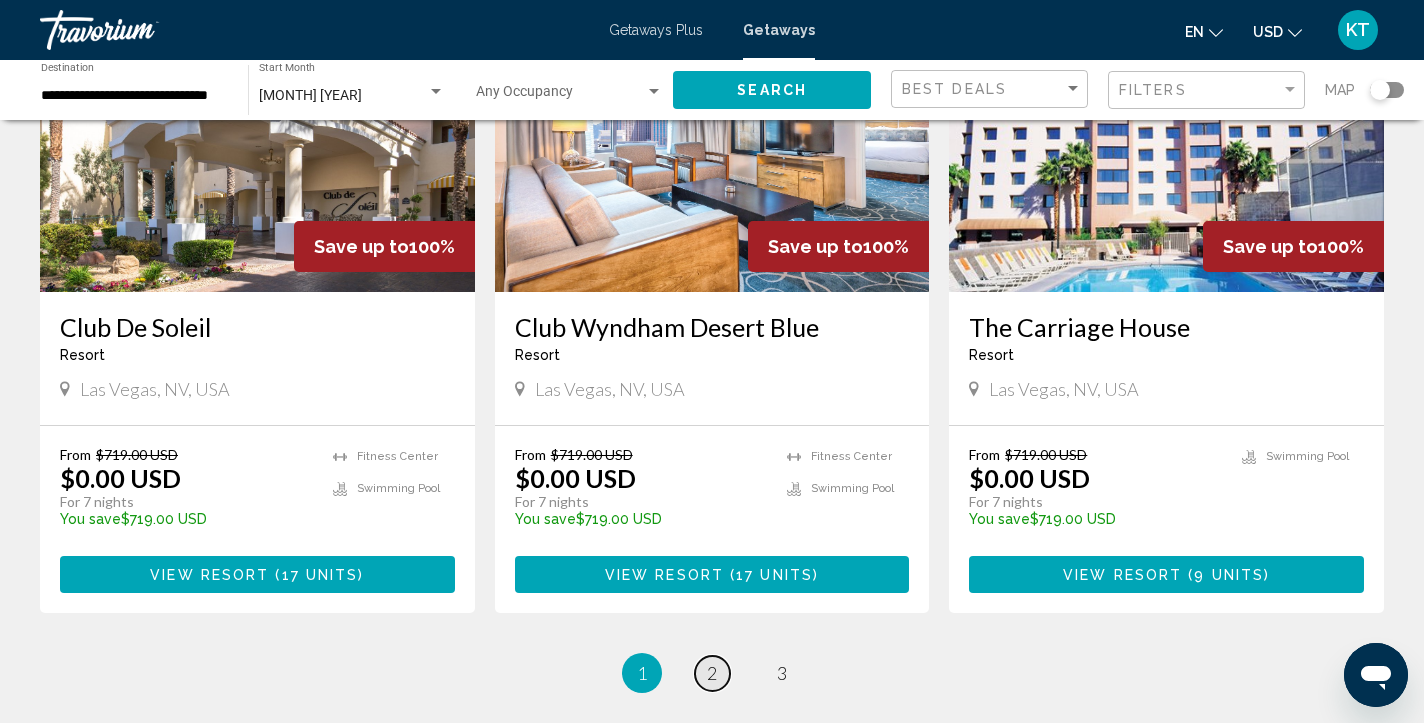 click on "page  2" at bounding box center (712, 673) 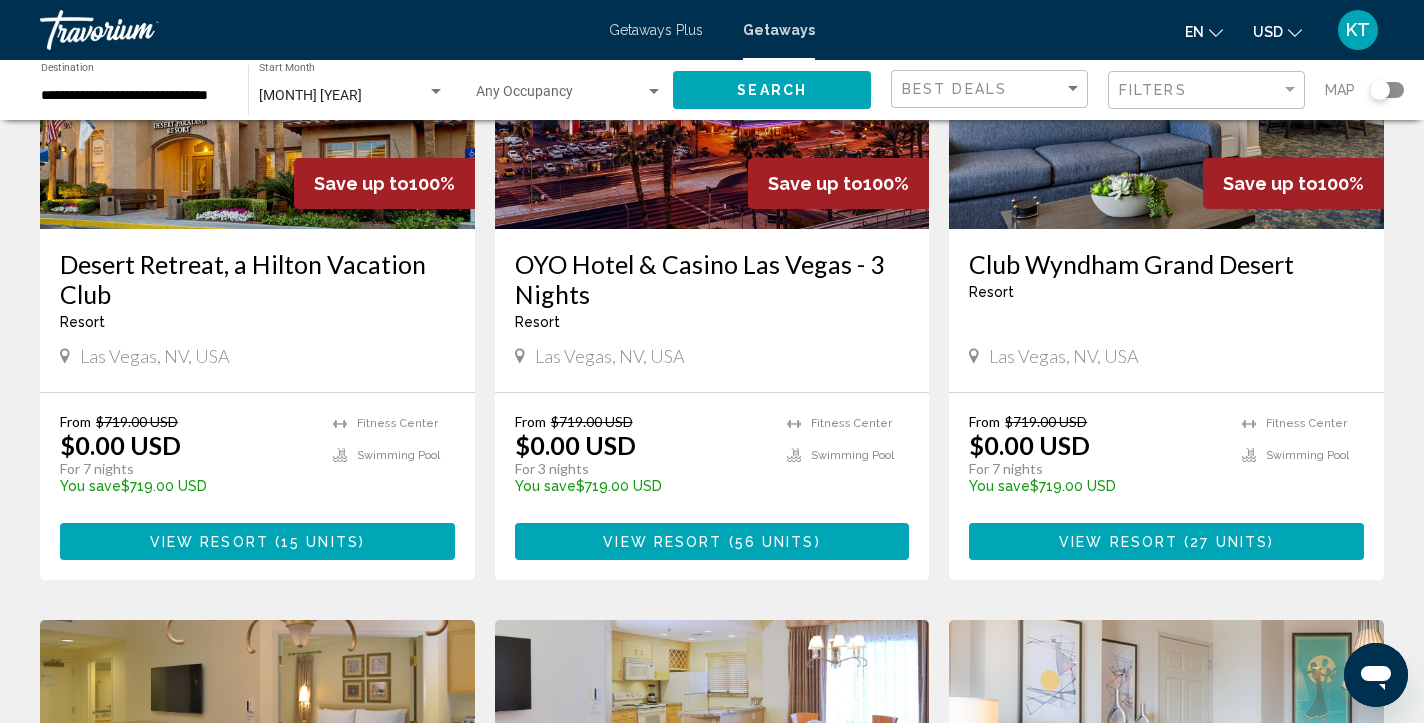 scroll, scrollTop: 311, scrollLeft: 0, axis: vertical 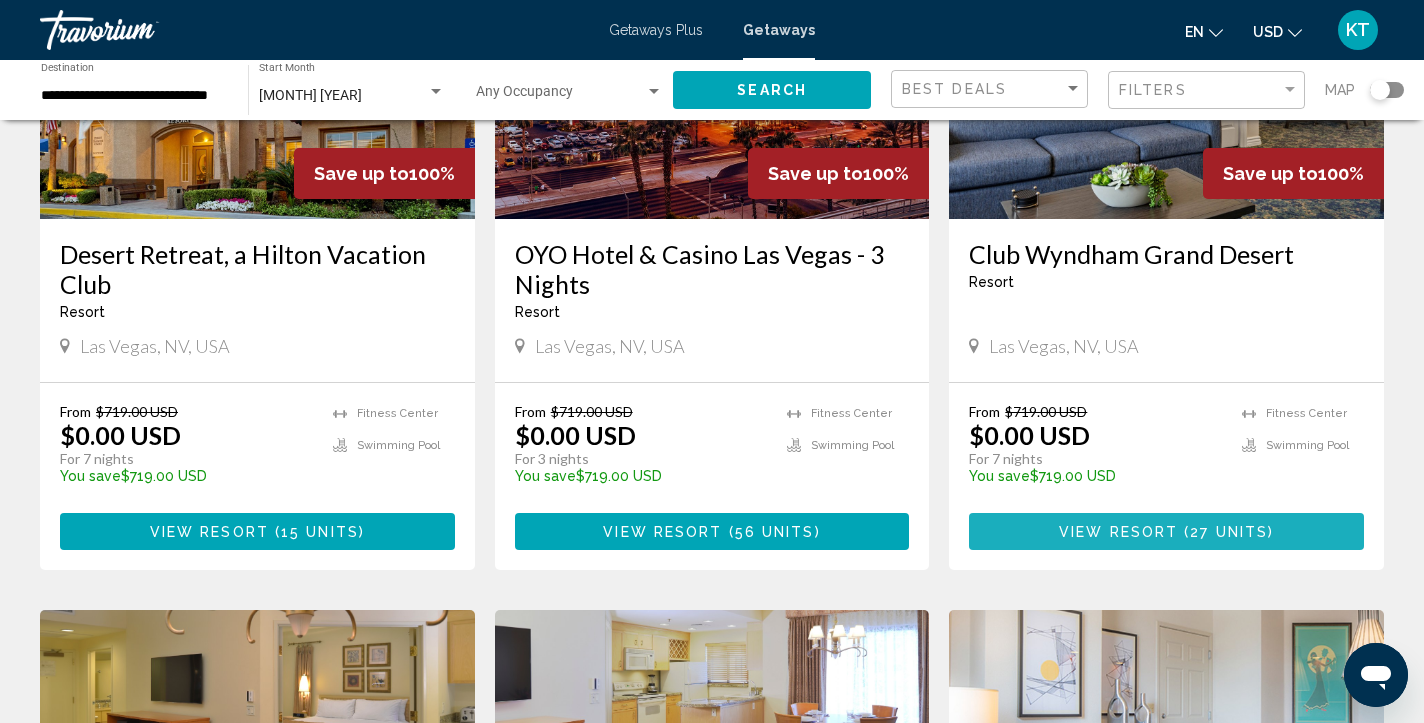 click at bounding box center [1181, 532] 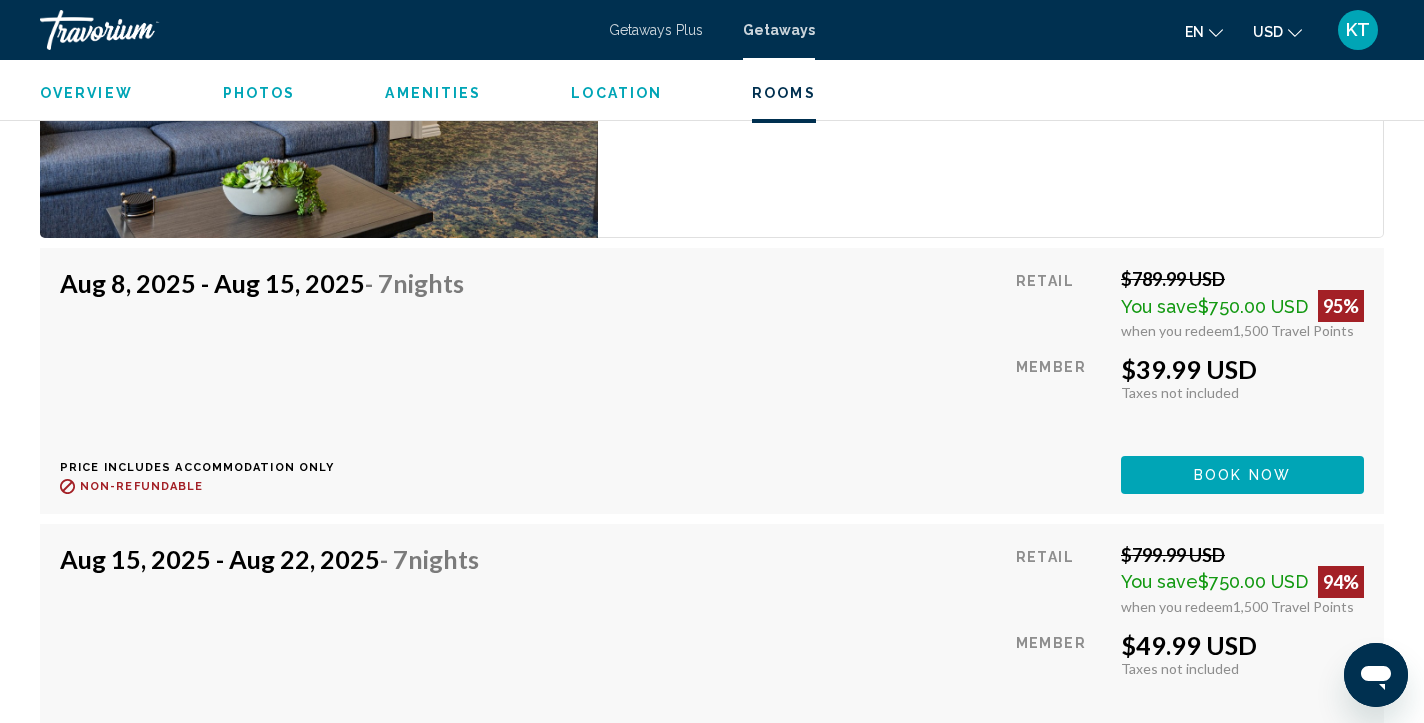 scroll, scrollTop: 4208, scrollLeft: 0, axis: vertical 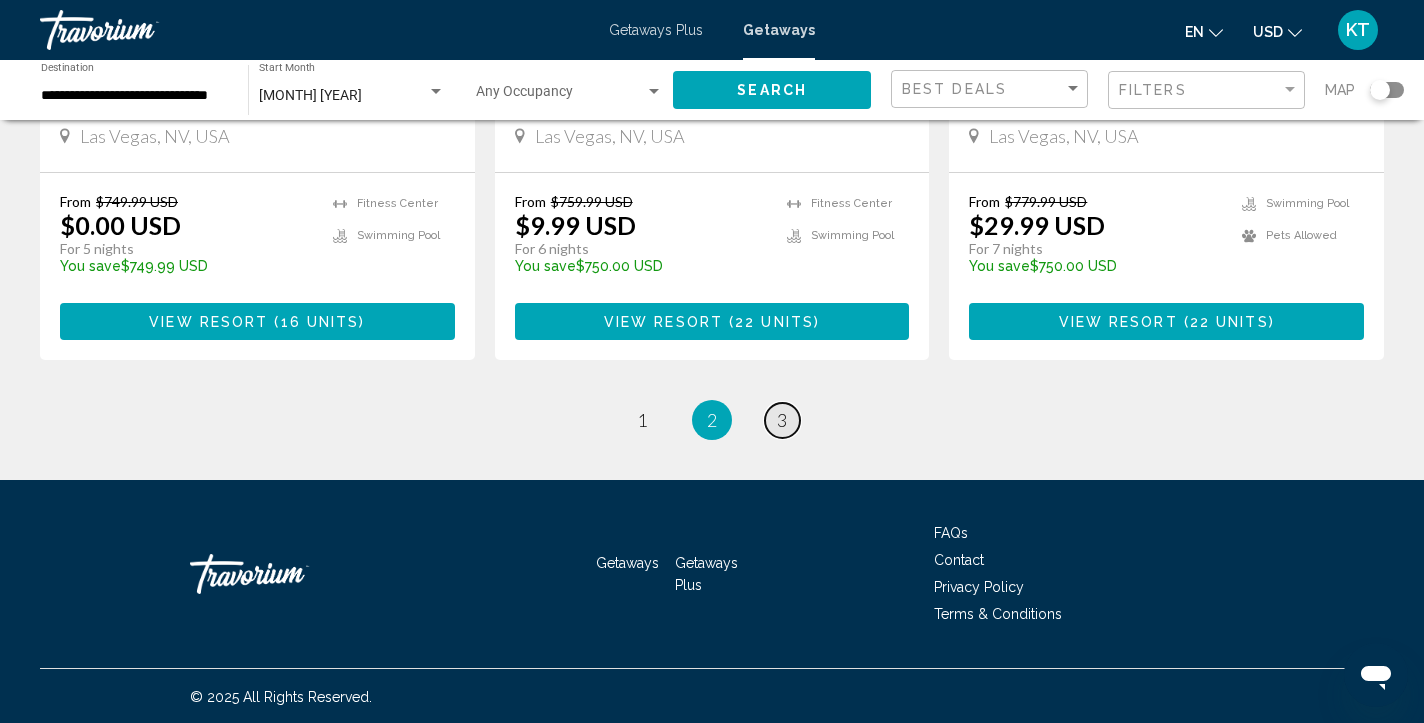 click on "3" at bounding box center (782, 420) 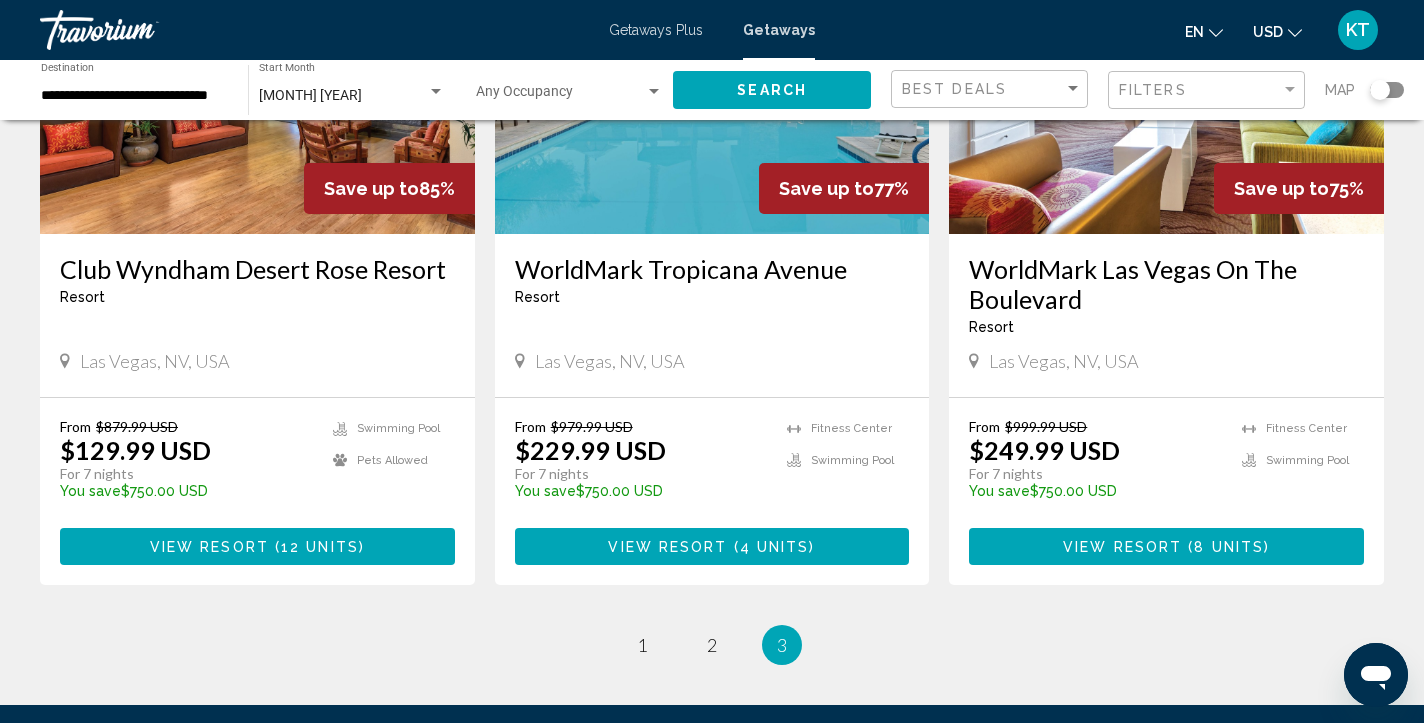 scroll, scrollTop: 294, scrollLeft: 0, axis: vertical 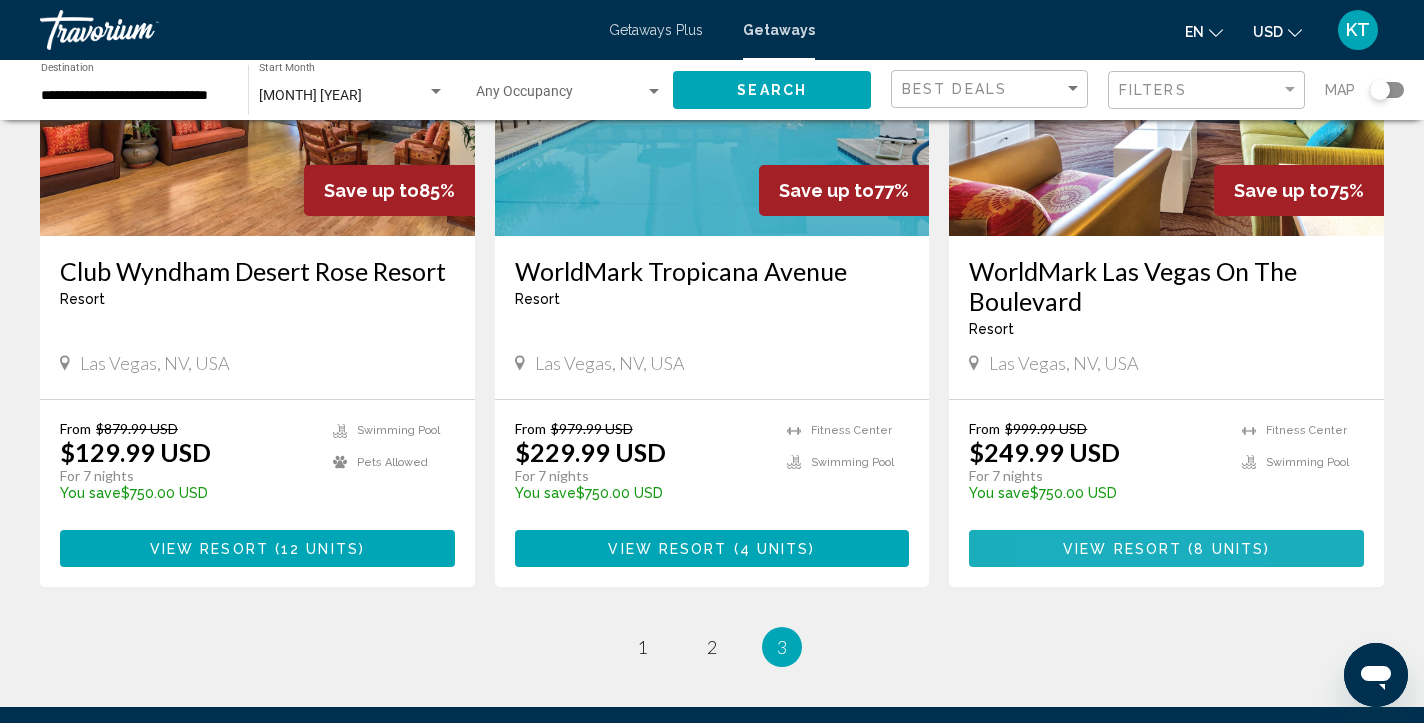 click on "View Resort    ( 8 units )" at bounding box center (1166, 548) 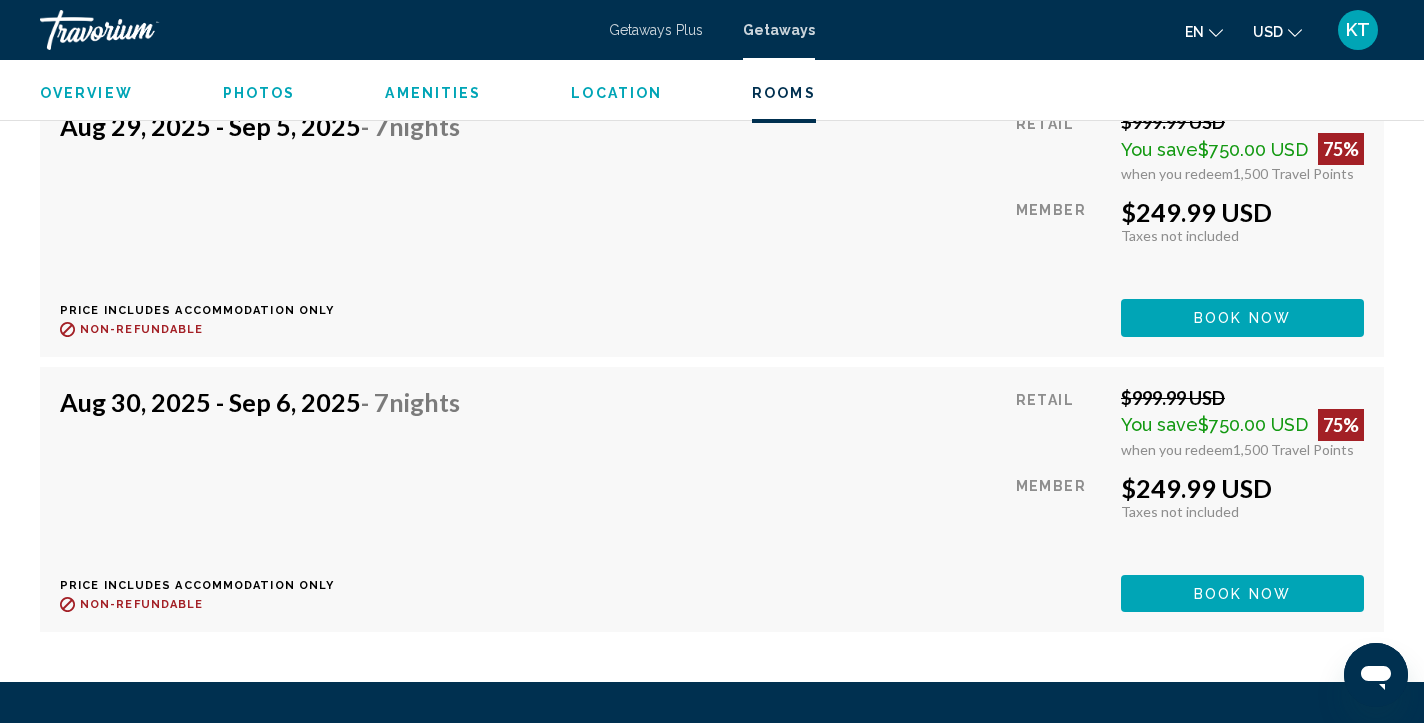 scroll, scrollTop: 4081, scrollLeft: 0, axis: vertical 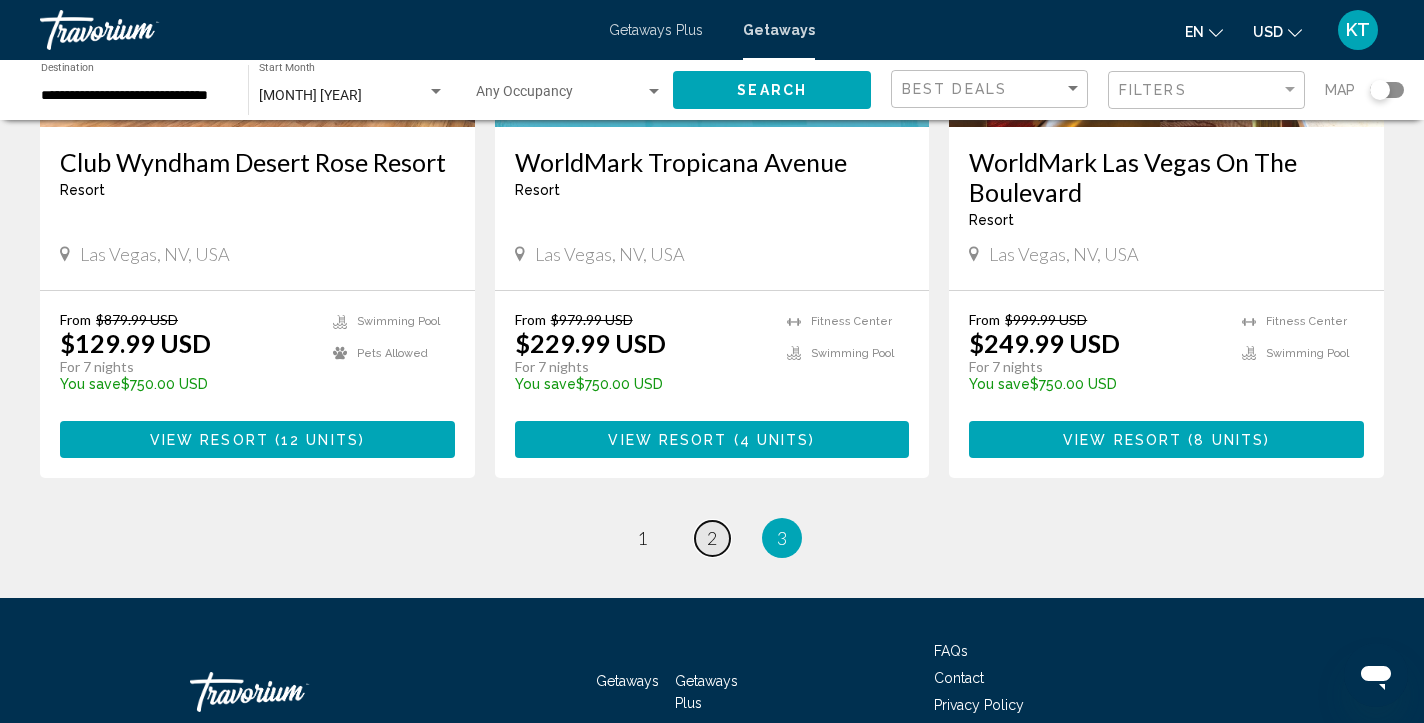 click on "page  2" at bounding box center [712, 538] 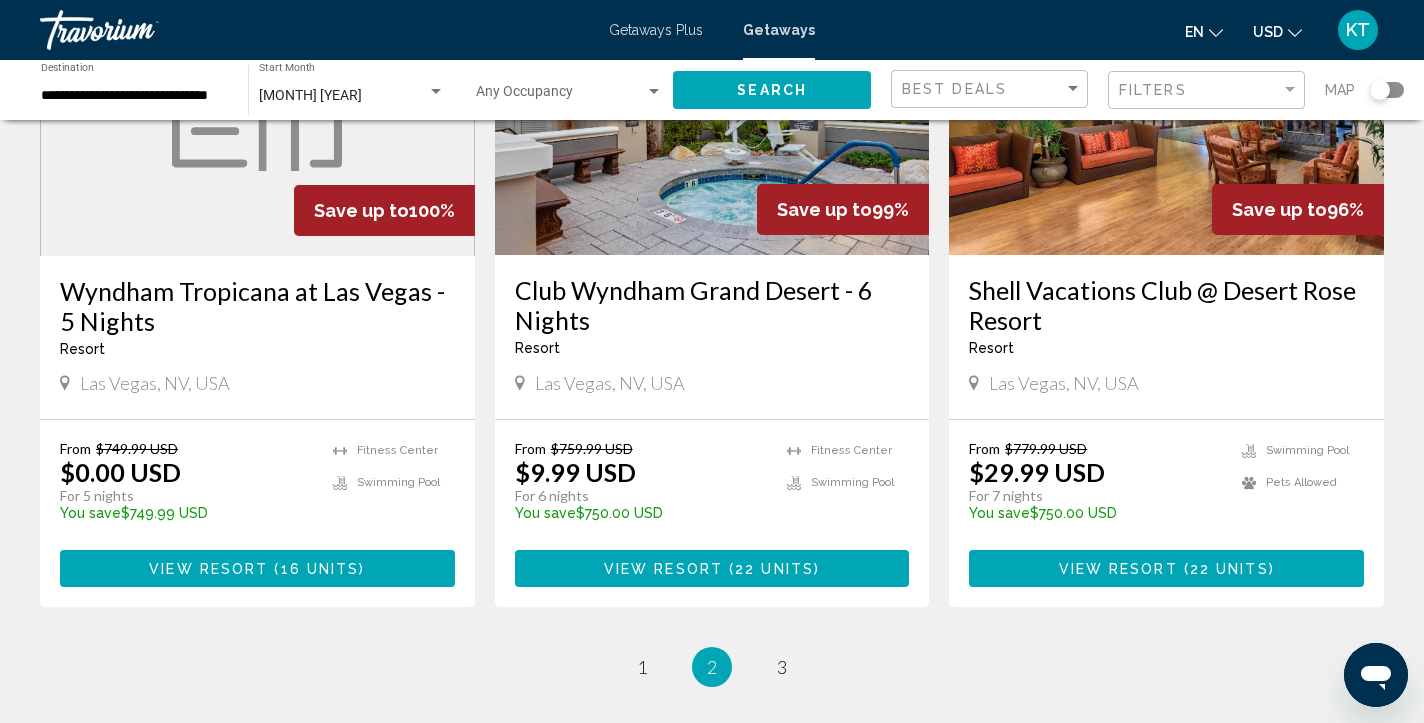 scroll, scrollTop: 2410, scrollLeft: 0, axis: vertical 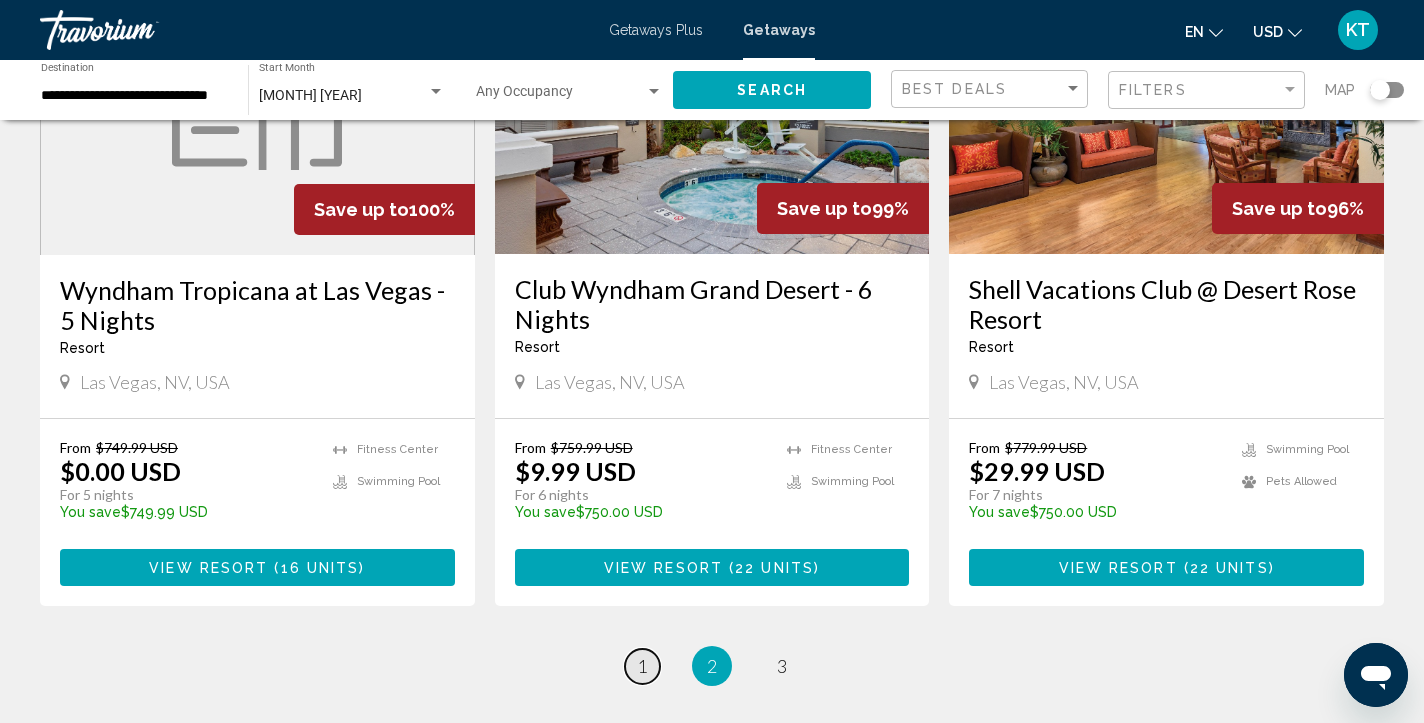 click on "1" at bounding box center [642, 666] 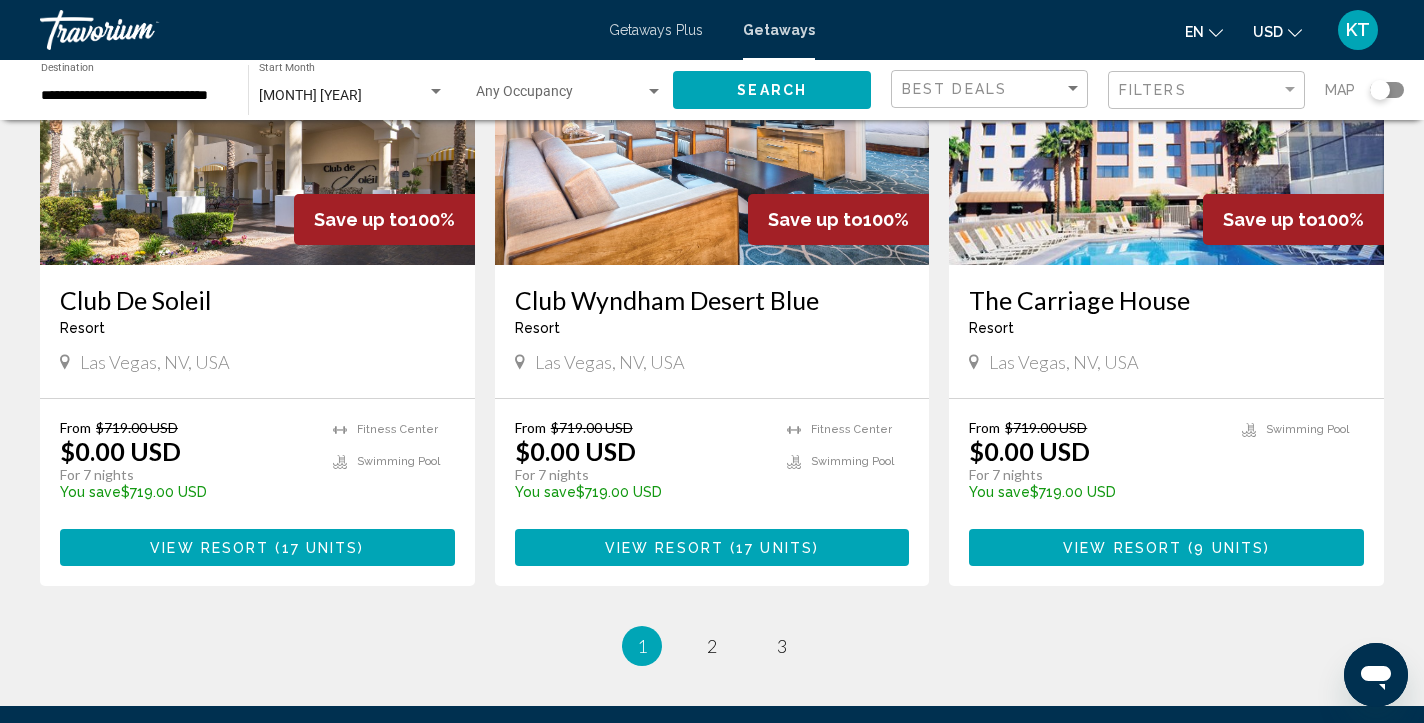 scroll, scrollTop: 2407, scrollLeft: 0, axis: vertical 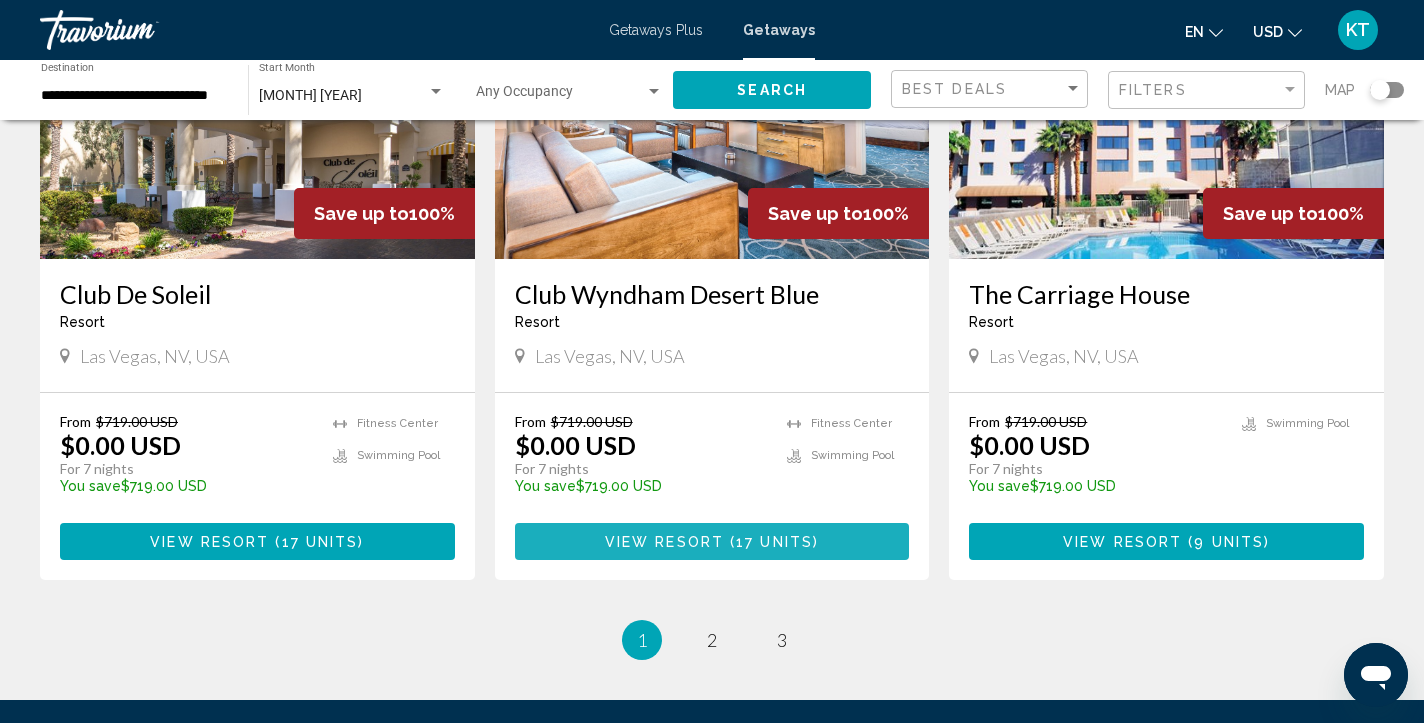 click on "View Resort" at bounding box center (664, 542) 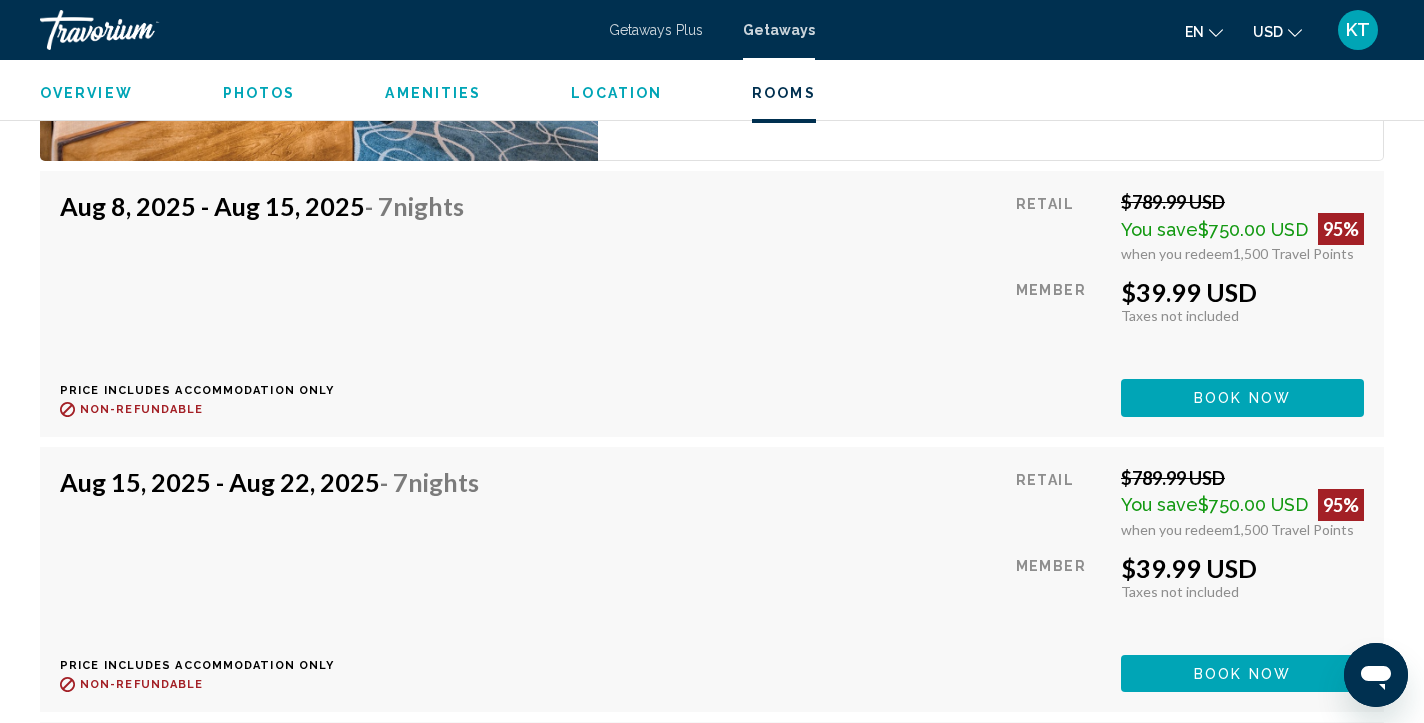 scroll, scrollTop: 3963, scrollLeft: 0, axis: vertical 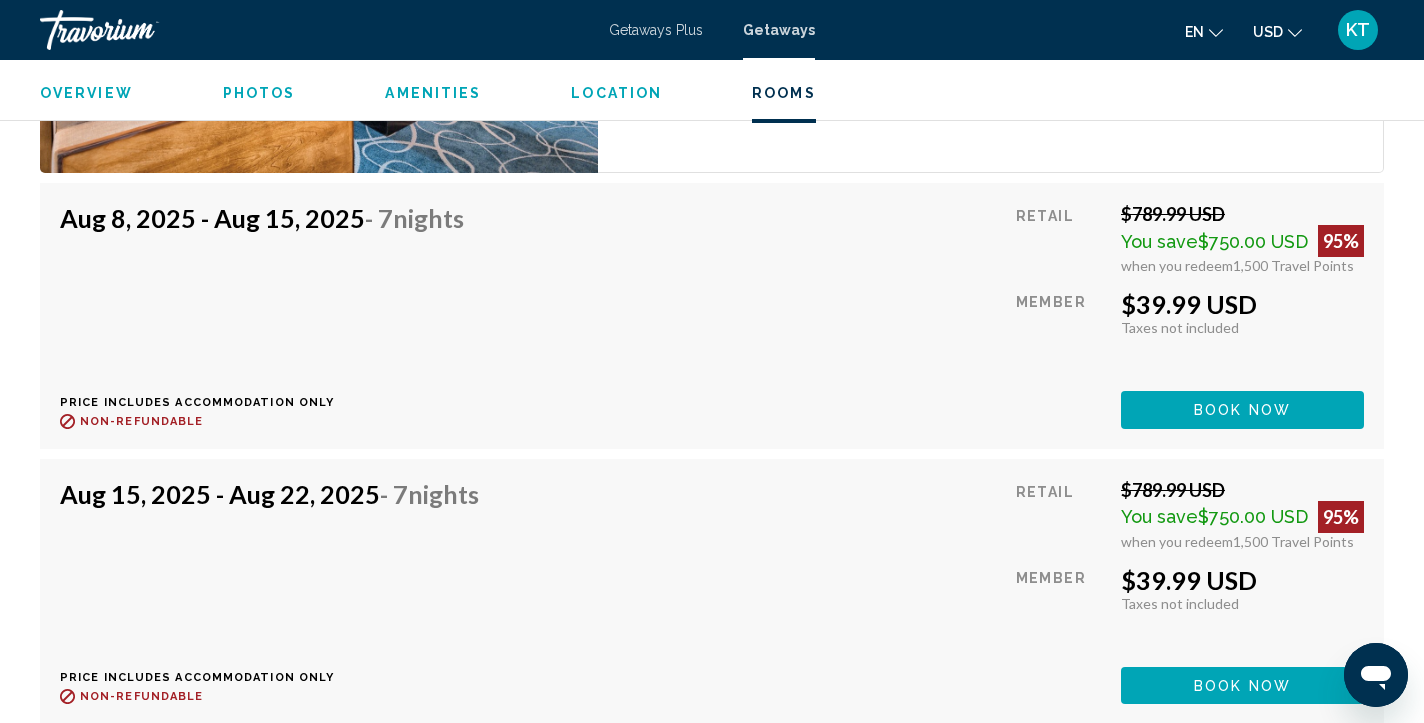 click on "Book now" at bounding box center (1242, 411) 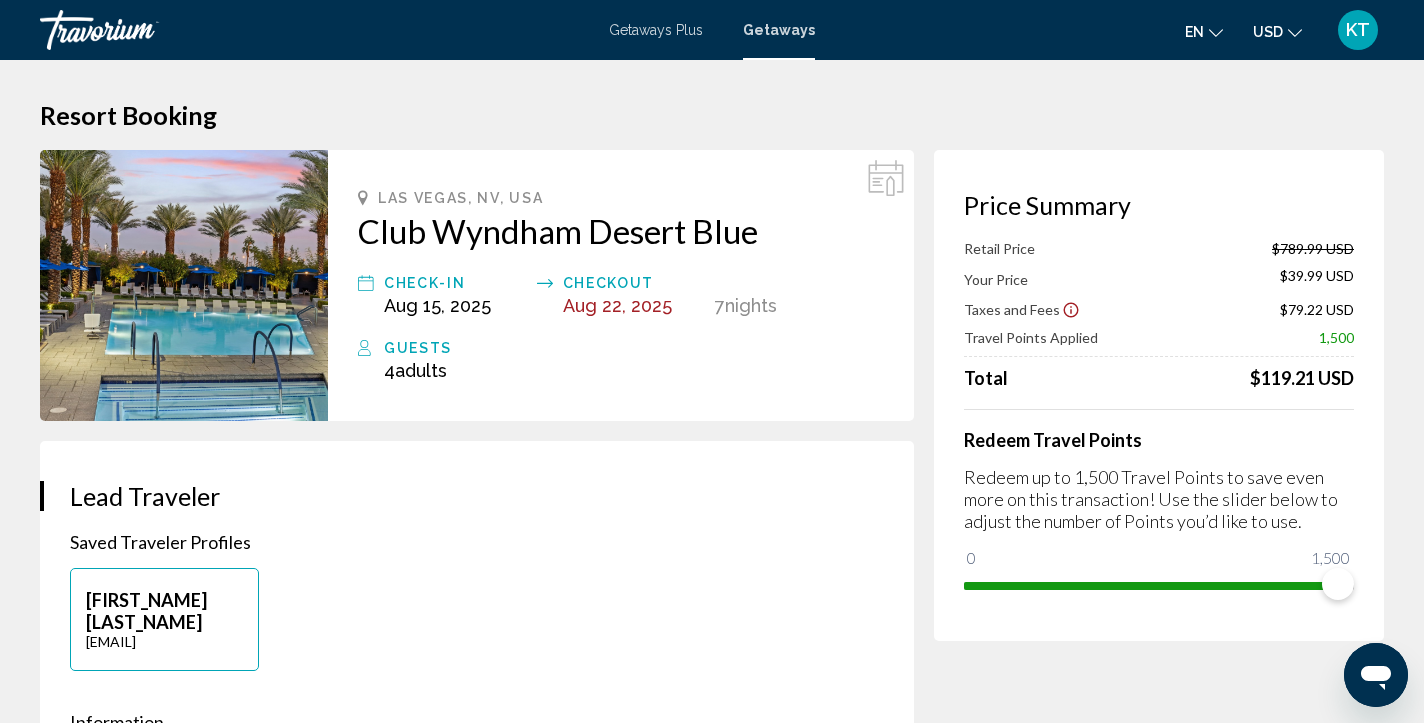 scroll, scrollTop: 0, scrollLeft: 0, axis: both 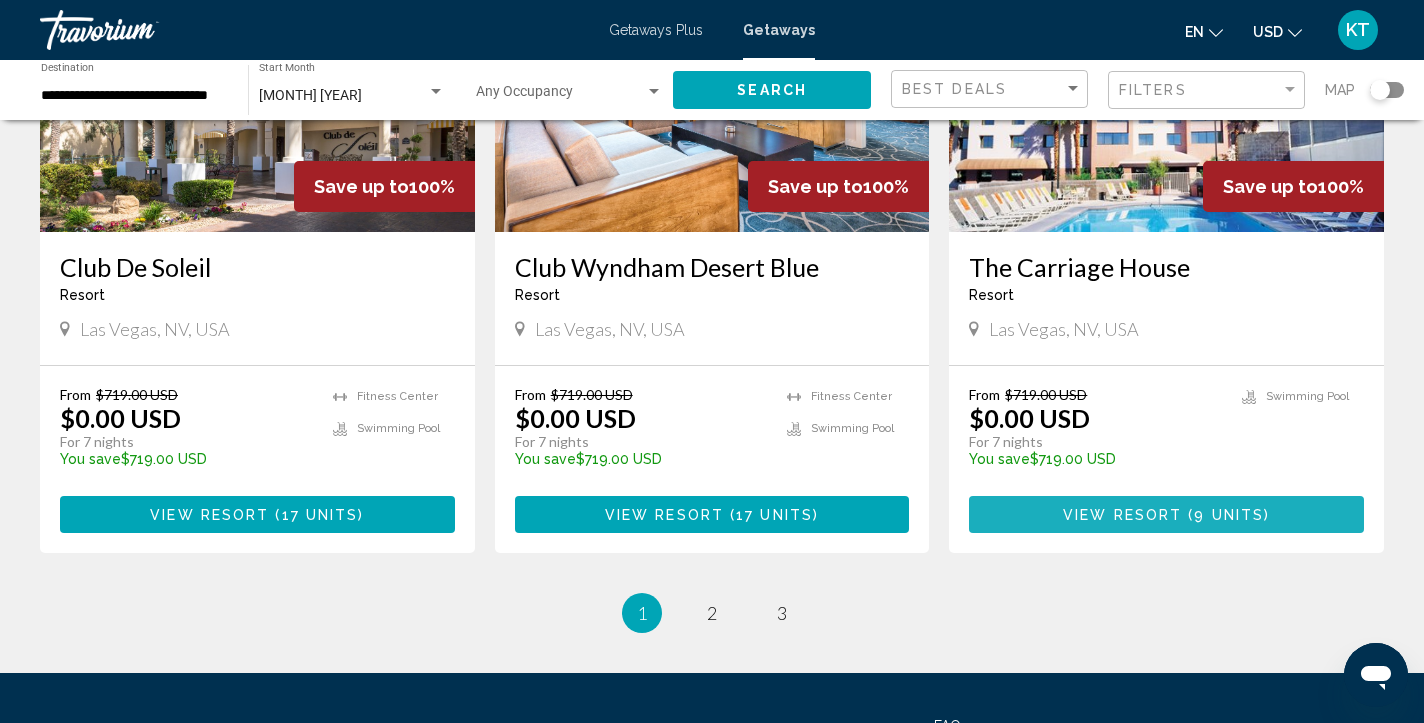 click on "View Resort" at bounding box center [1122, 515] 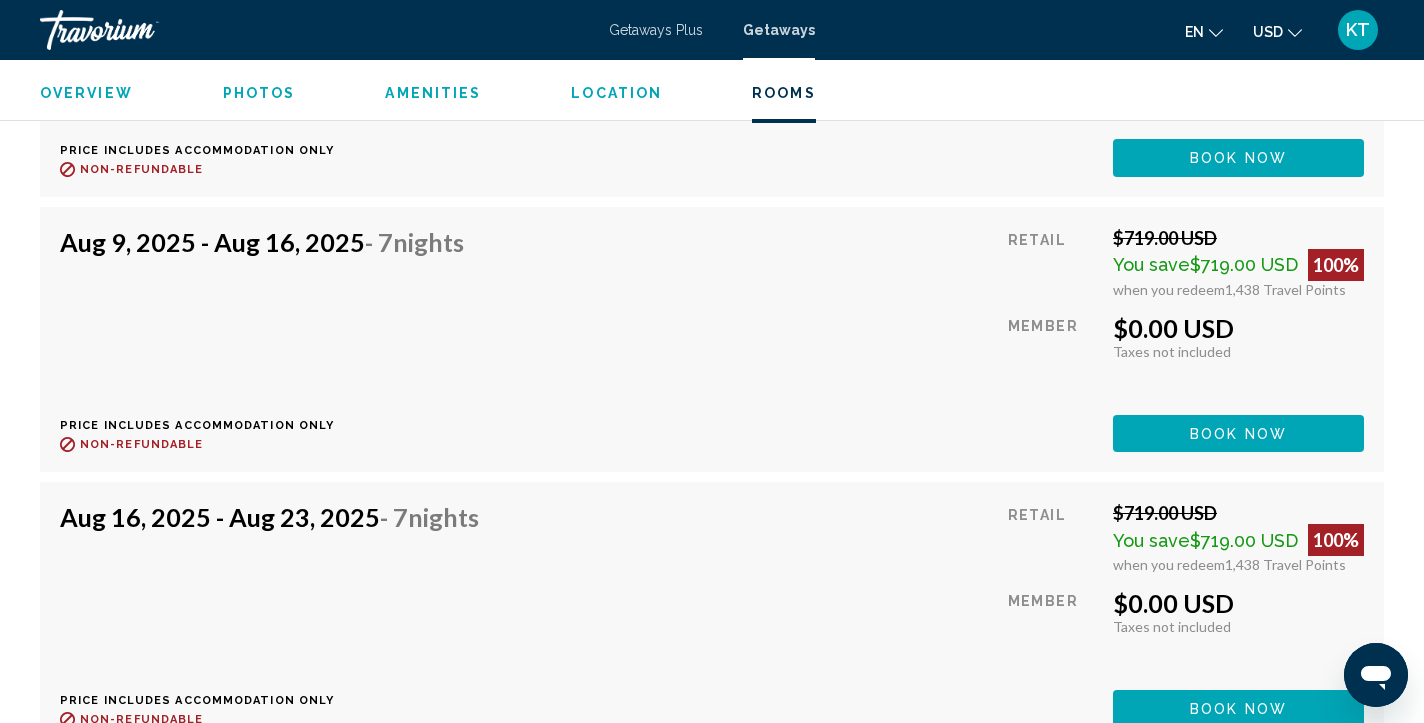scroll, scrollTop: 4274, scrollLeft: 0, axis: vertical 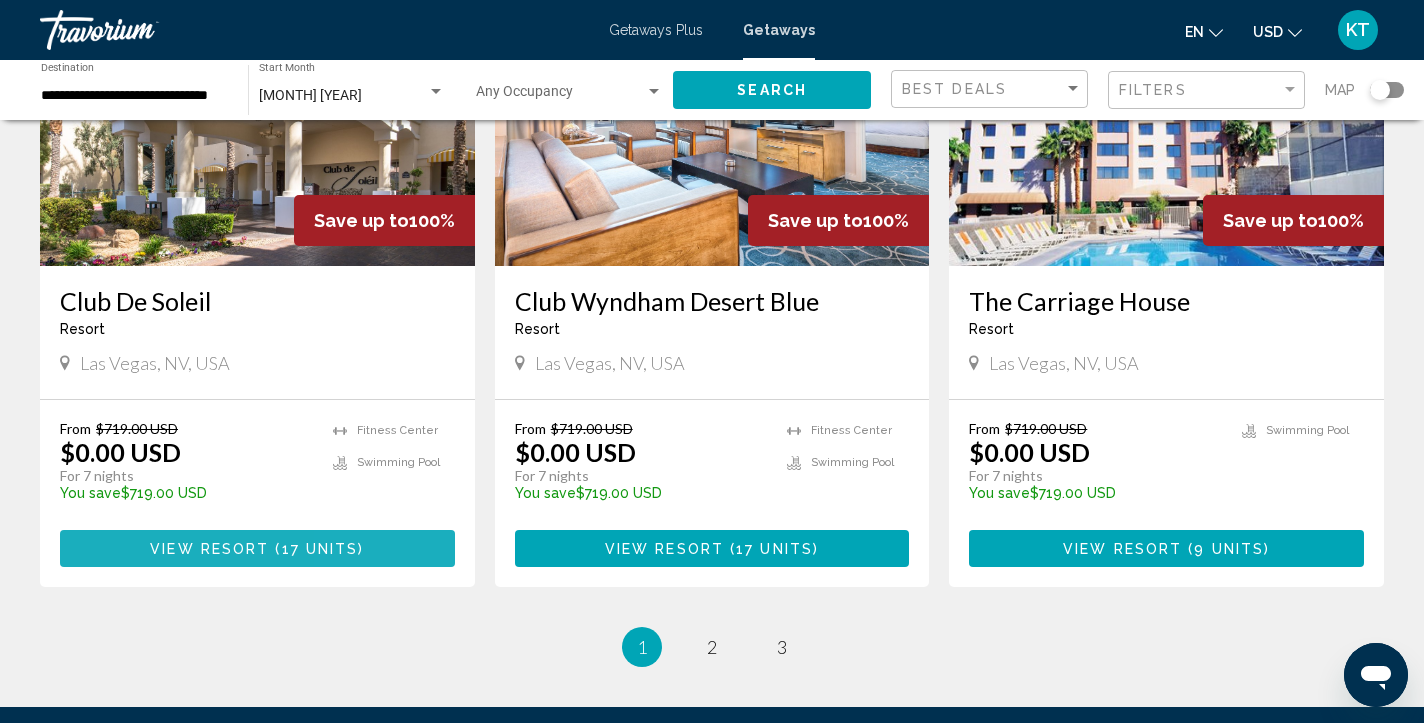 click on "View Resort    ( 17 units )" at bounding box center [257, 548] 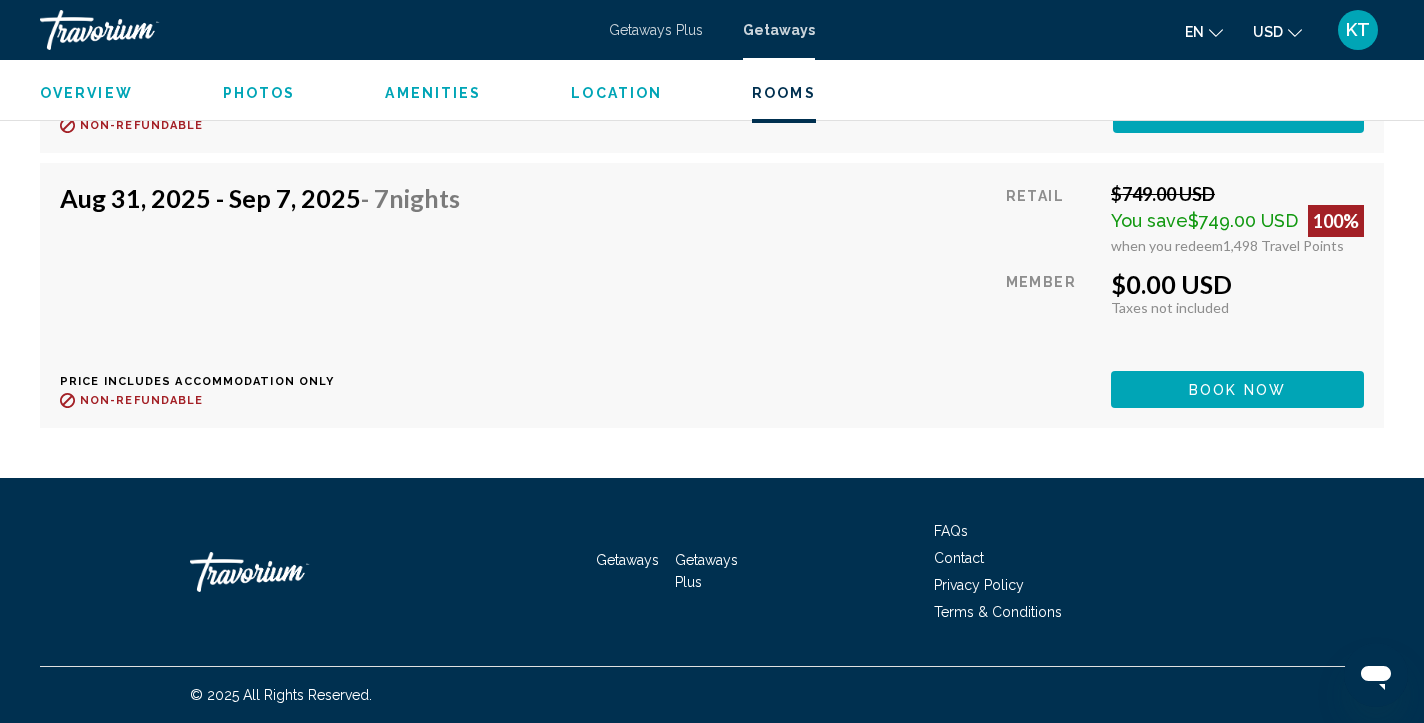 scroll, scrollTop: 7651, scrollLeft: 0, axis: vertical 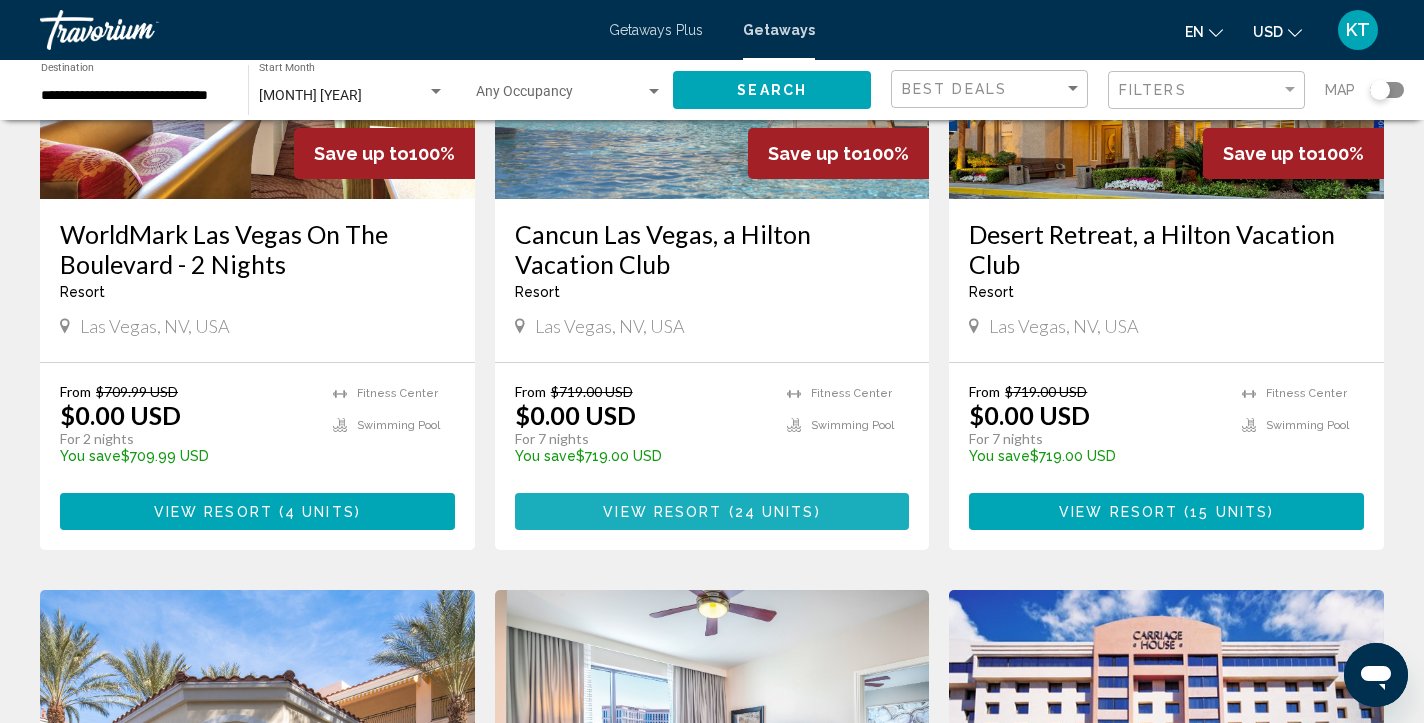 click on "View Resort" at bounding box center (662, 512) 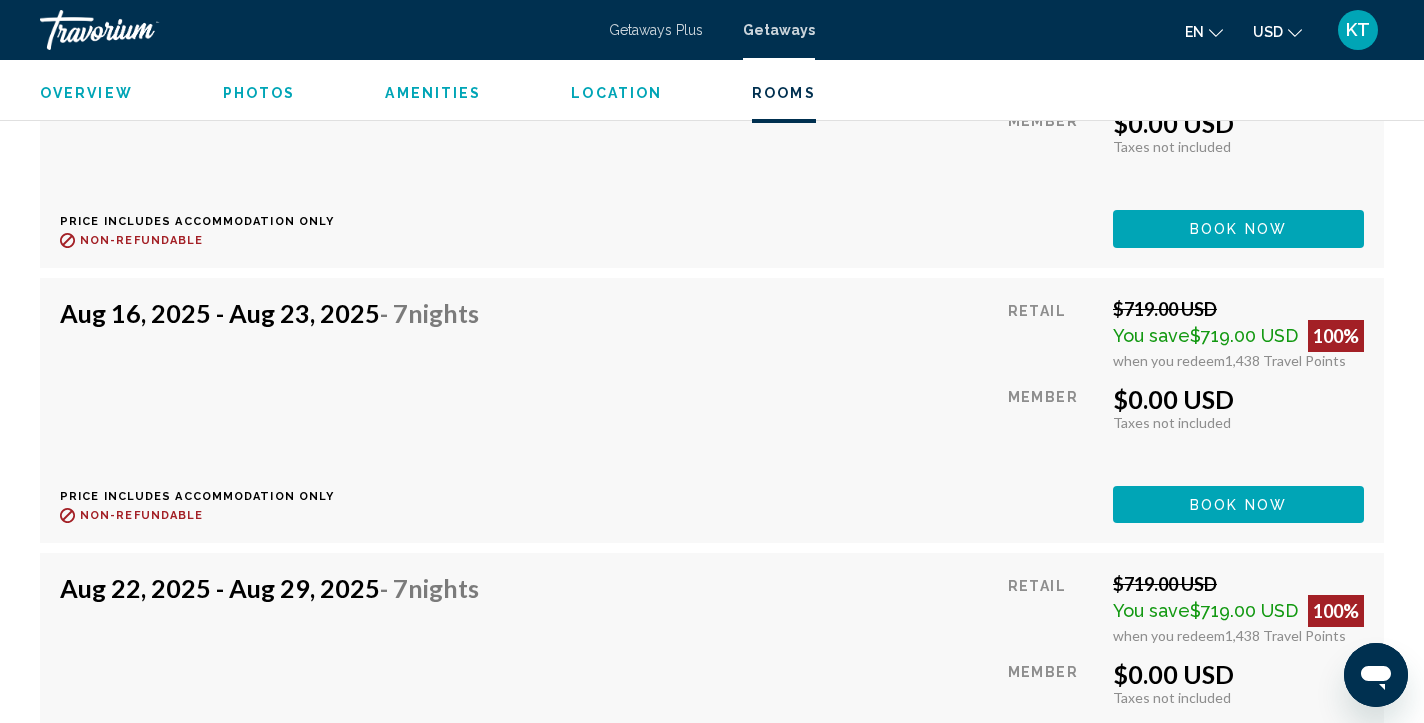 scroll, scrollTop: 6686, scrollLeft: 0, axis: vertical 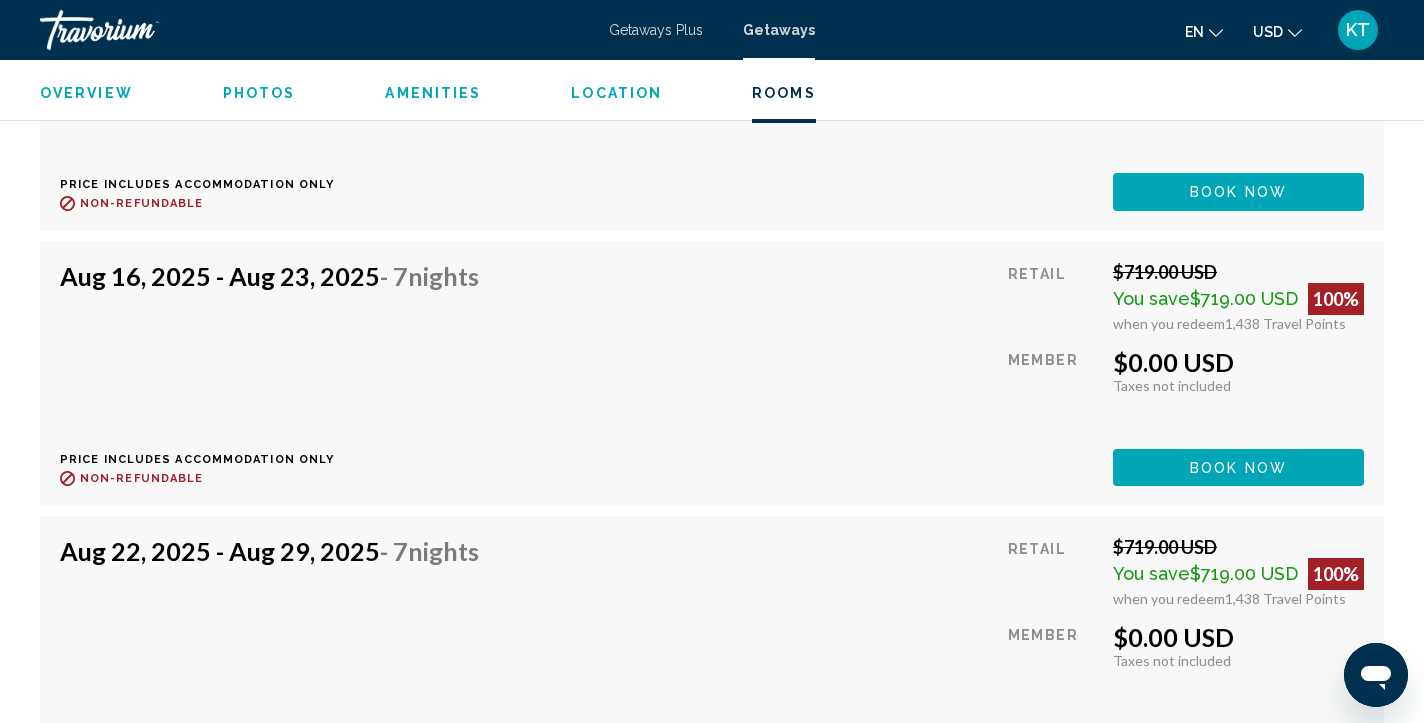 click on "Book now" at bounding box center (1238, -2487) 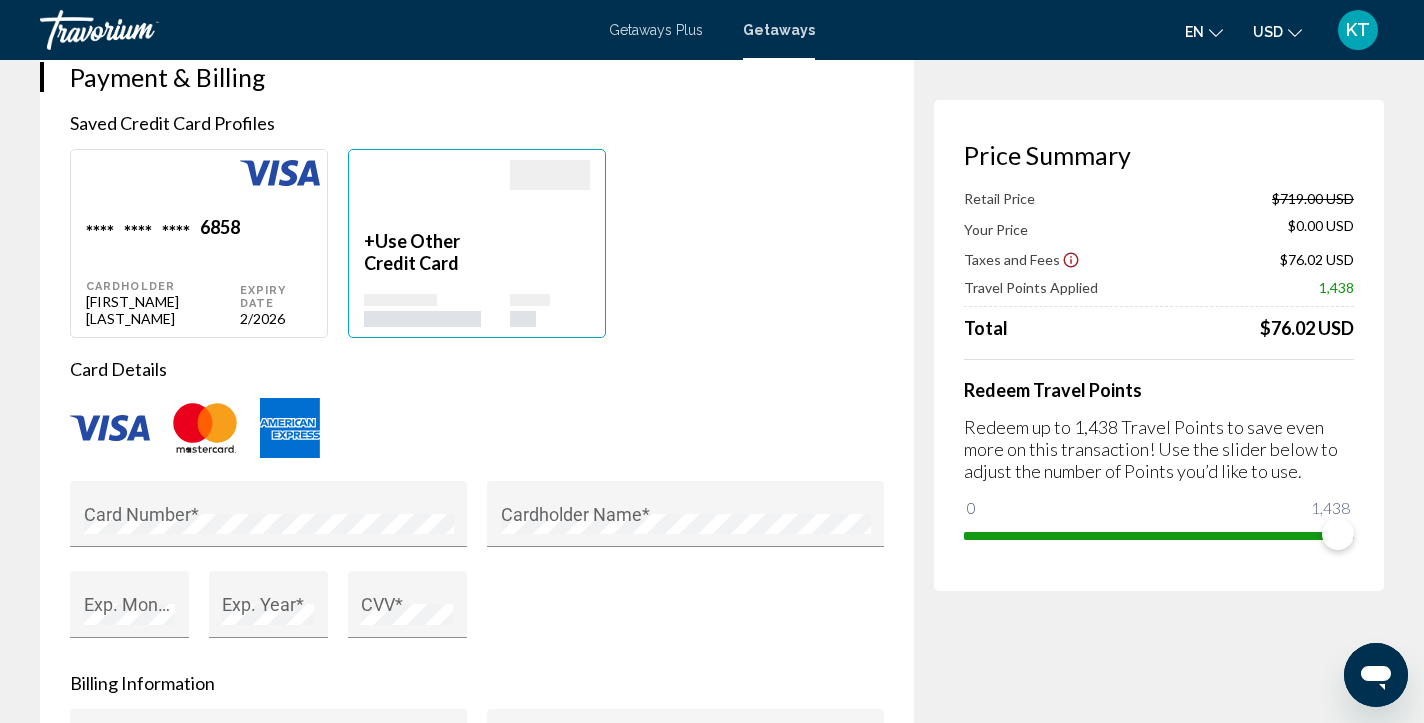 scroll, scrollTop: 1495, scrollLeft: 0, axis: vertical 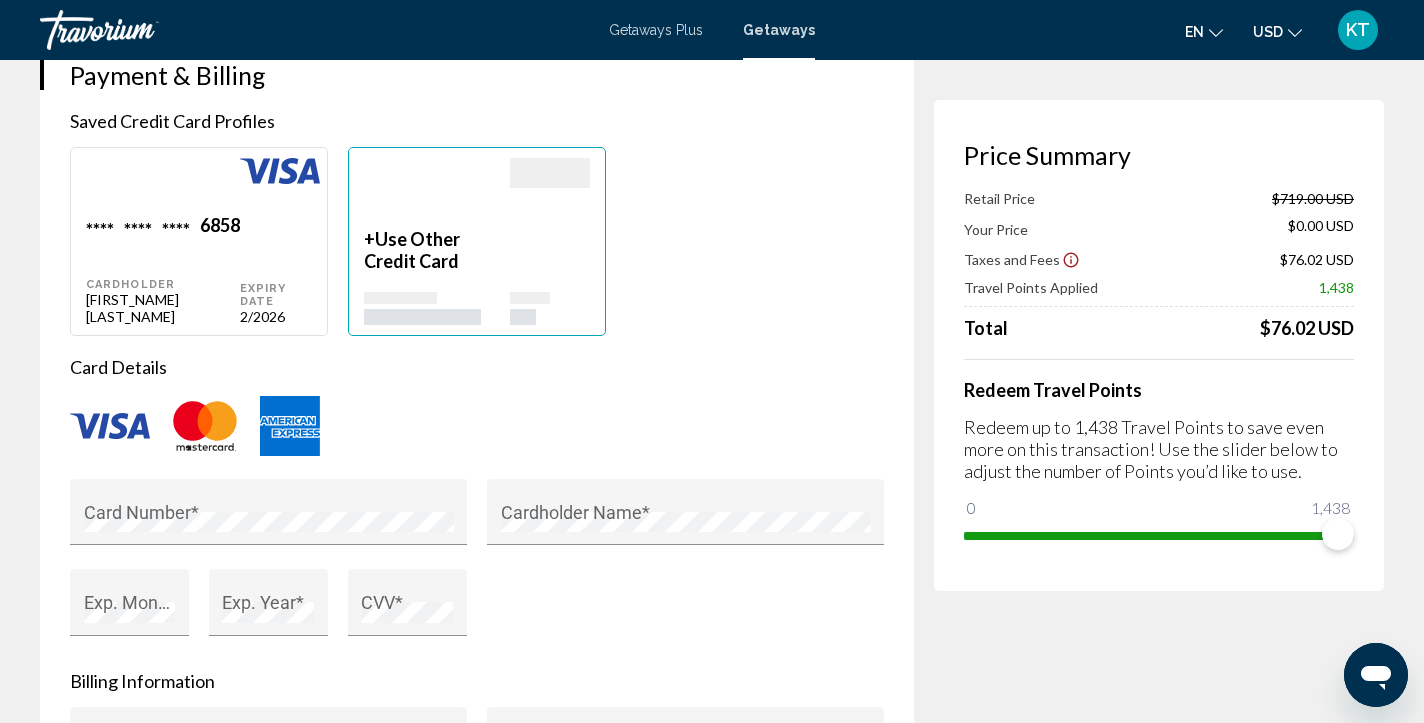 click on "+  Use Other Credit Card" at bounding box center [437, 250] 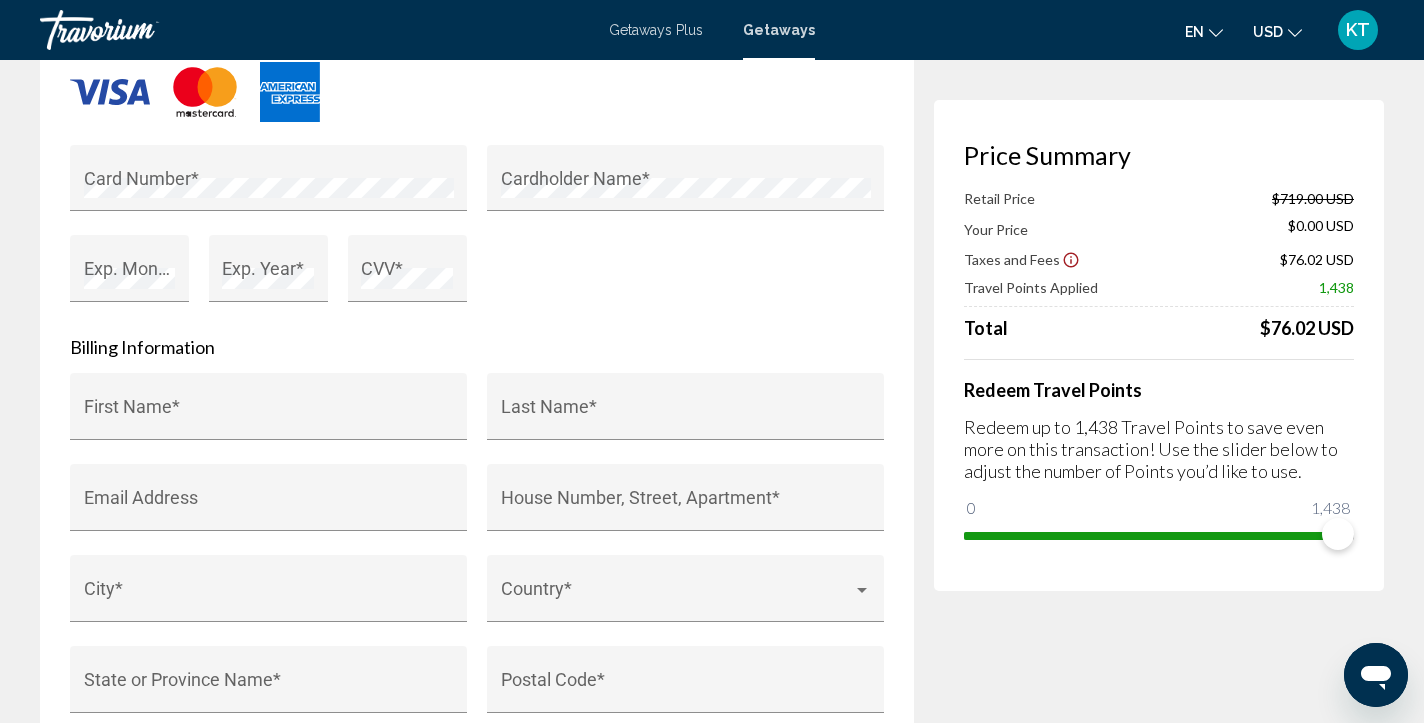 scroll, scrollTop: 1830, scrollLeft: 0, axis: vertical 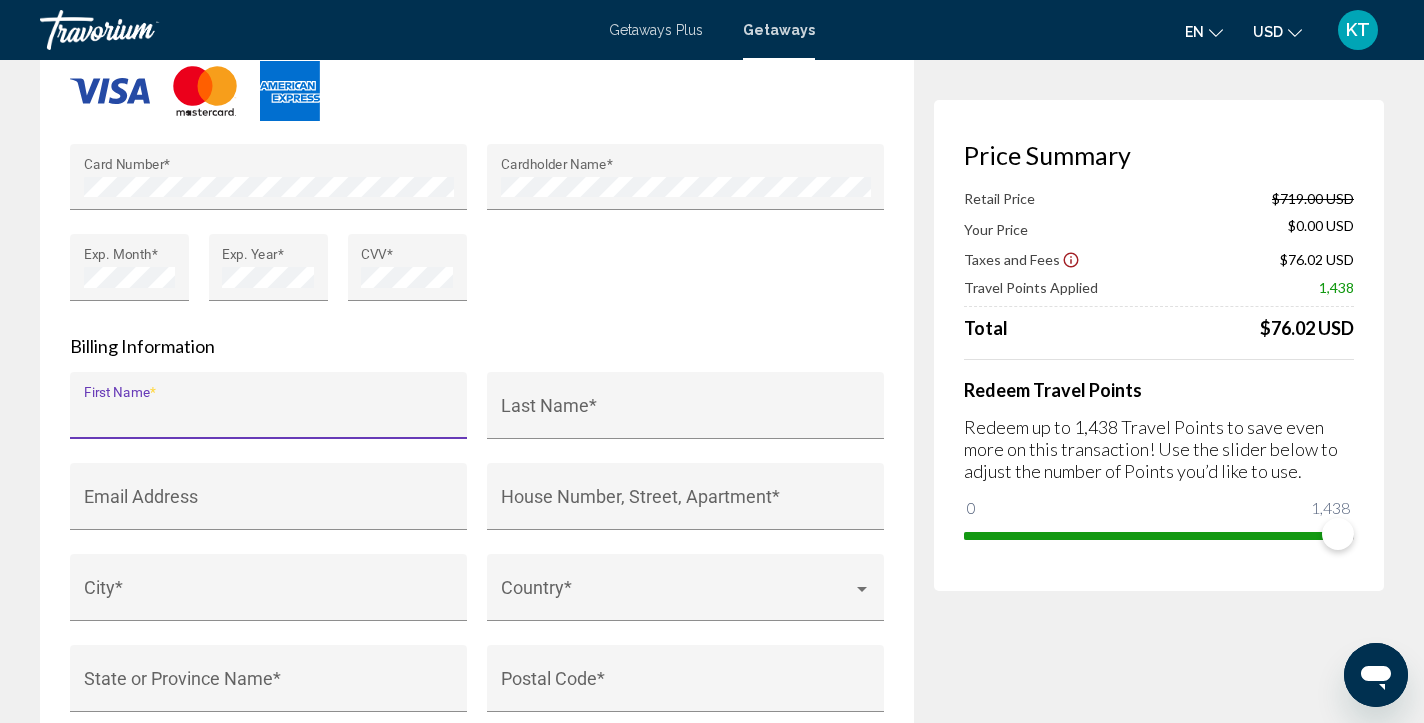click on "First Name  *" at bounding box center [269, 415] 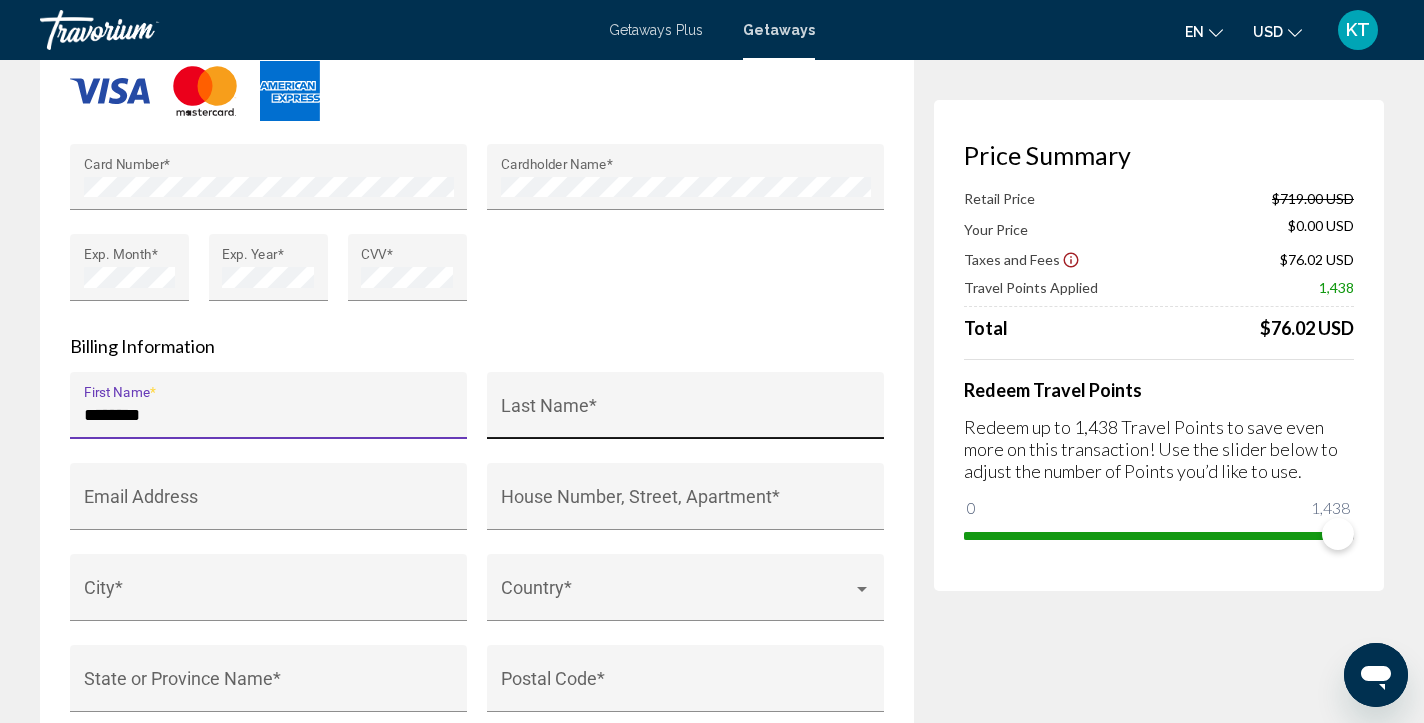 type on "********" 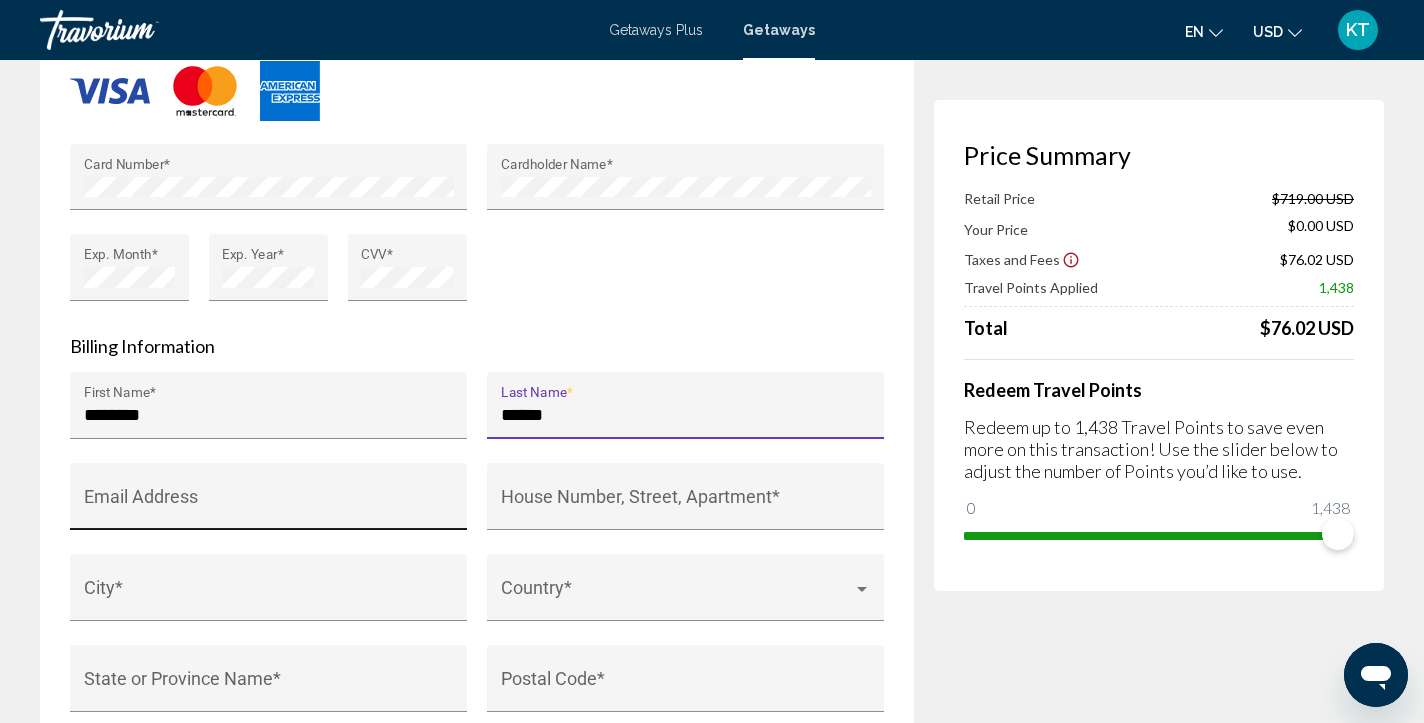 type on "******" 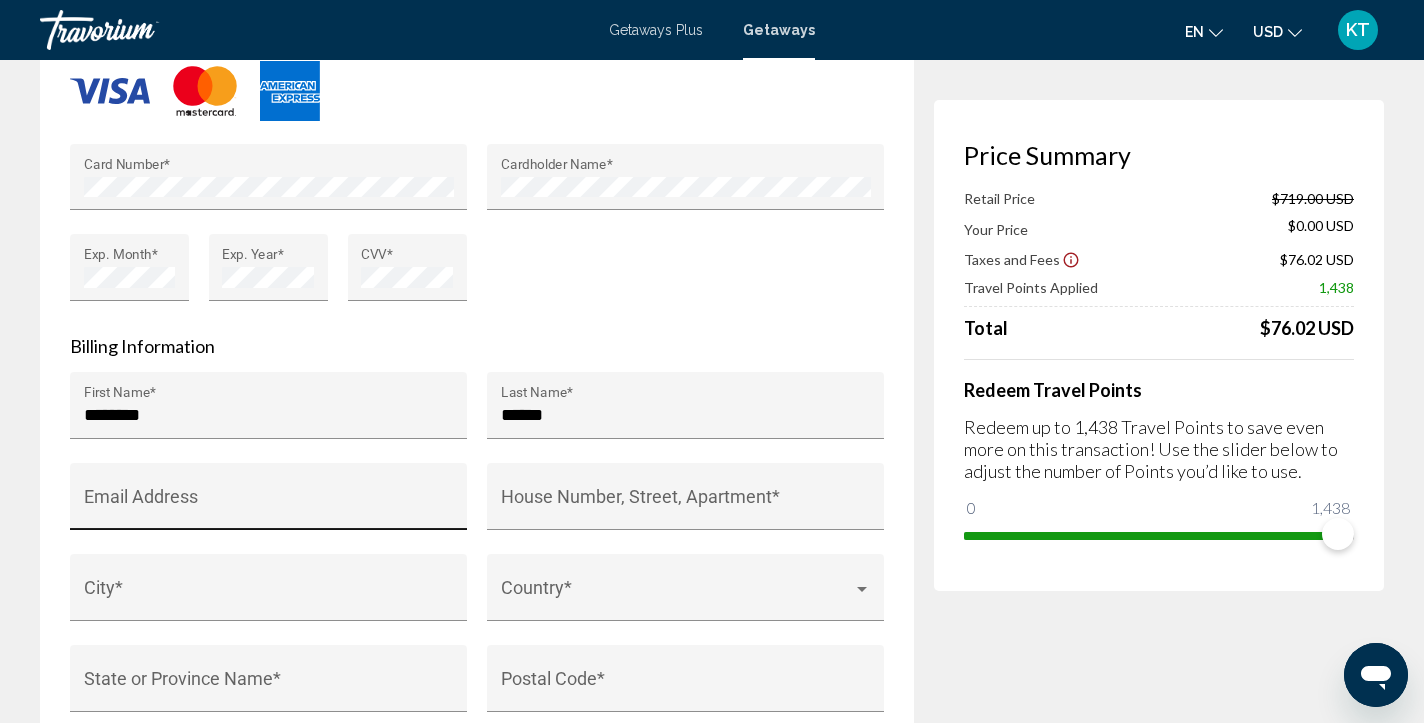 click on "Email Address" at bounding box center (269, 503) 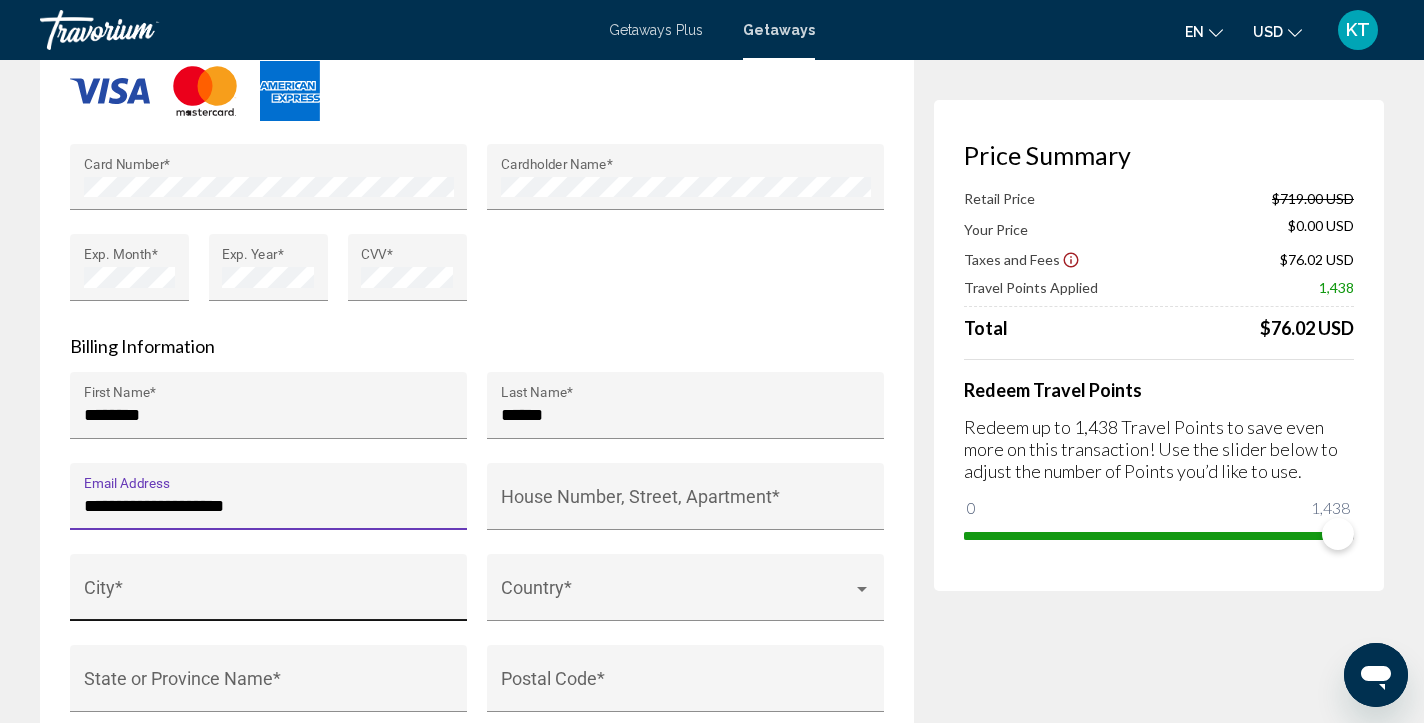 type on "**********" 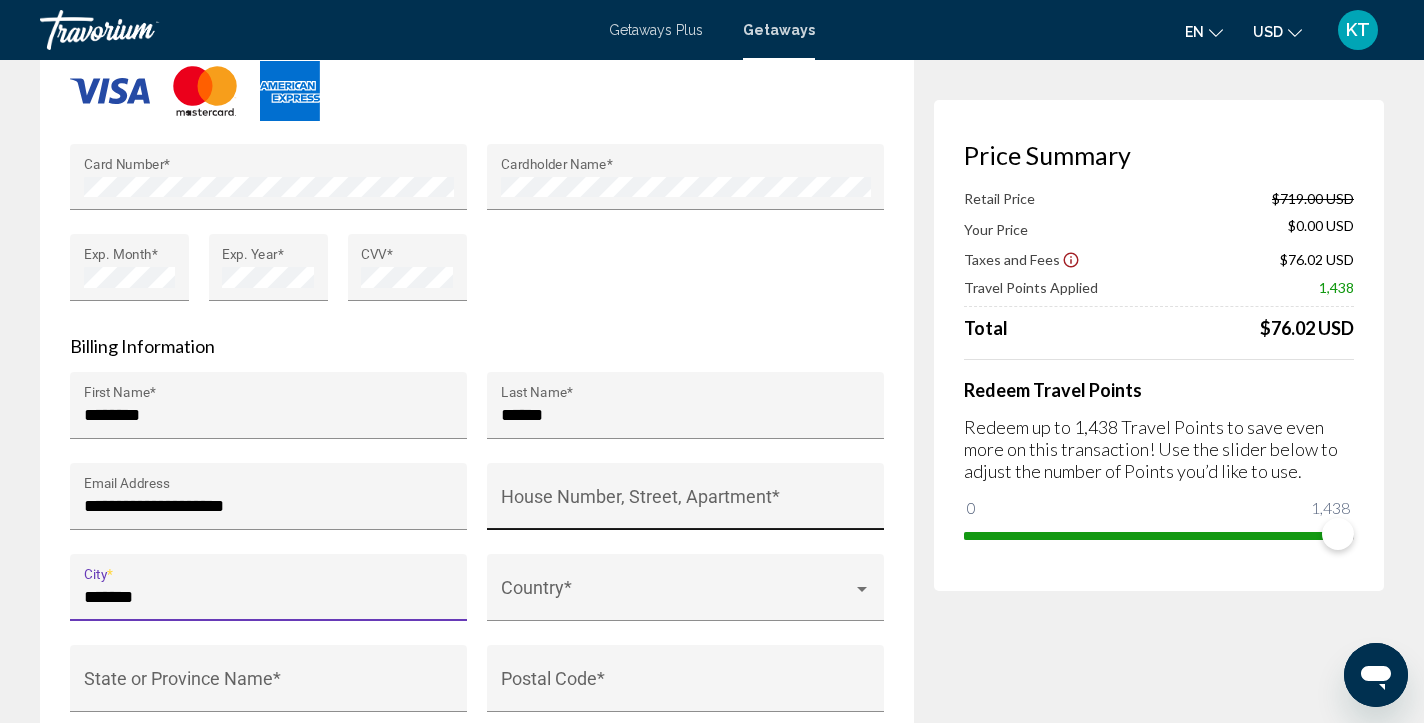 type on "*******" 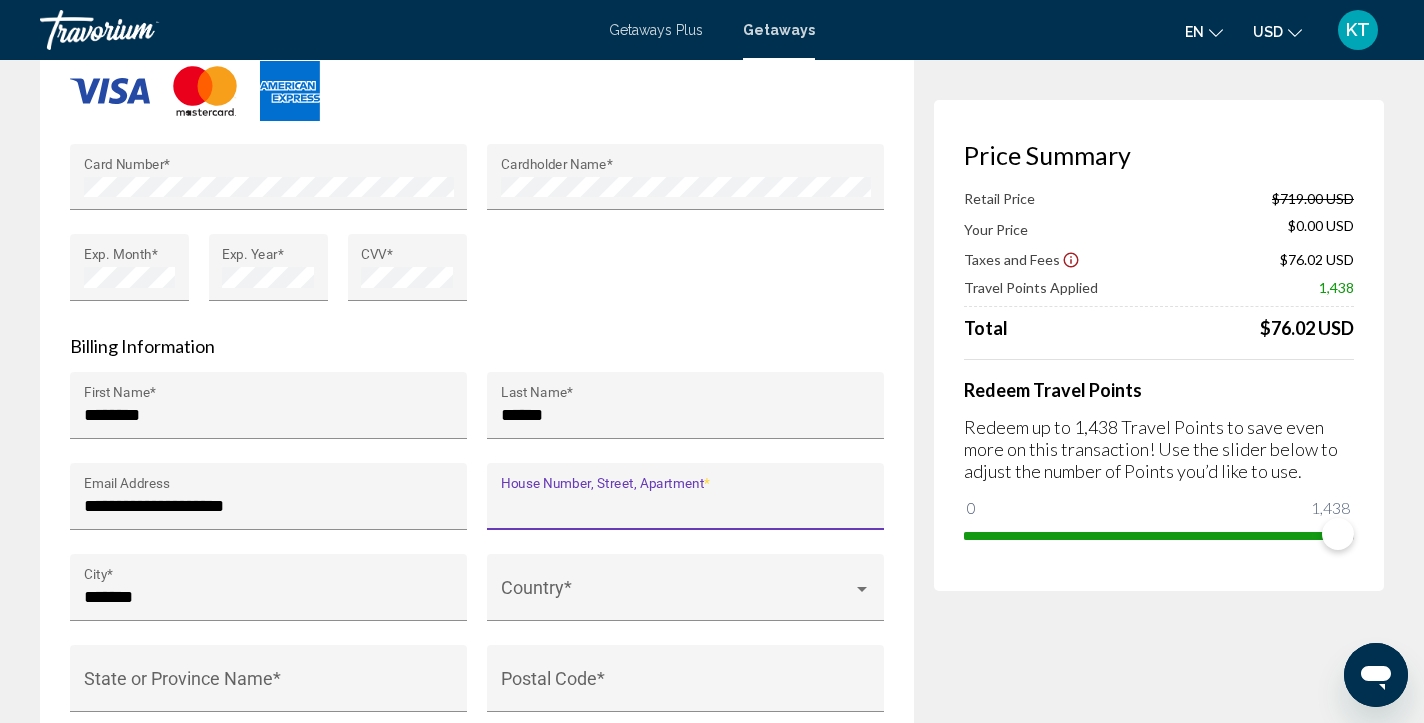 click on "House Number, Street, Apartment  *" at bounding box center (686, 506) 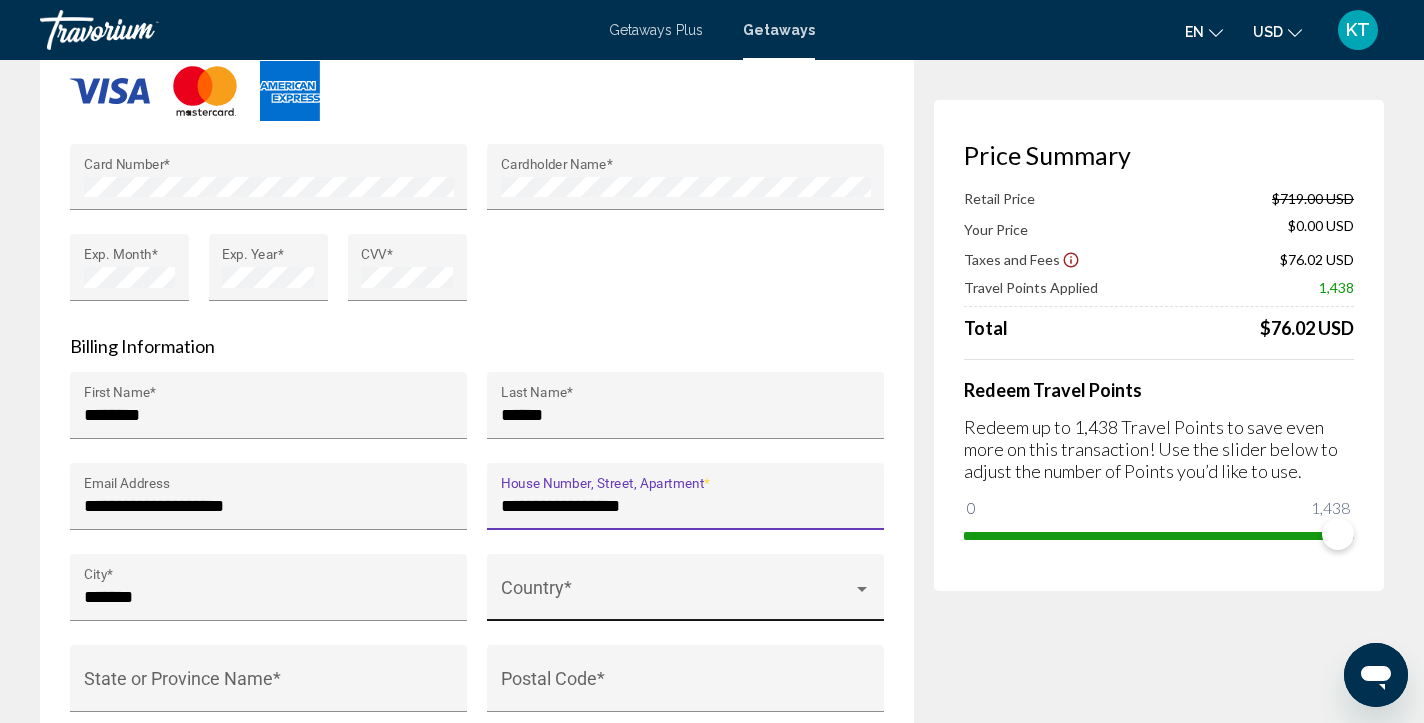 type on "**********" 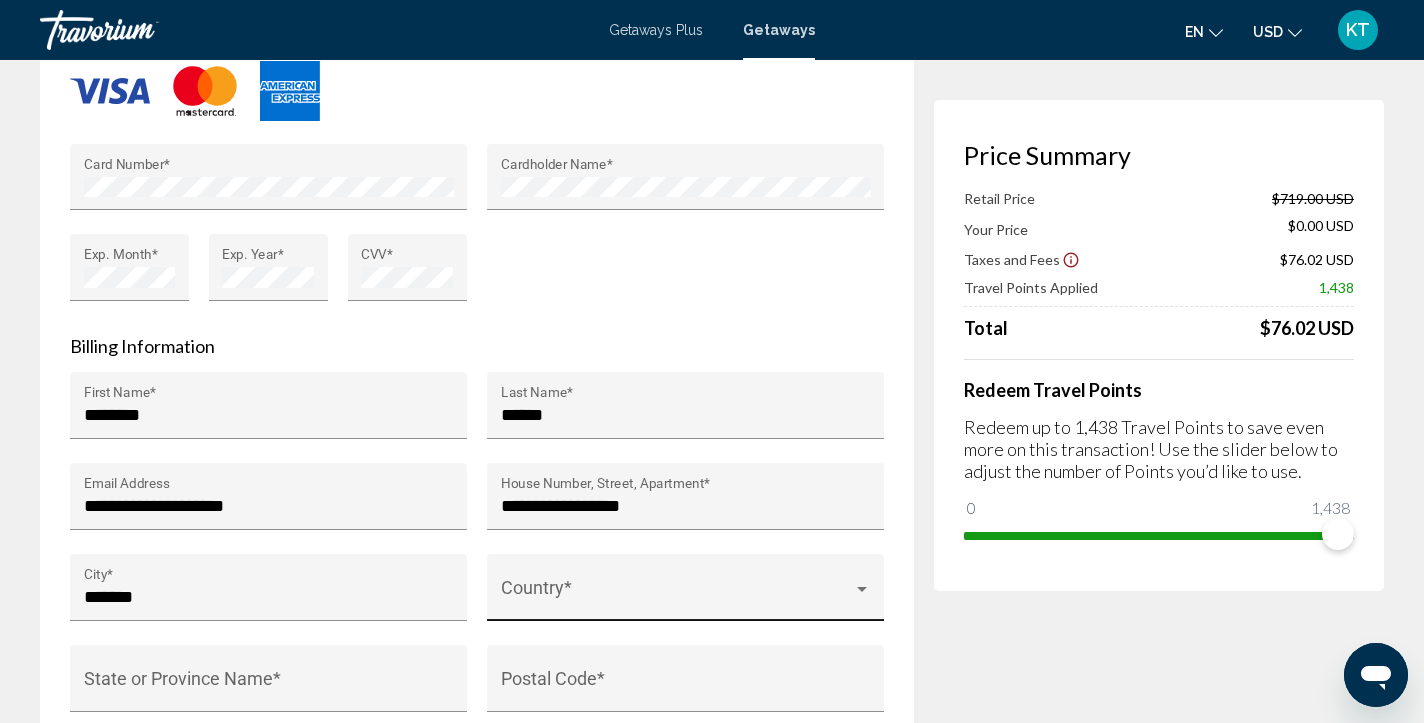 click on "Country  *" at bounding box center [686, 594] 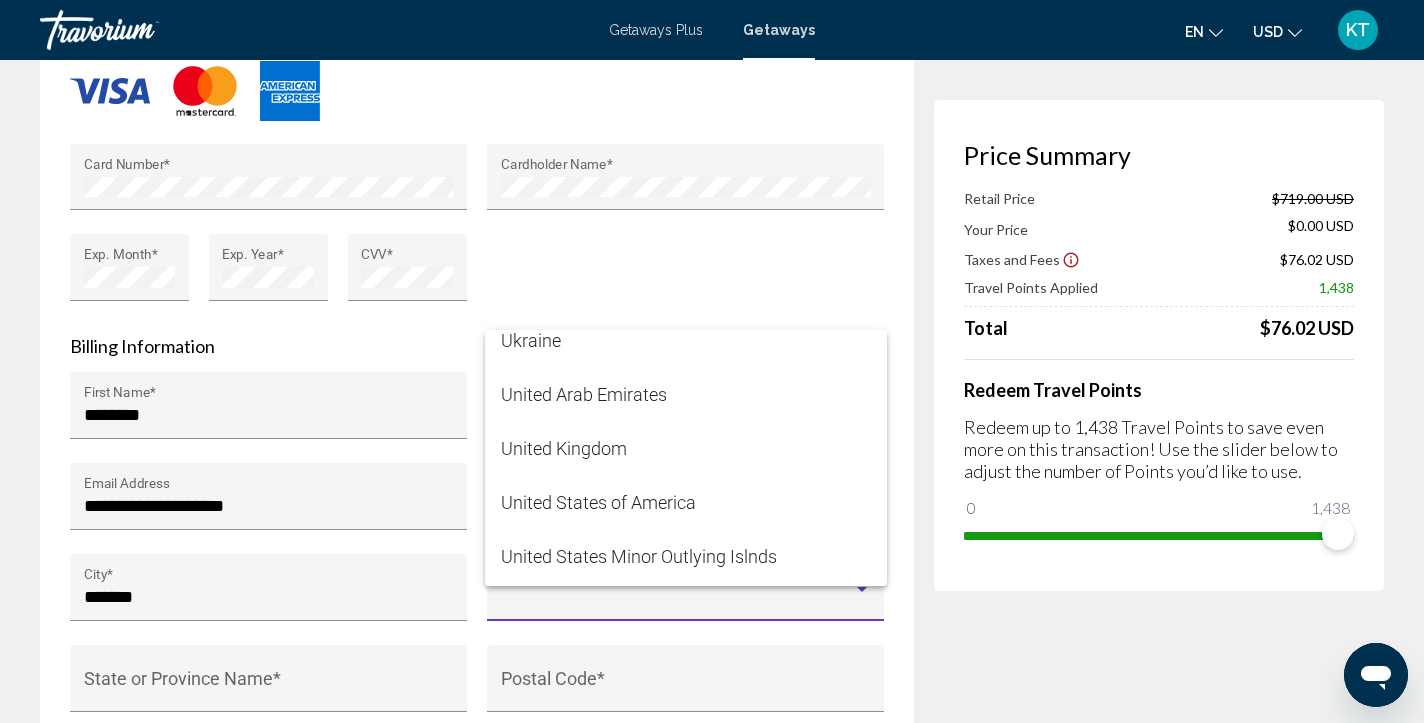 scroll, scrollTop: 12925, scrollLeft: 0, axis: vertical 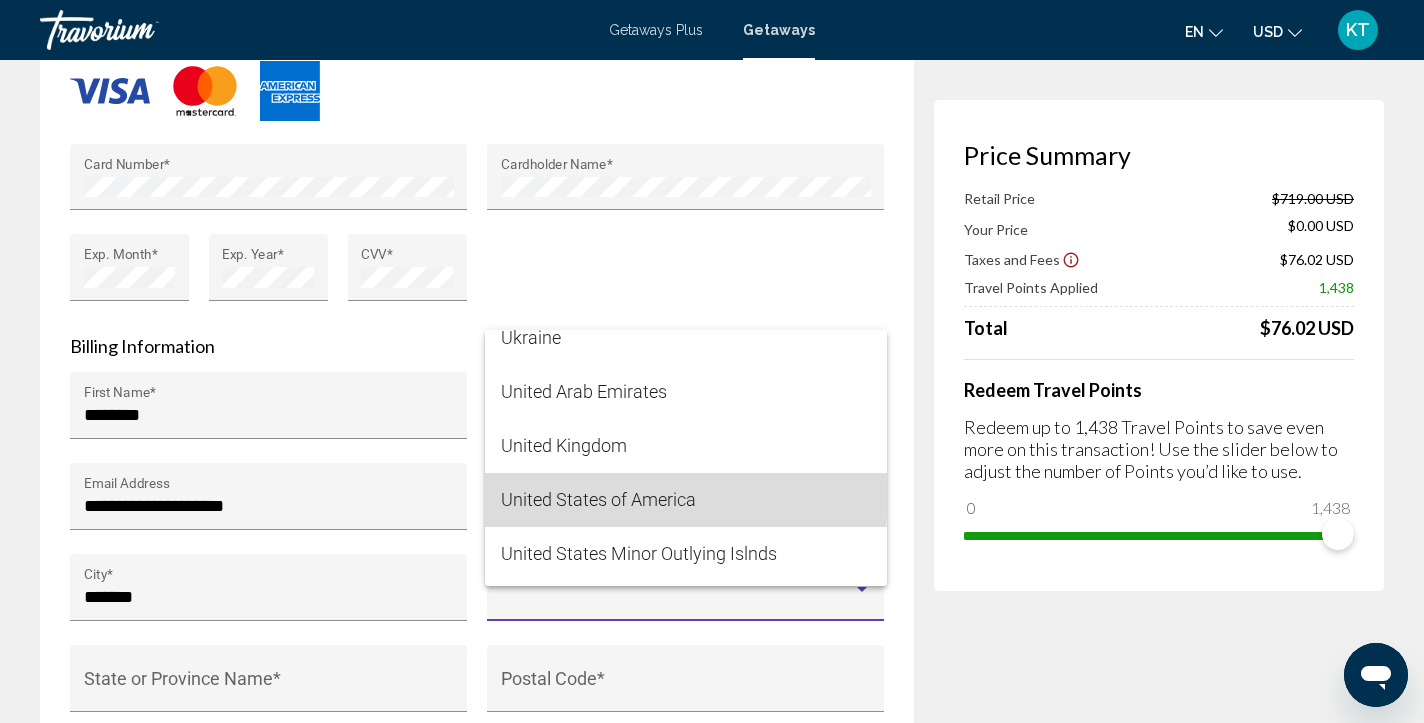 click on "United States of America" at bounding box center [686, 500] 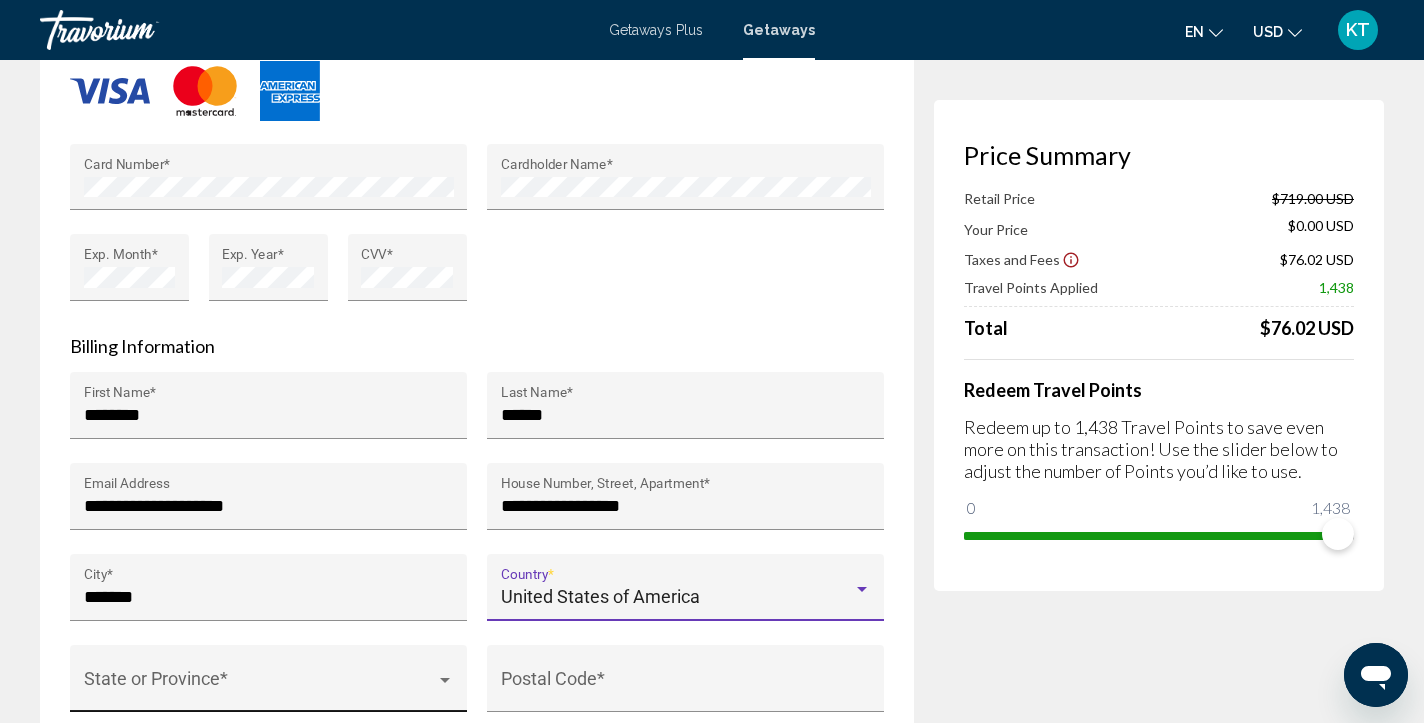 click on "State or Province  *" at bounding box center (269, 685) 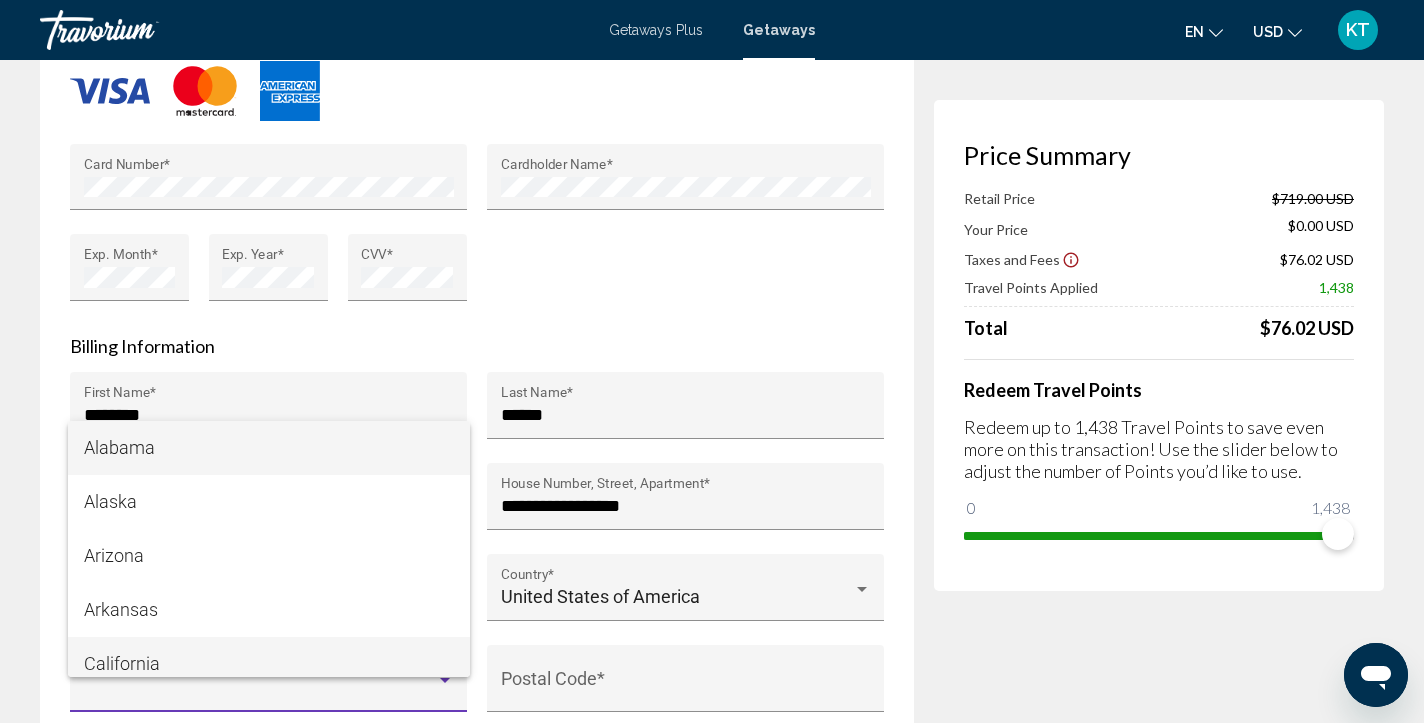 click on "California" at bounding box center (269, 664) 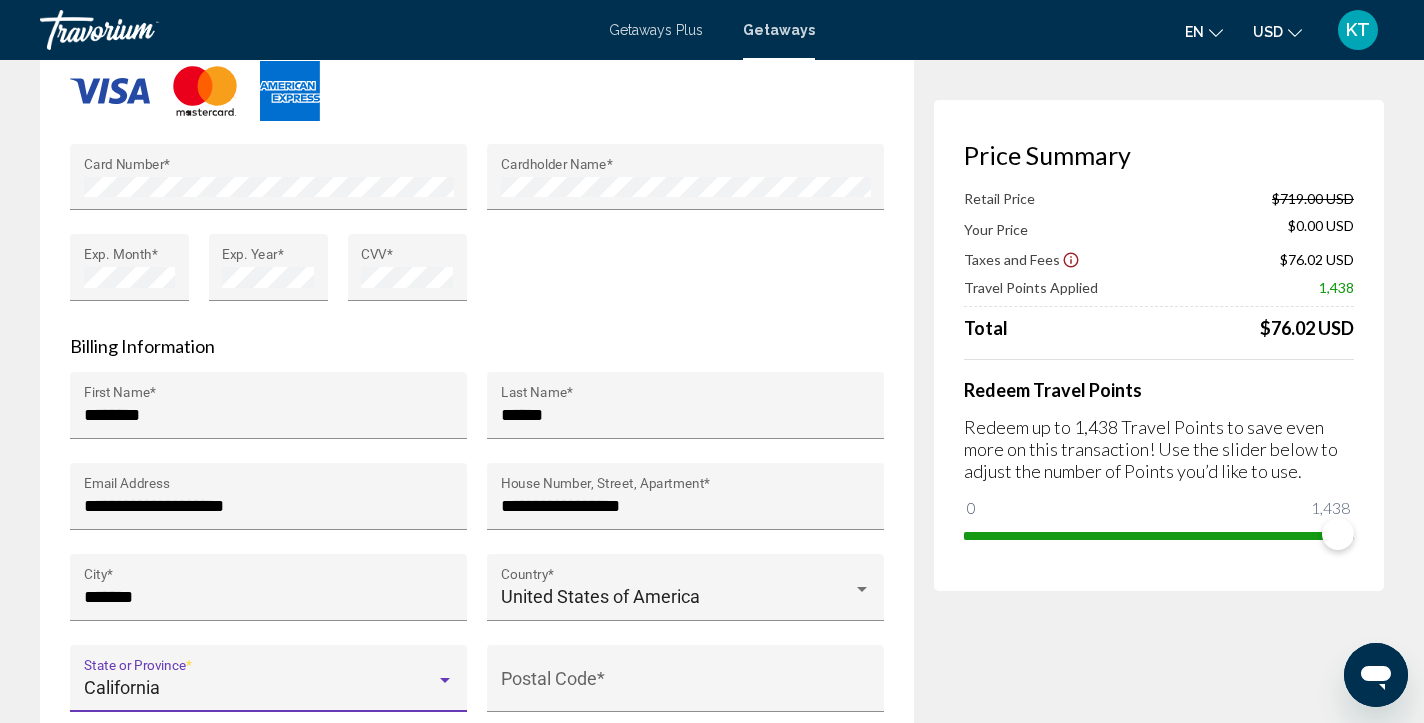 scroll, scrollTop: 14, scrollLeft: 0, axis: vertical 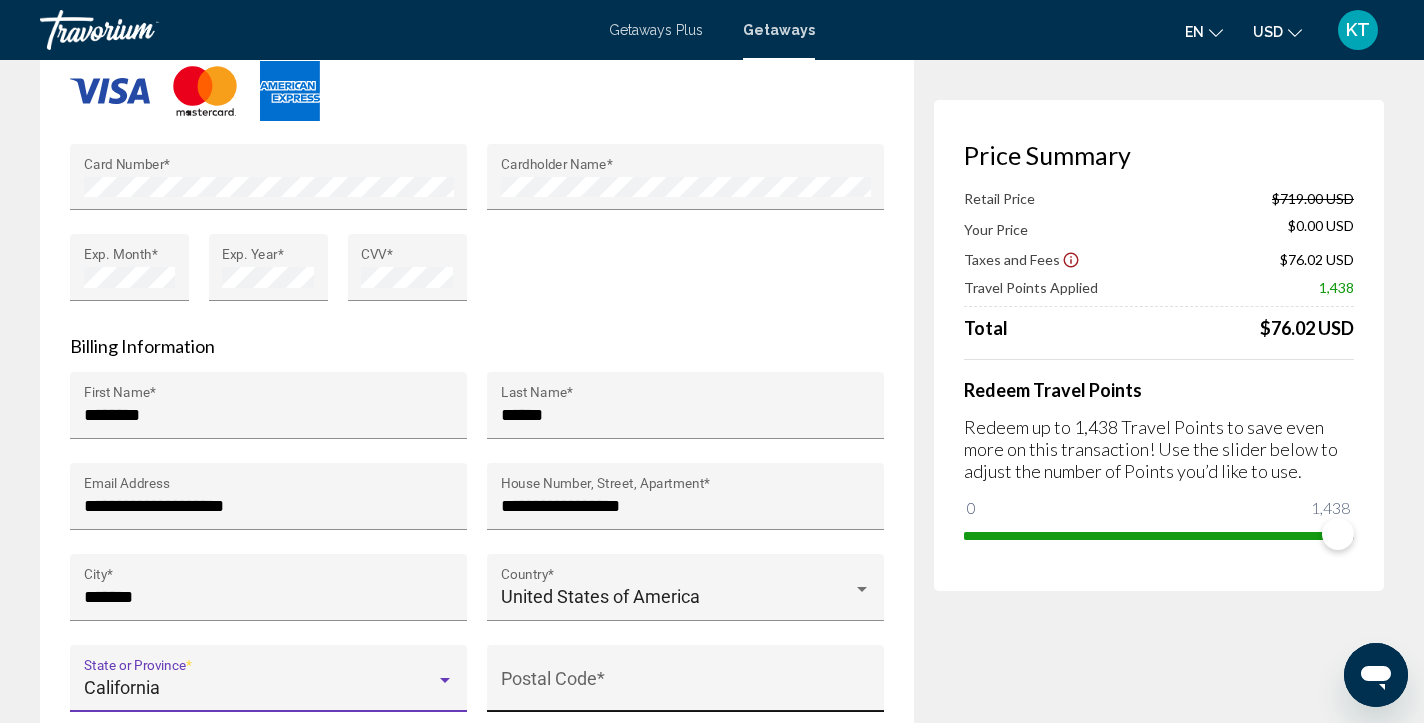 click on "Postal Code  *" at bounding box center (686, 688) 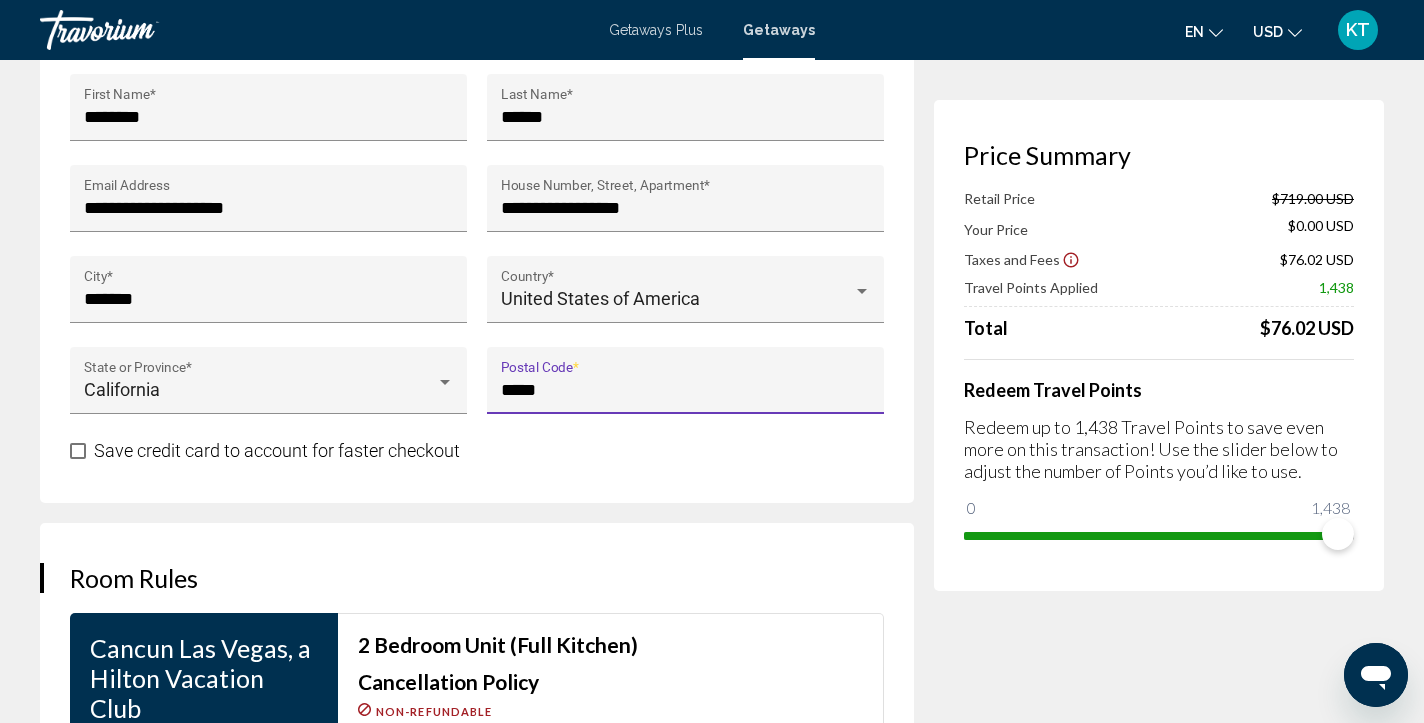 scroll, scrollTop: 2149, scrollLeft: 0, axis: vertical 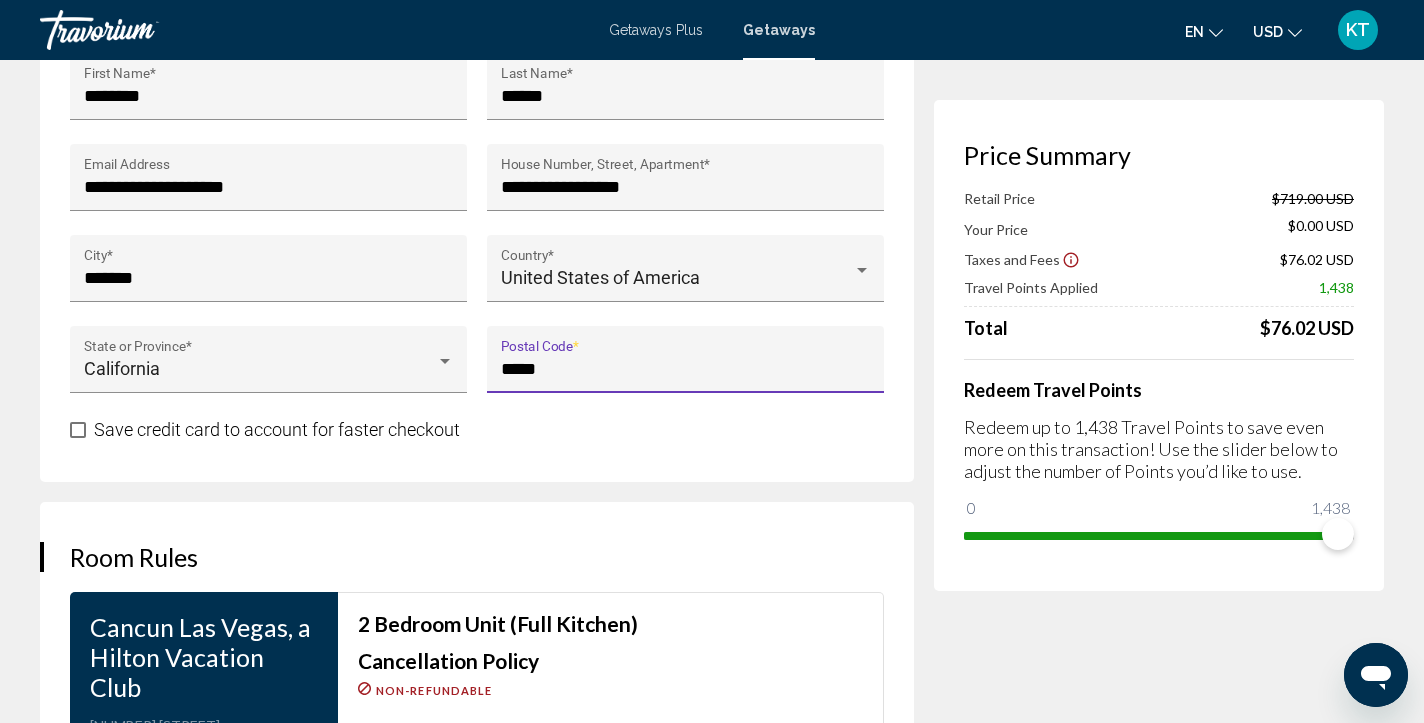 type on "*****" 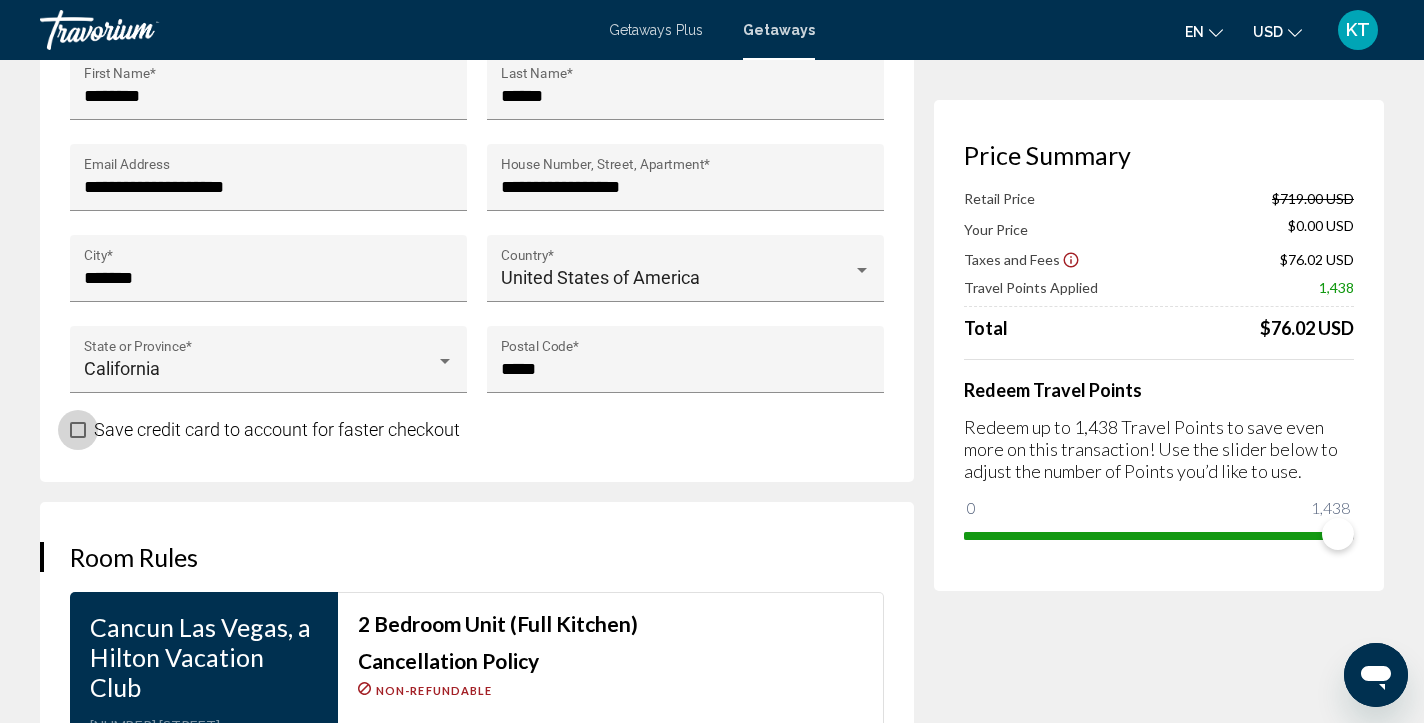 click at bounding box center (78, 430) 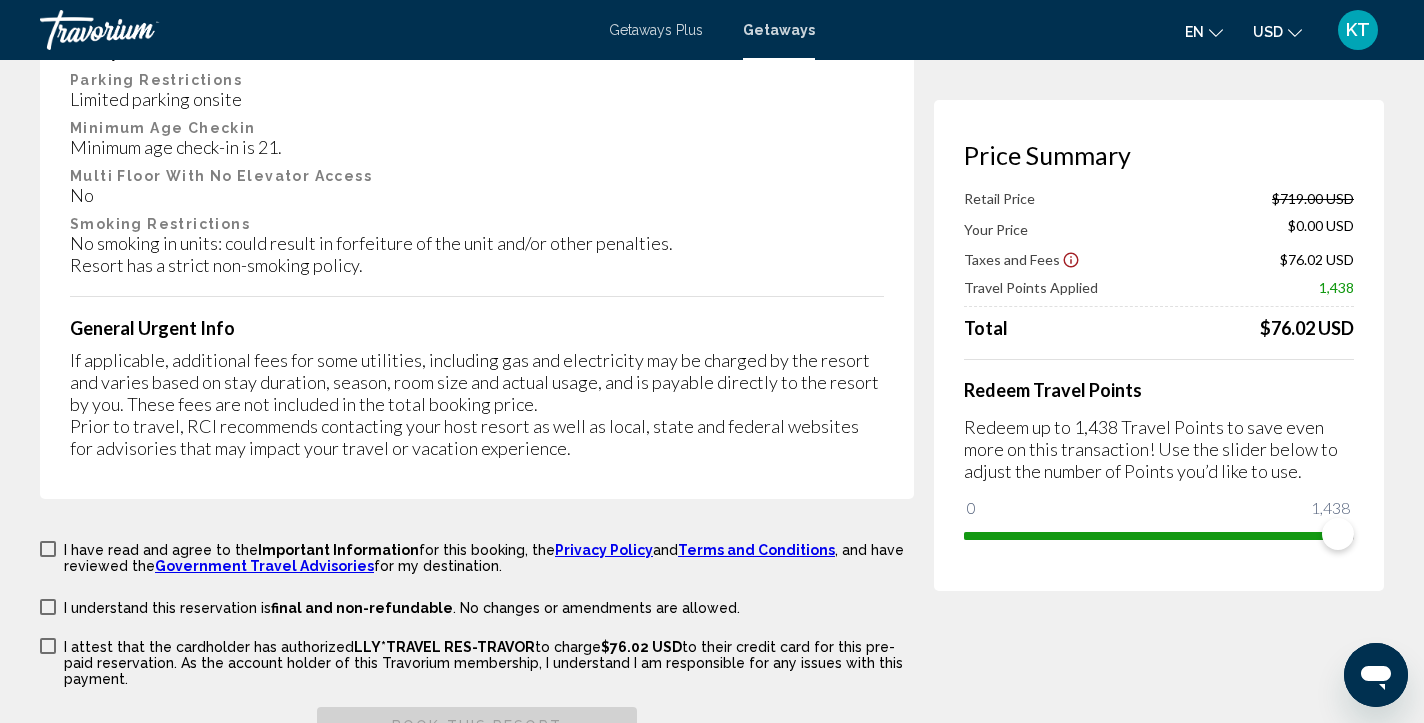 scroll, scrollTop: 3425, scrollLeft: 0, axis: vertical 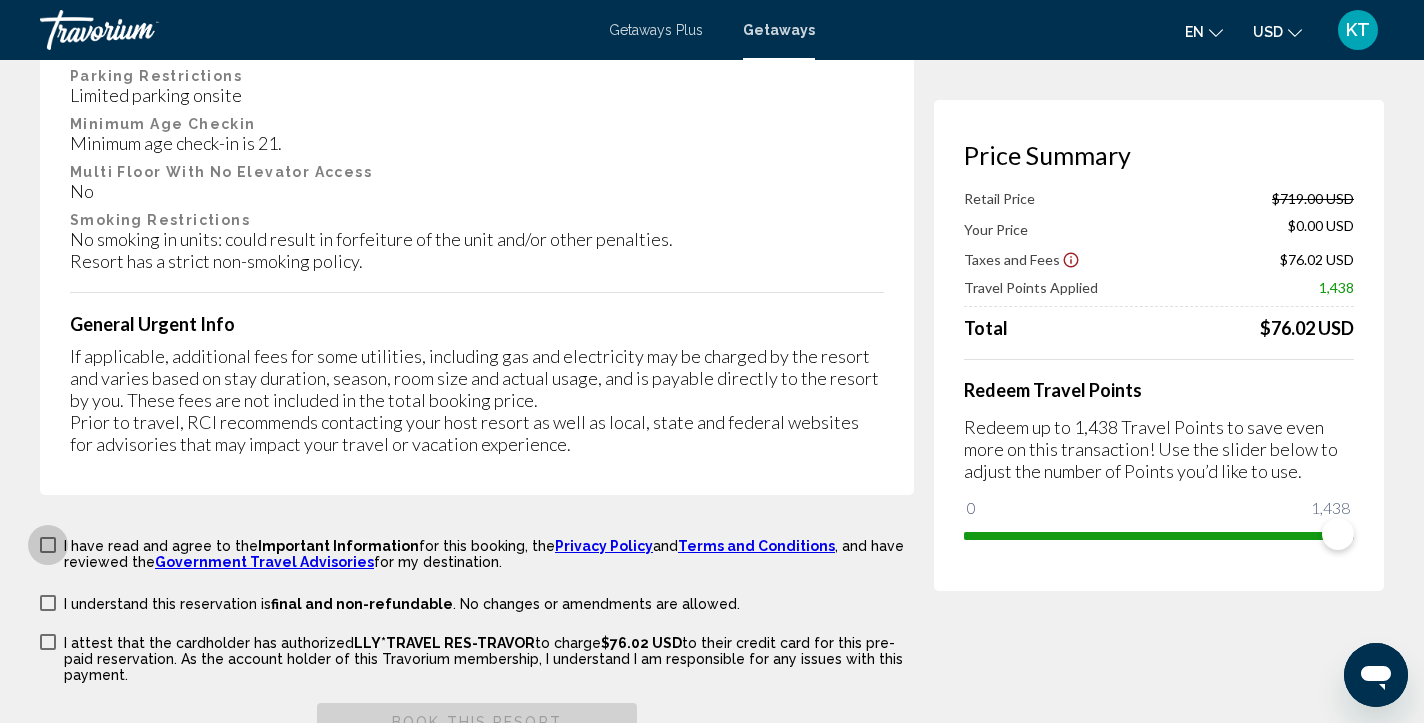 click at bounding box center [48, 545] 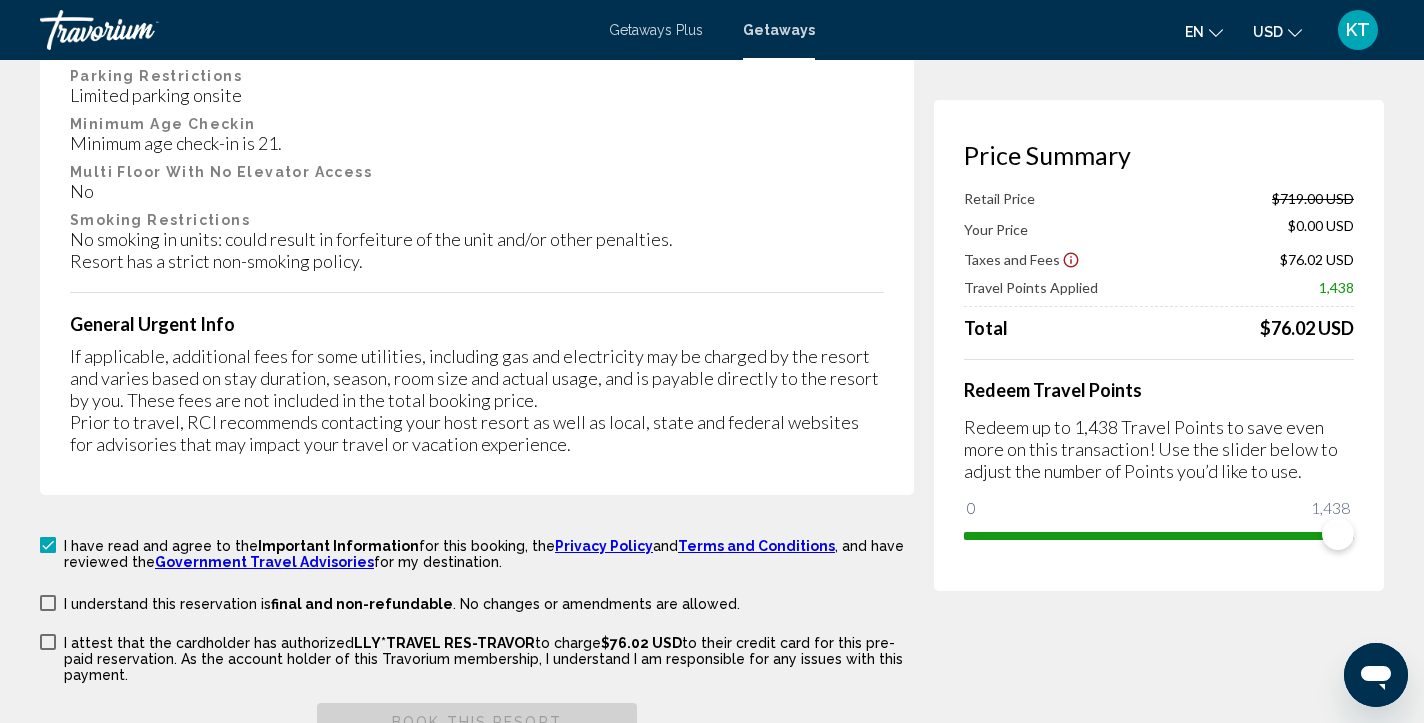 click at bounding box center [48, 603] 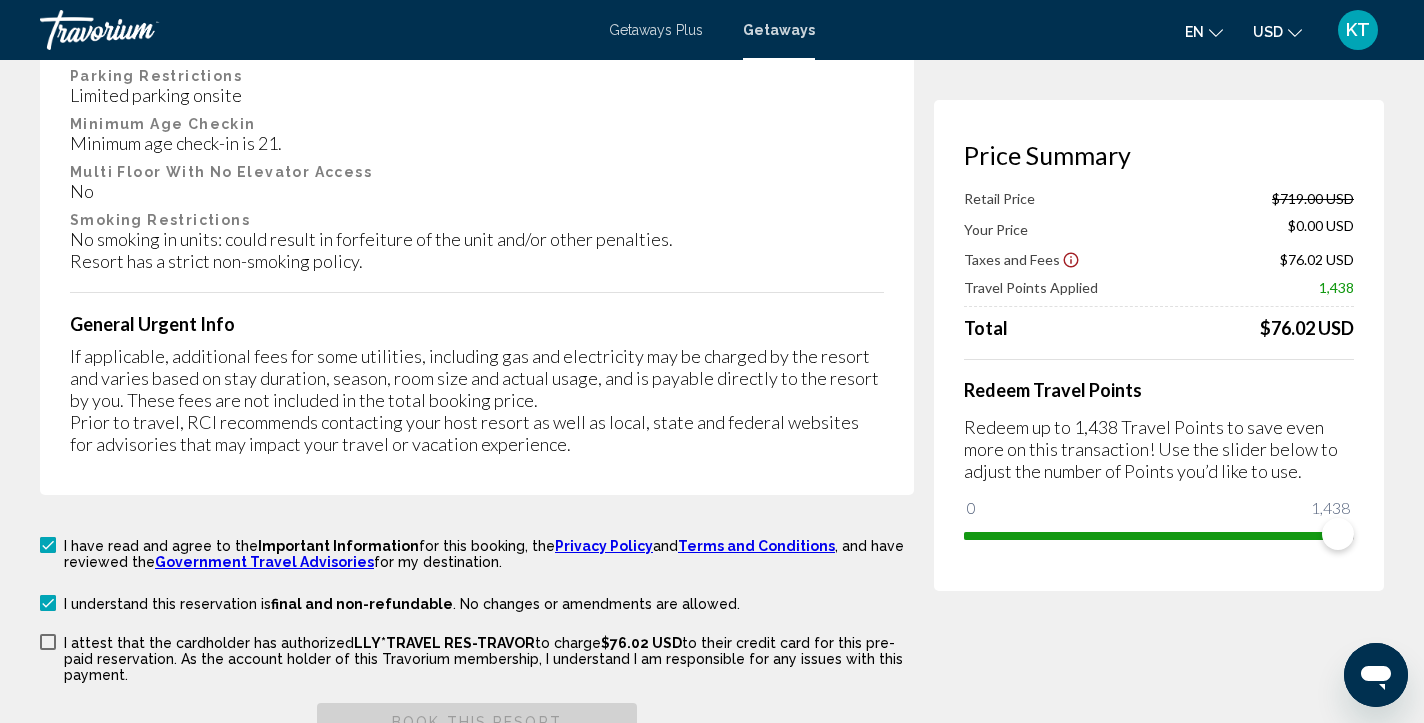 click at bounding box center [48, 642] 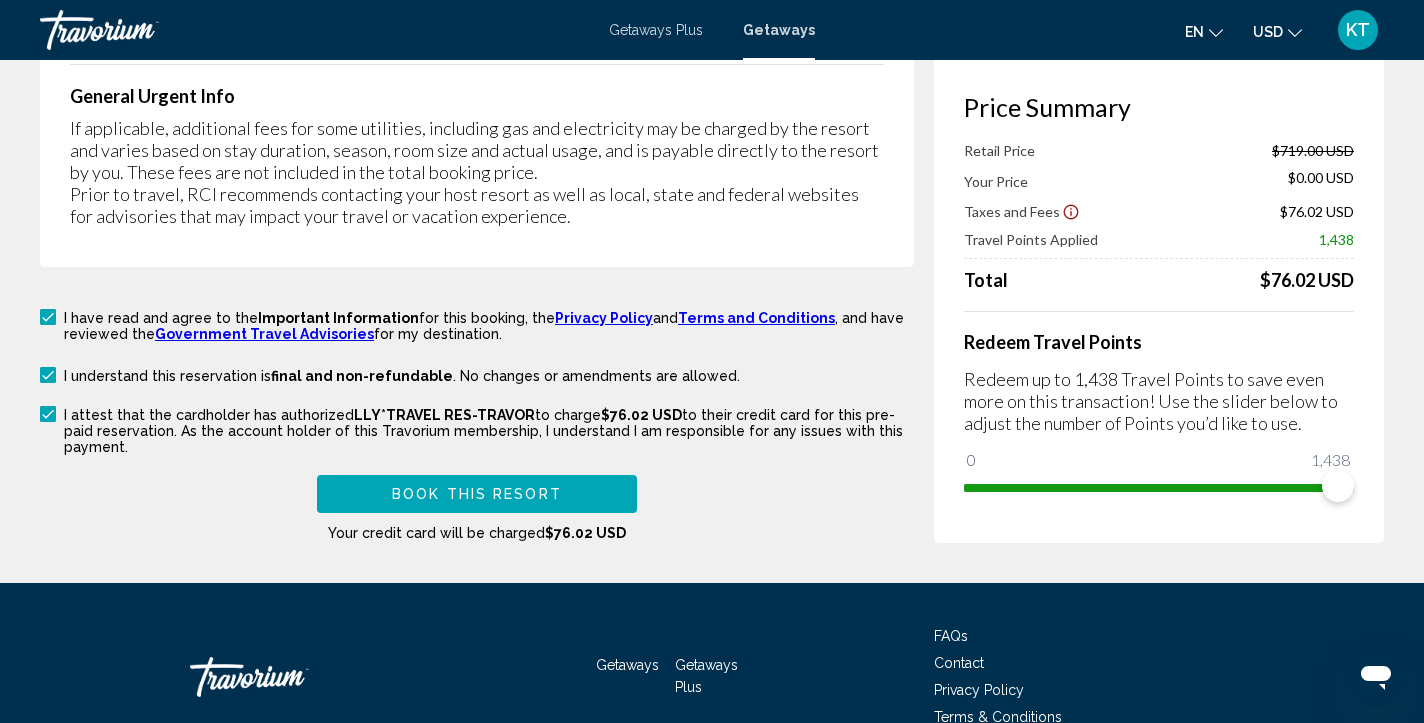 scroll, scrollTop: 3690, scrollLeft: 0, axis: vertical 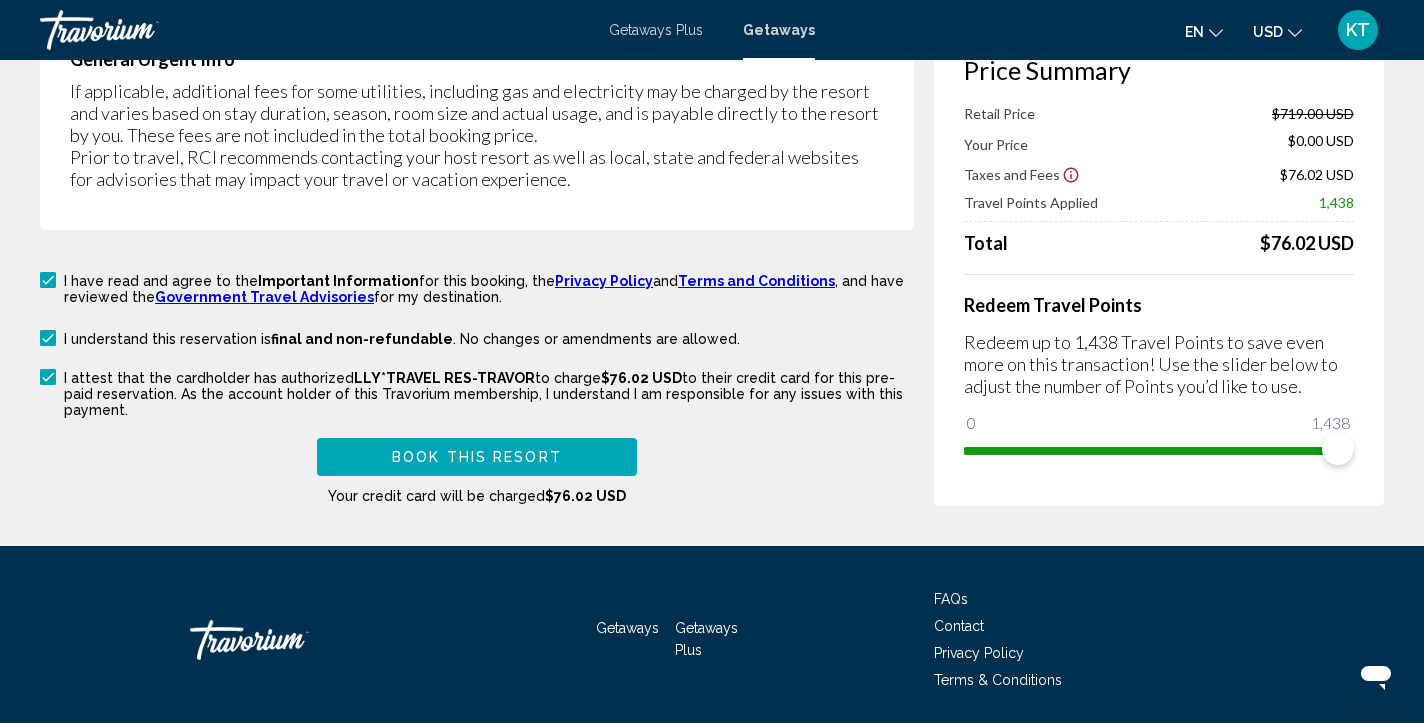 click on "Book this Resort" at bounding box center (477, 458) 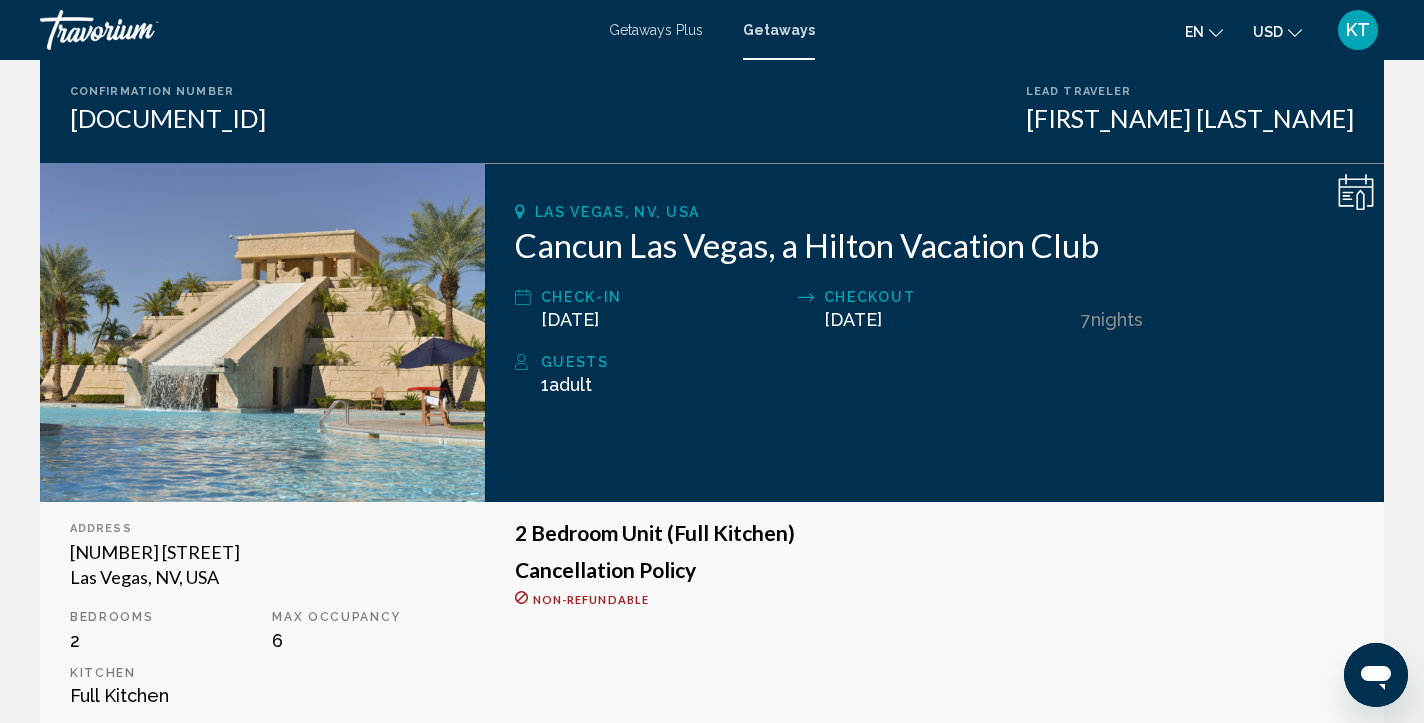 scroll, scrollTop: 0, scrollLeft: 0, axis: both 